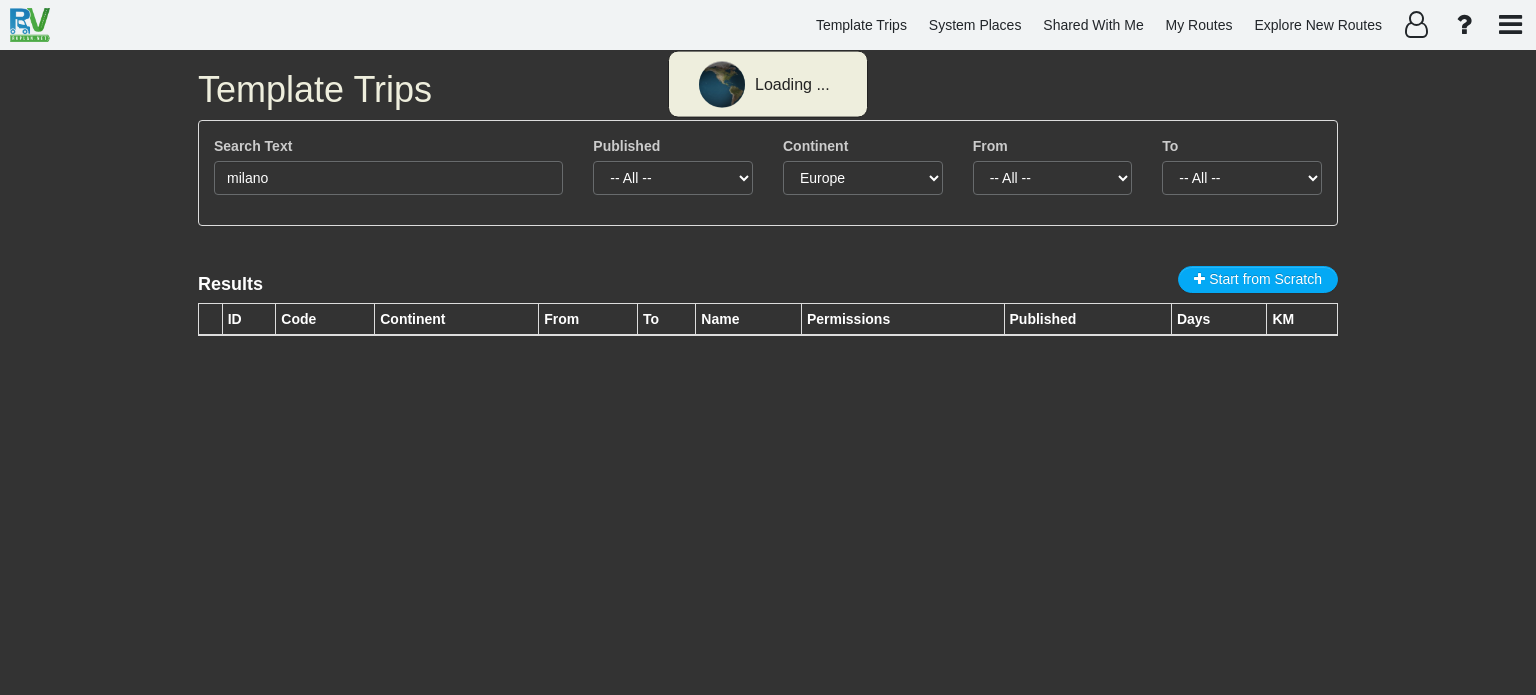 select on "number:1" 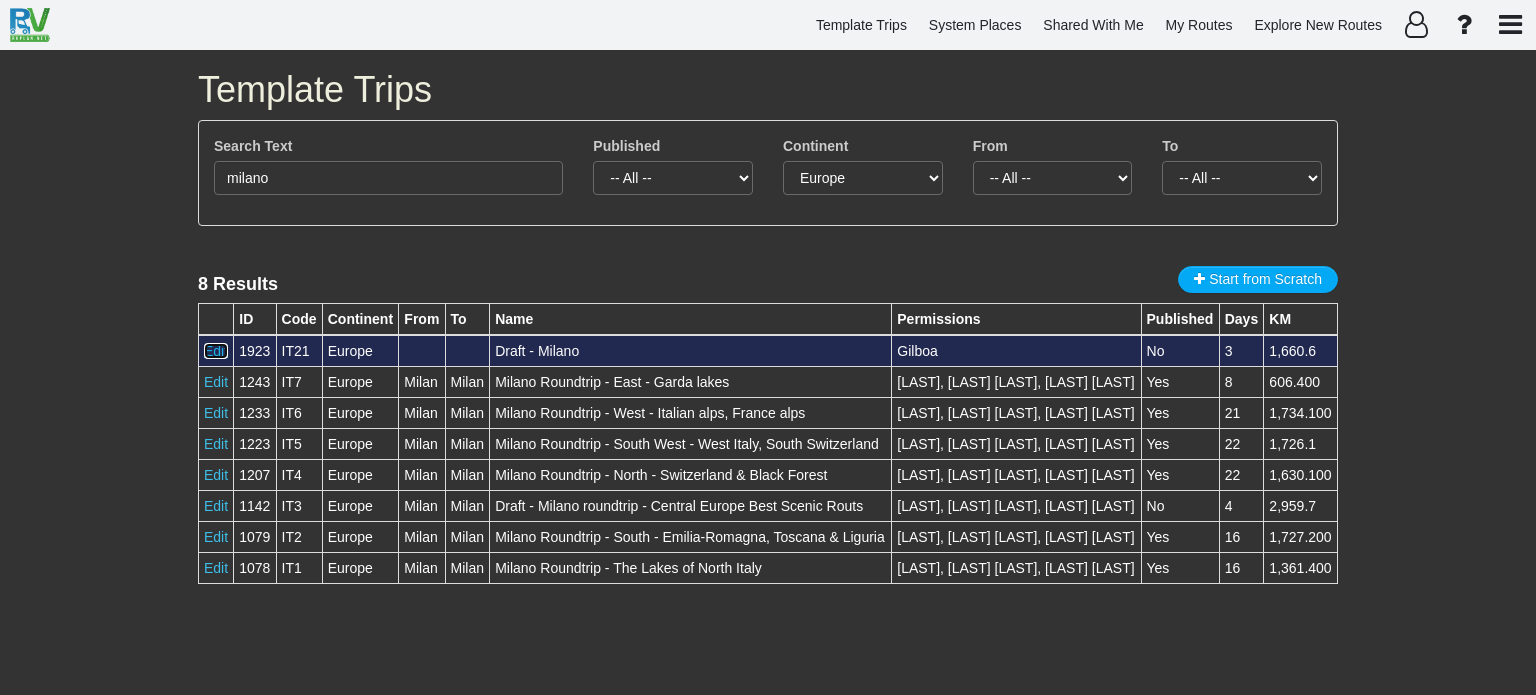 click on "Edit" at bounding box center (216, 351) 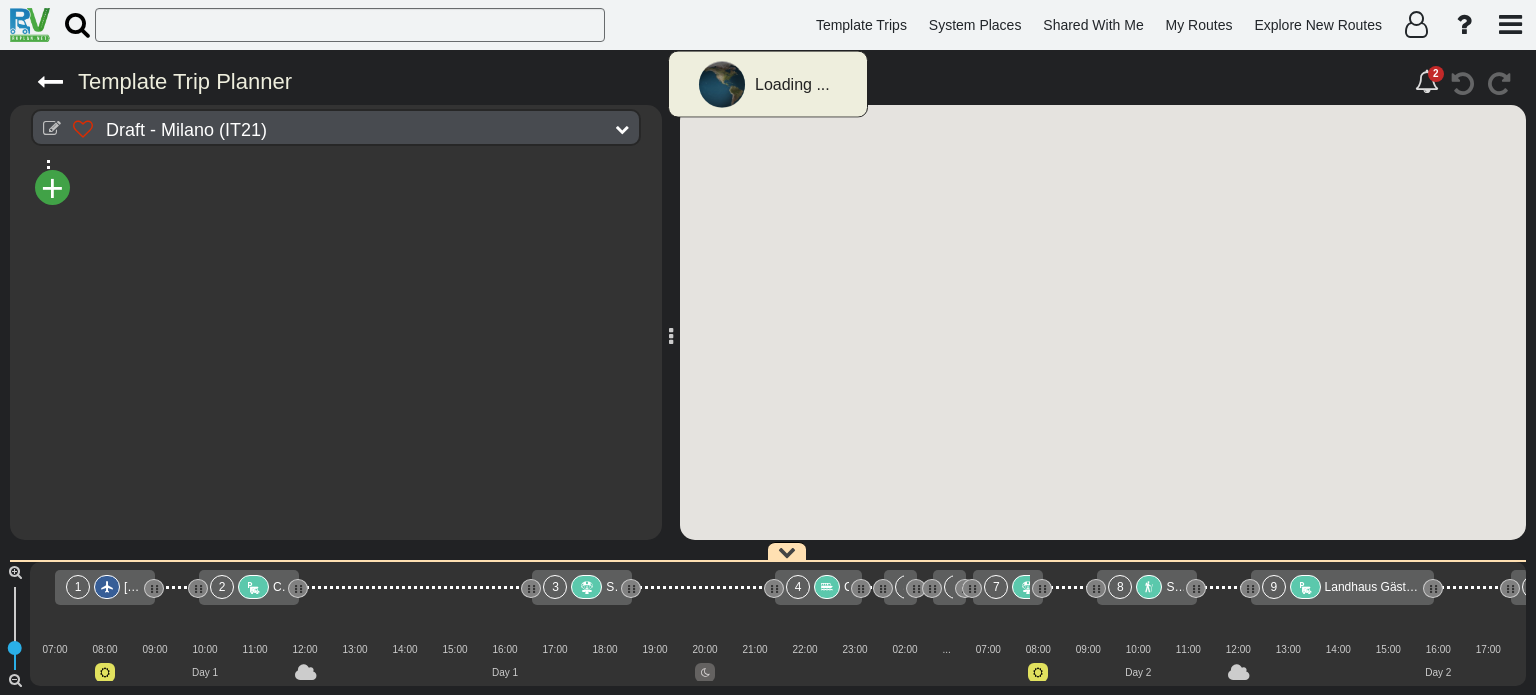 scroll, scrollTop: 0, scrollLeft: 0, axis: both 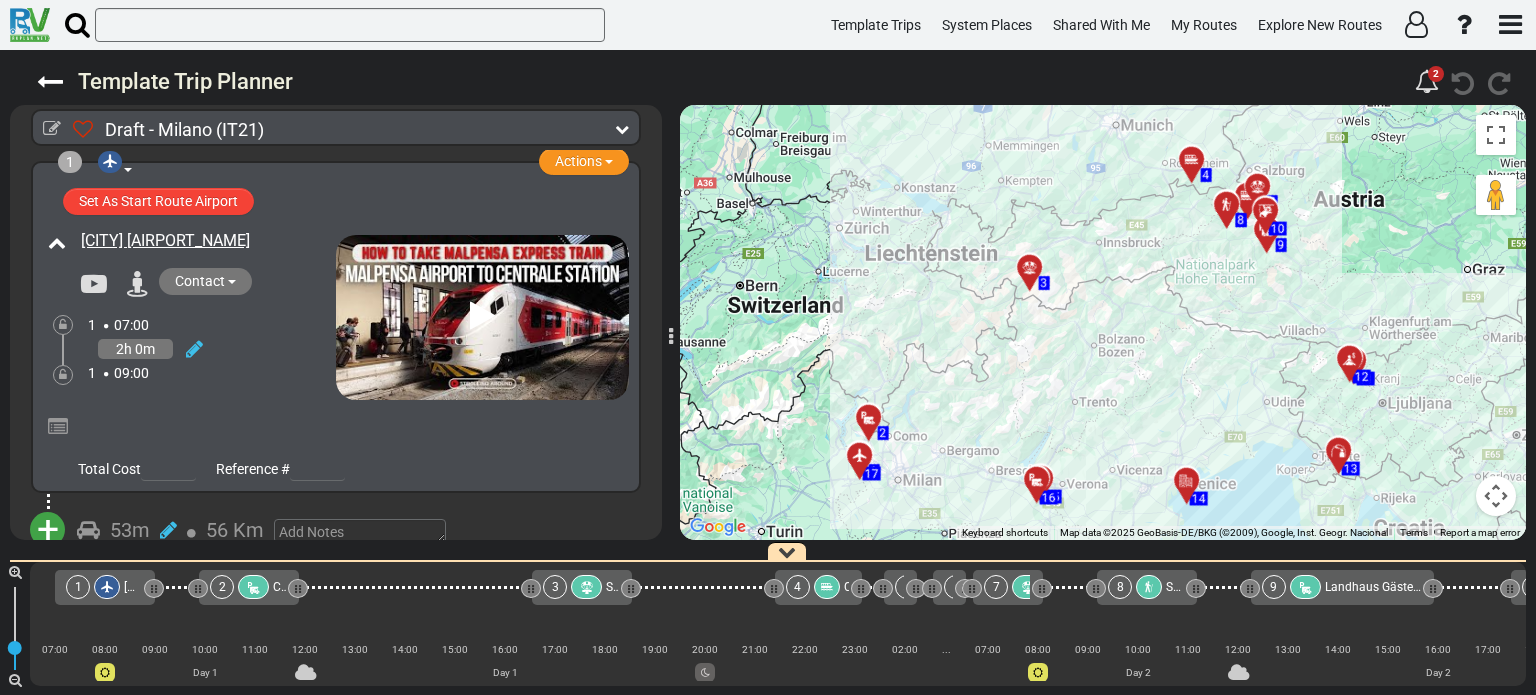 click at bounding box center [1193, 488] 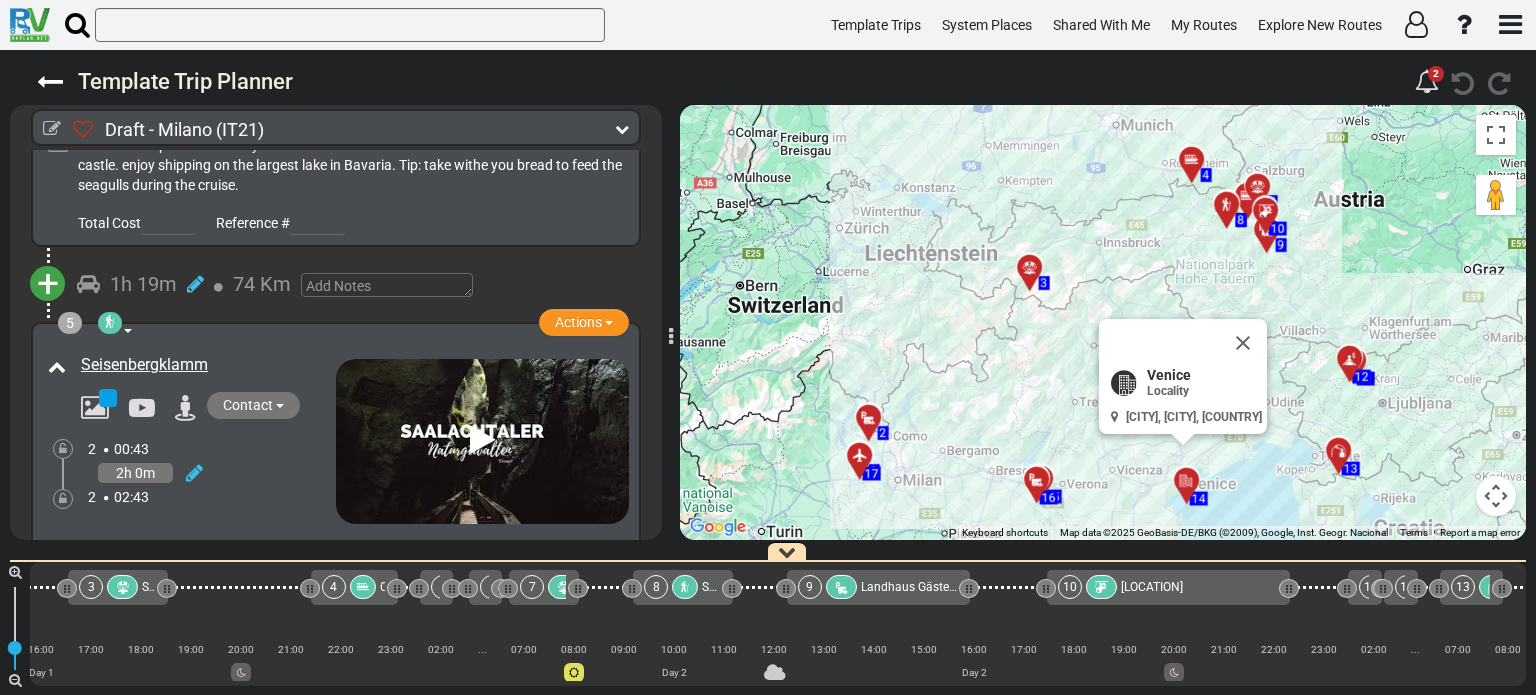 scroll, scrollTop: 3217, scrollLeft: 0, axis: vertical 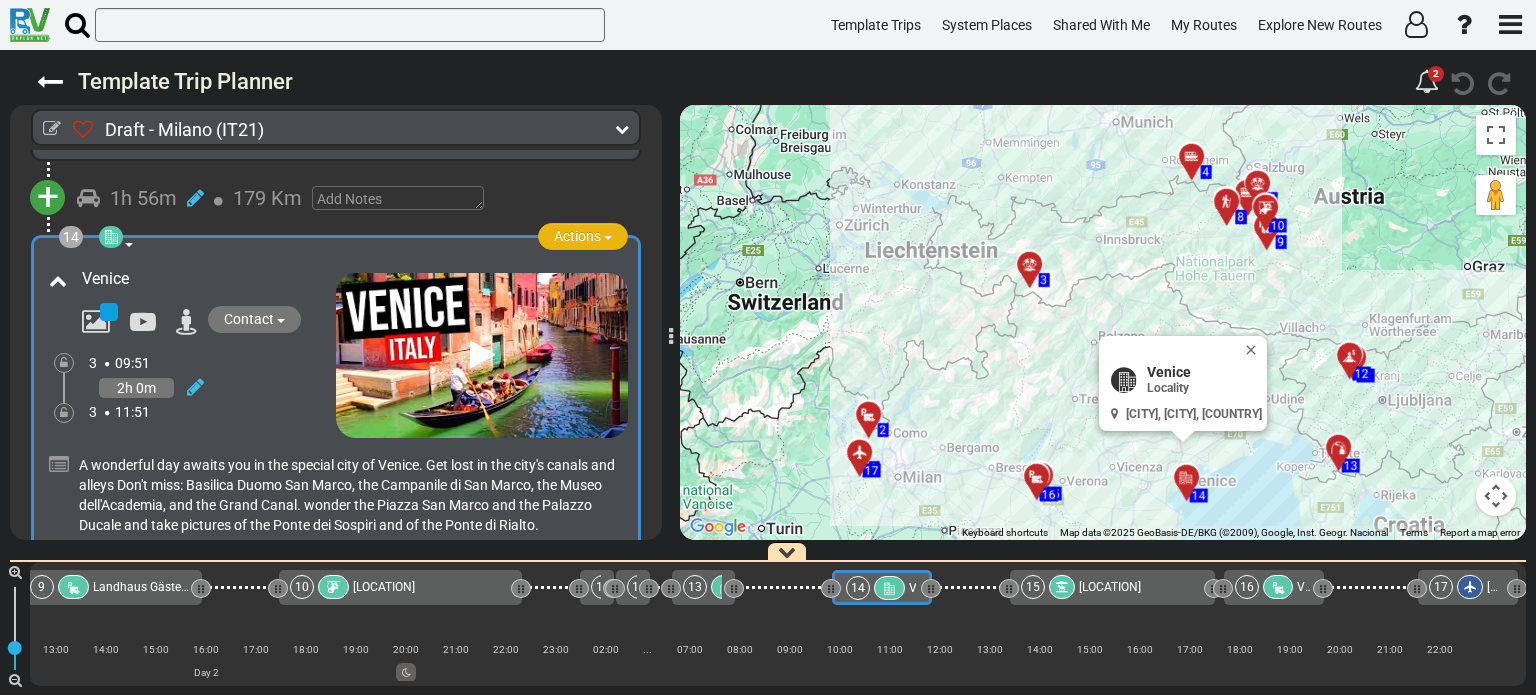 click at bounding box center (608, 238) 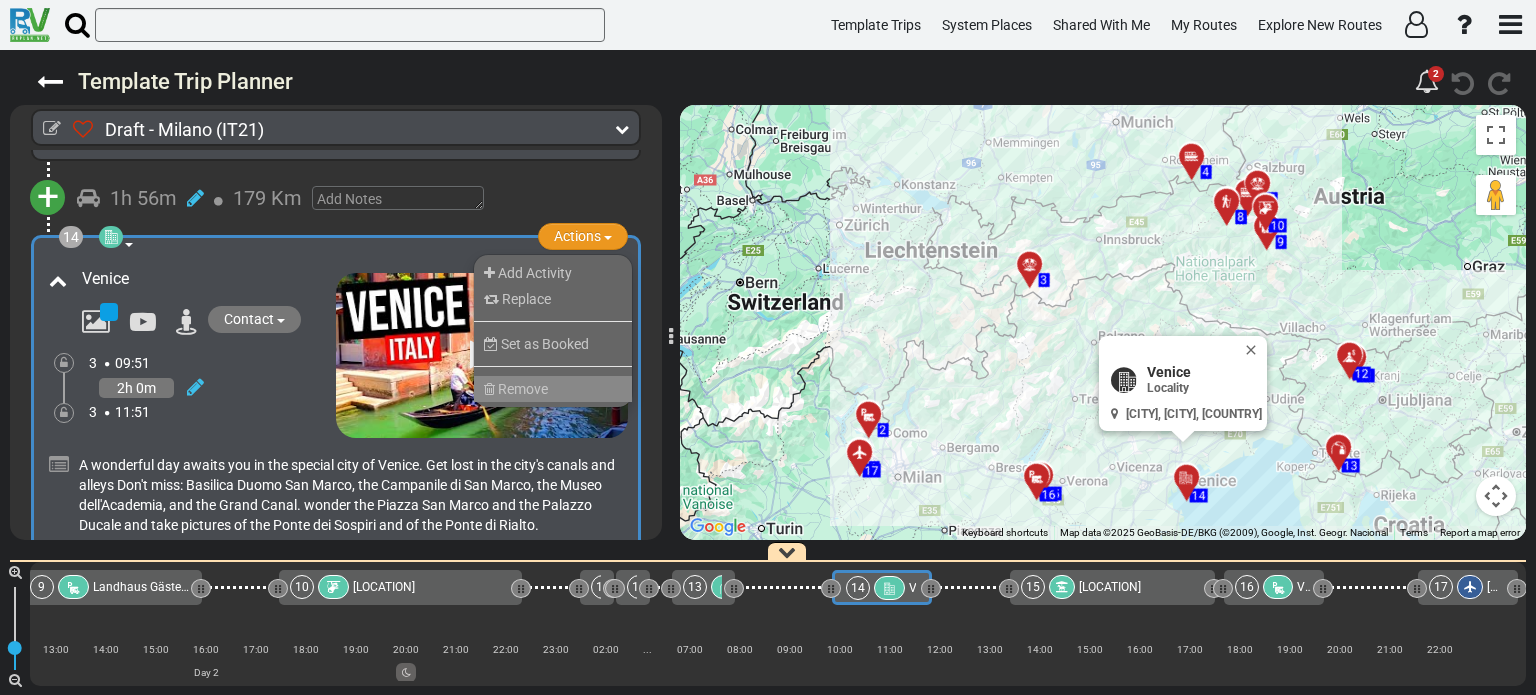click on "Remove" at bounding box center (553, 389) 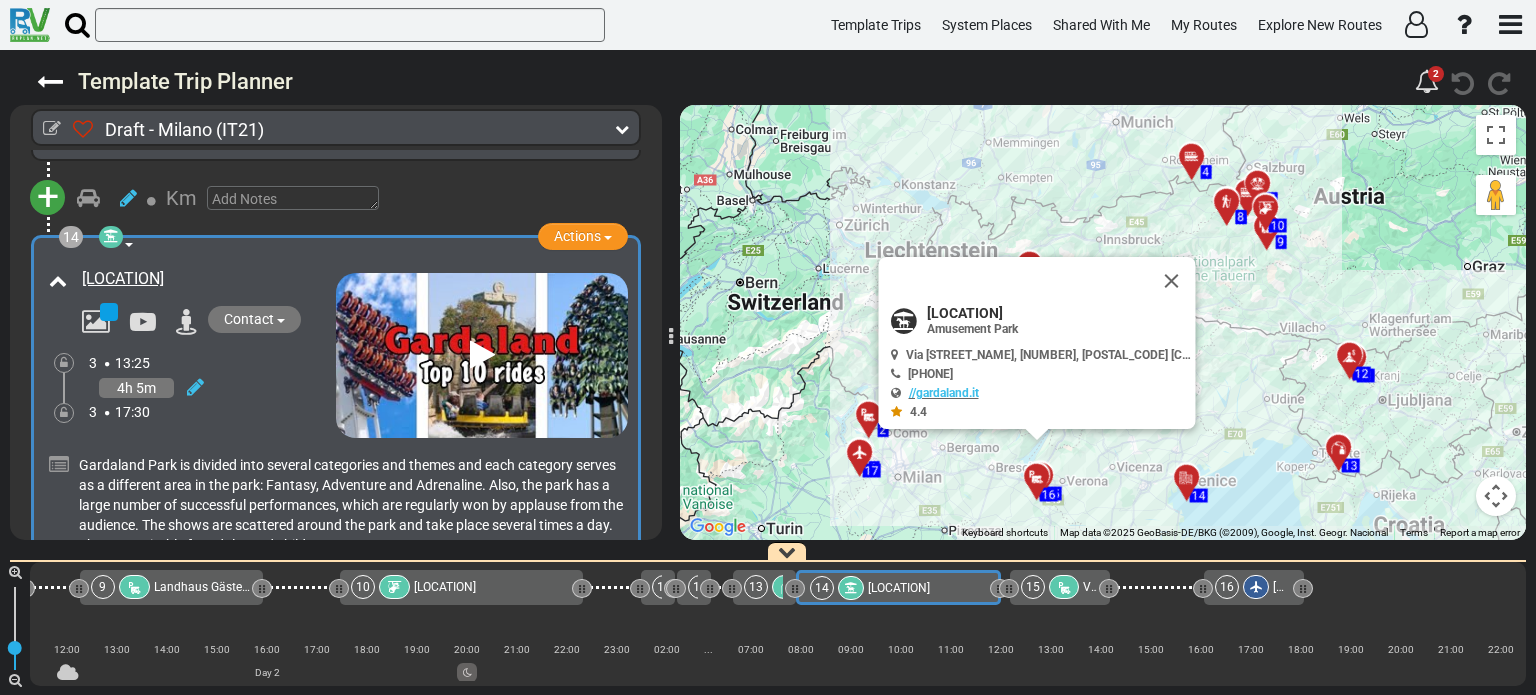 scroll, scrollTop: 0, scrollLeft: 1170, axis: horizontal 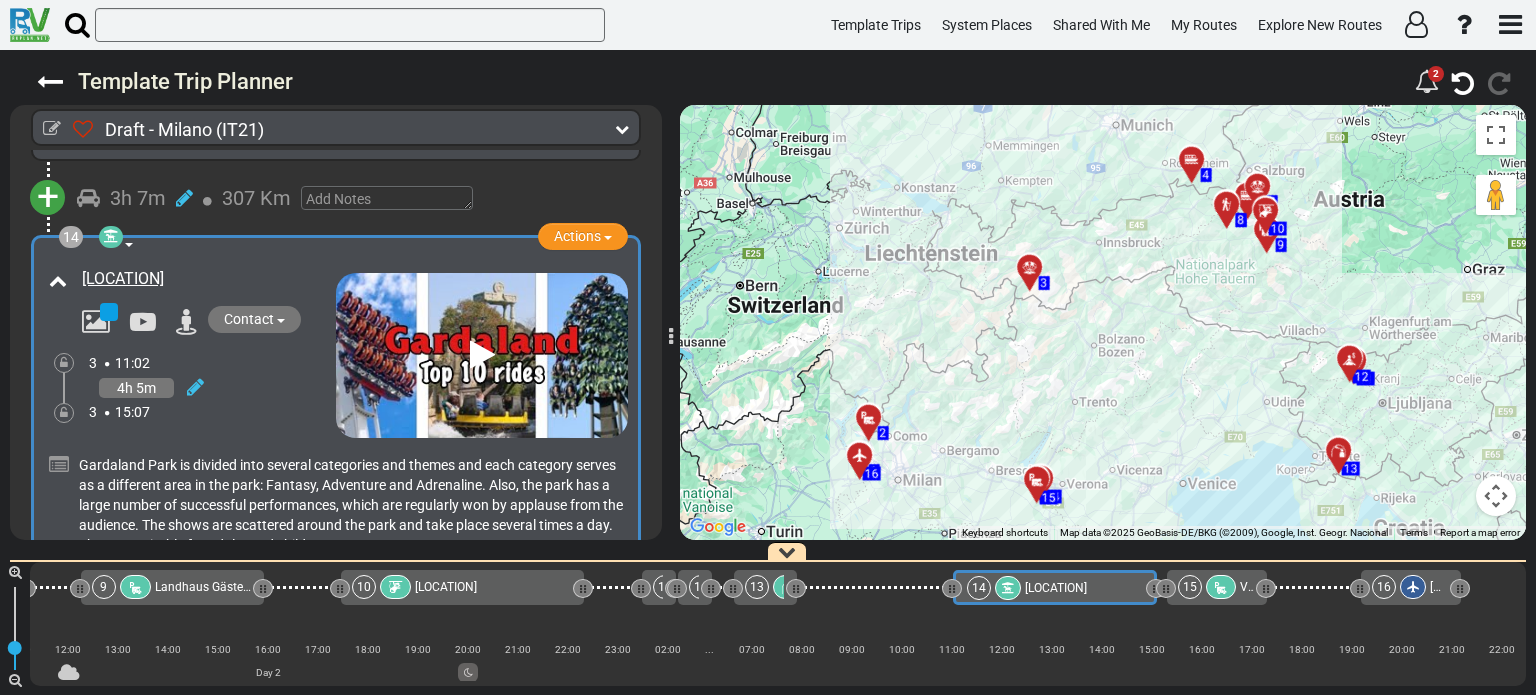 click at bounding box center [1345, 458] 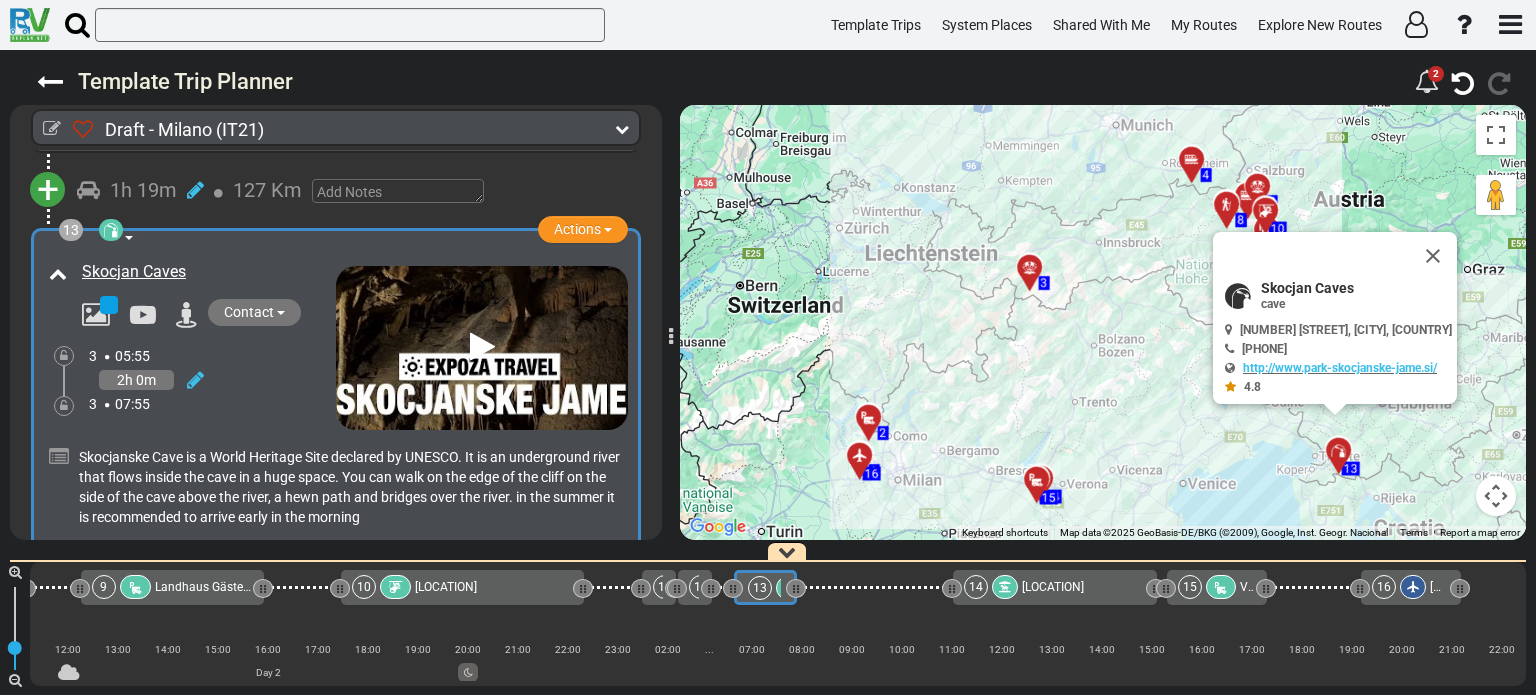 scroll, scrollTop: 4782, scrollLeft: 0, axis: vertical 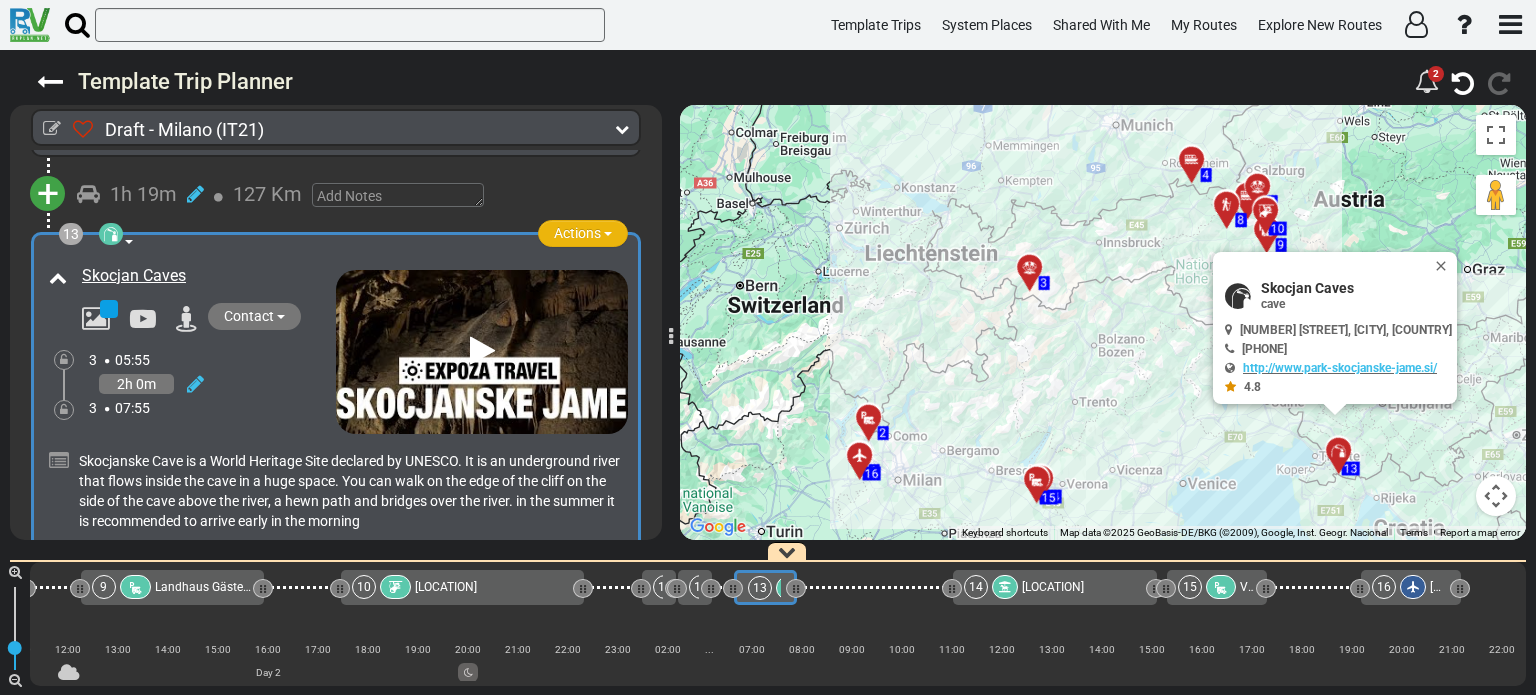click on "Actions" at bounding box center (583, 233) 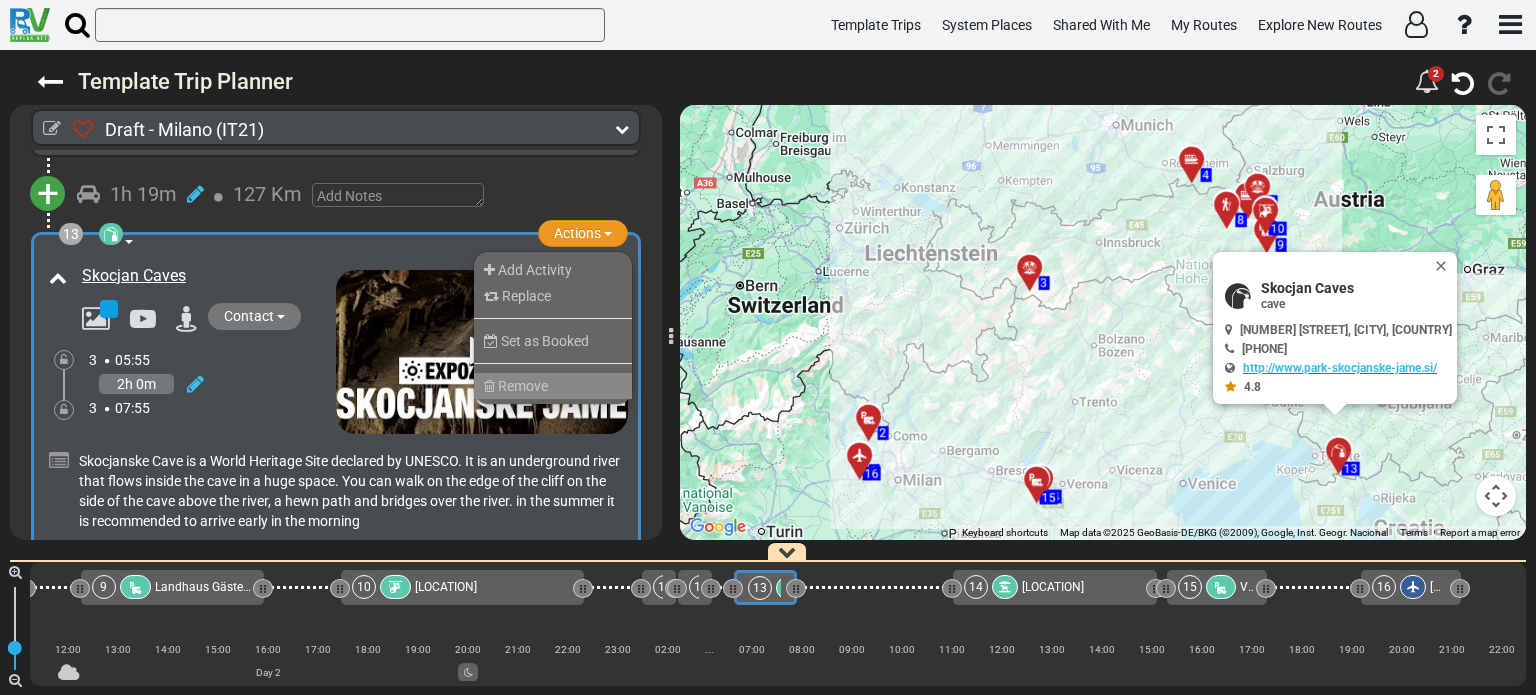 click on "Remove" at bounding box center (553, 386) 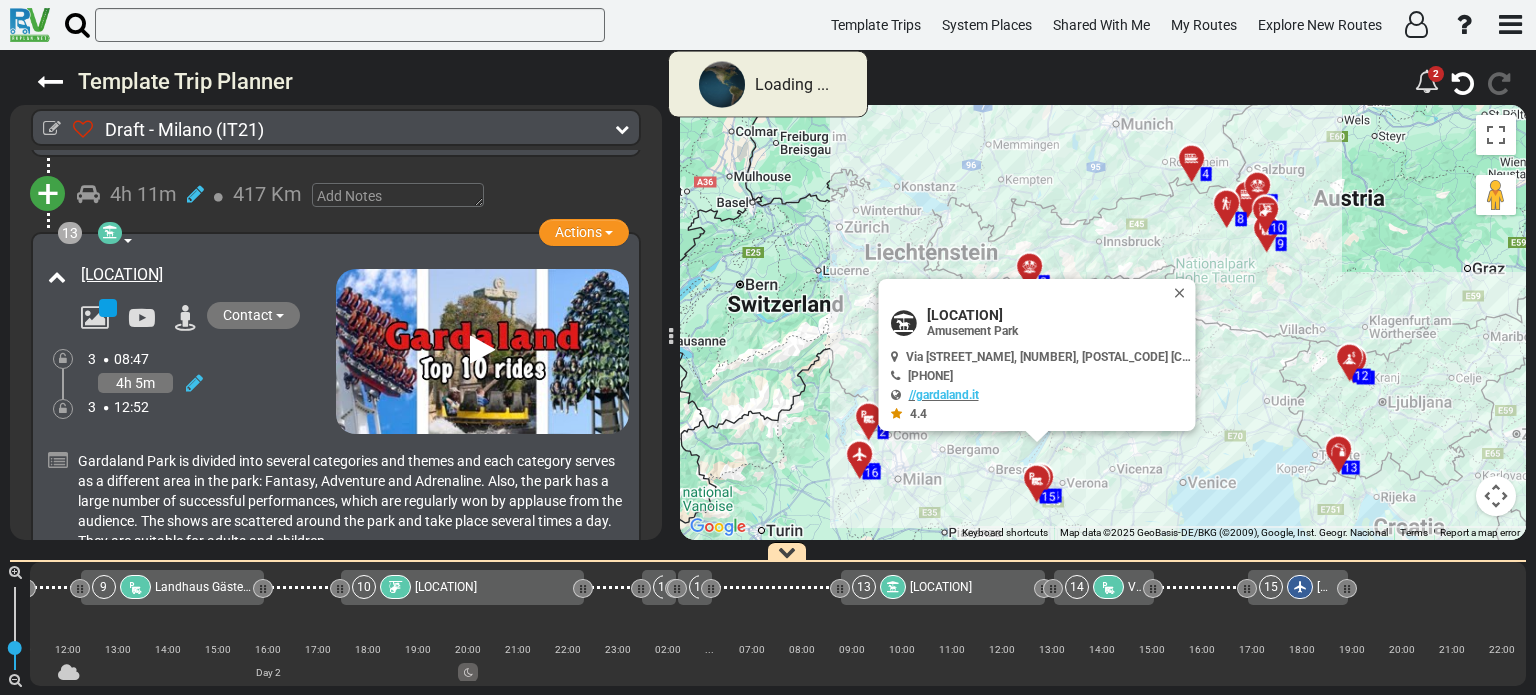 click at bounding box center [1356, 365] 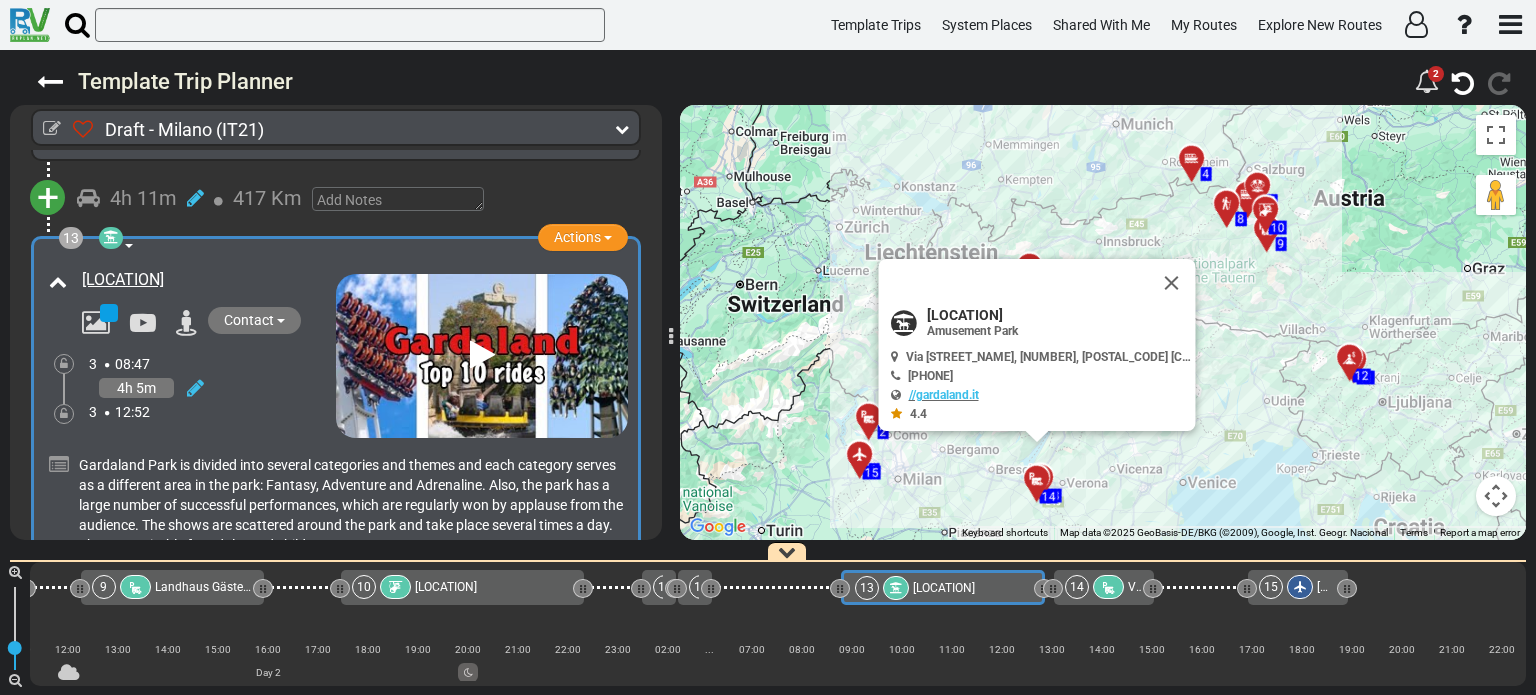 scroll, scrollTop: 4782, scrollLeft: 0, axis: vertical 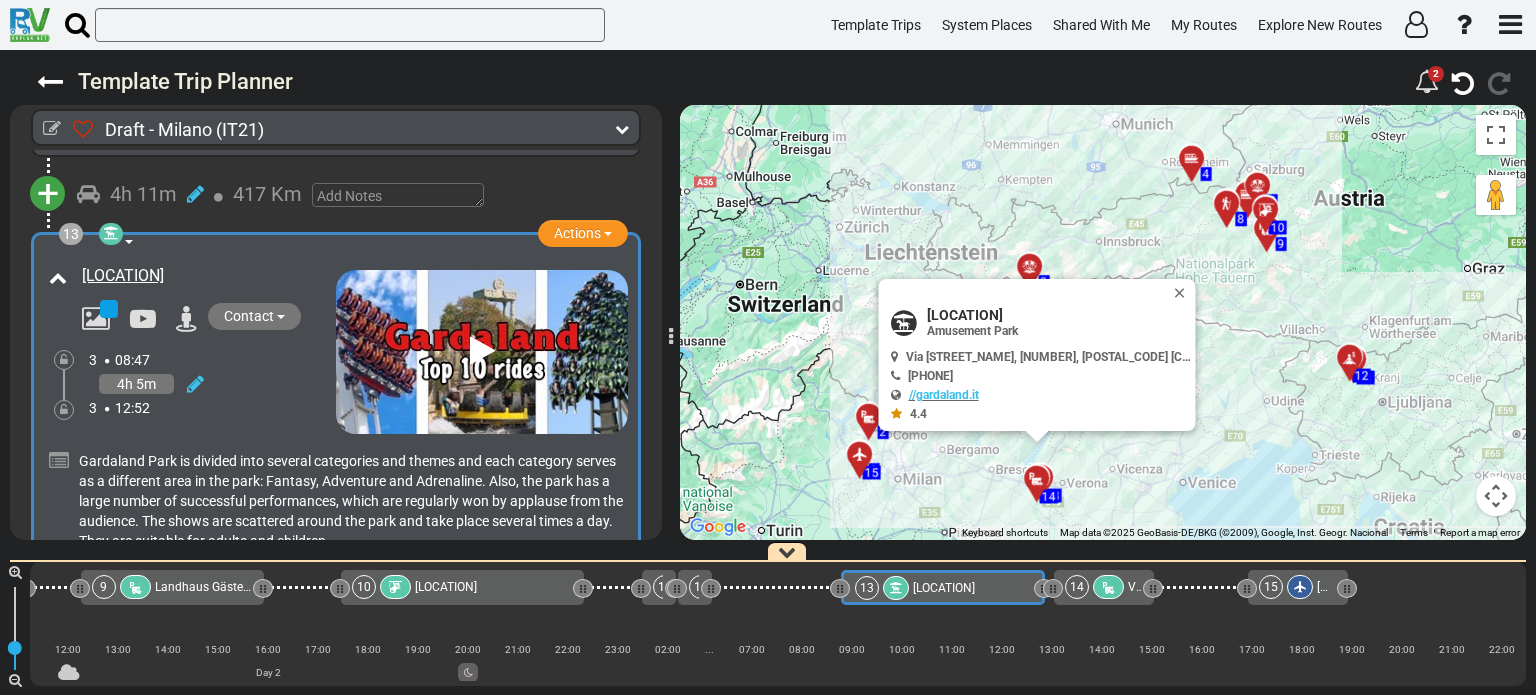click at bounding box center [1356, 365] 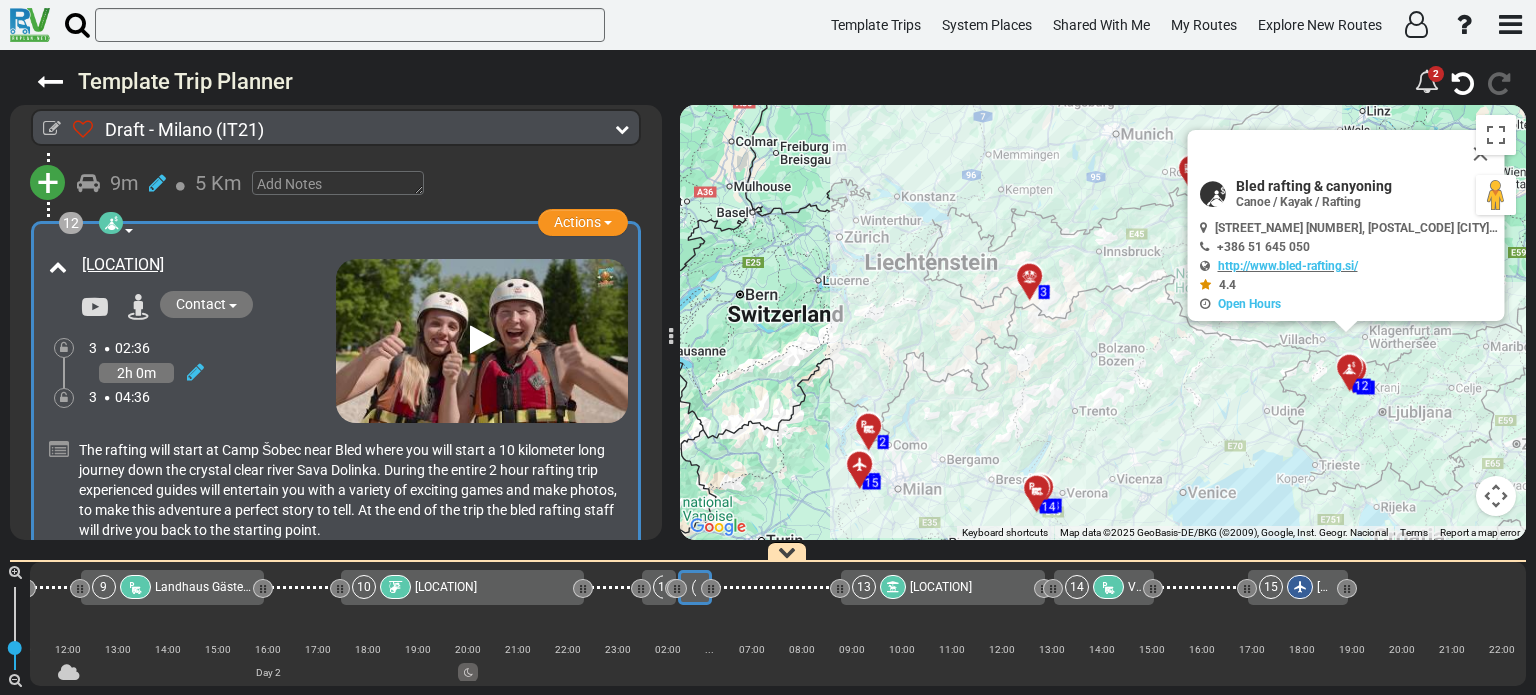 scroll, scrollTop: 4340, scrollLeft: 0, axis: vertical 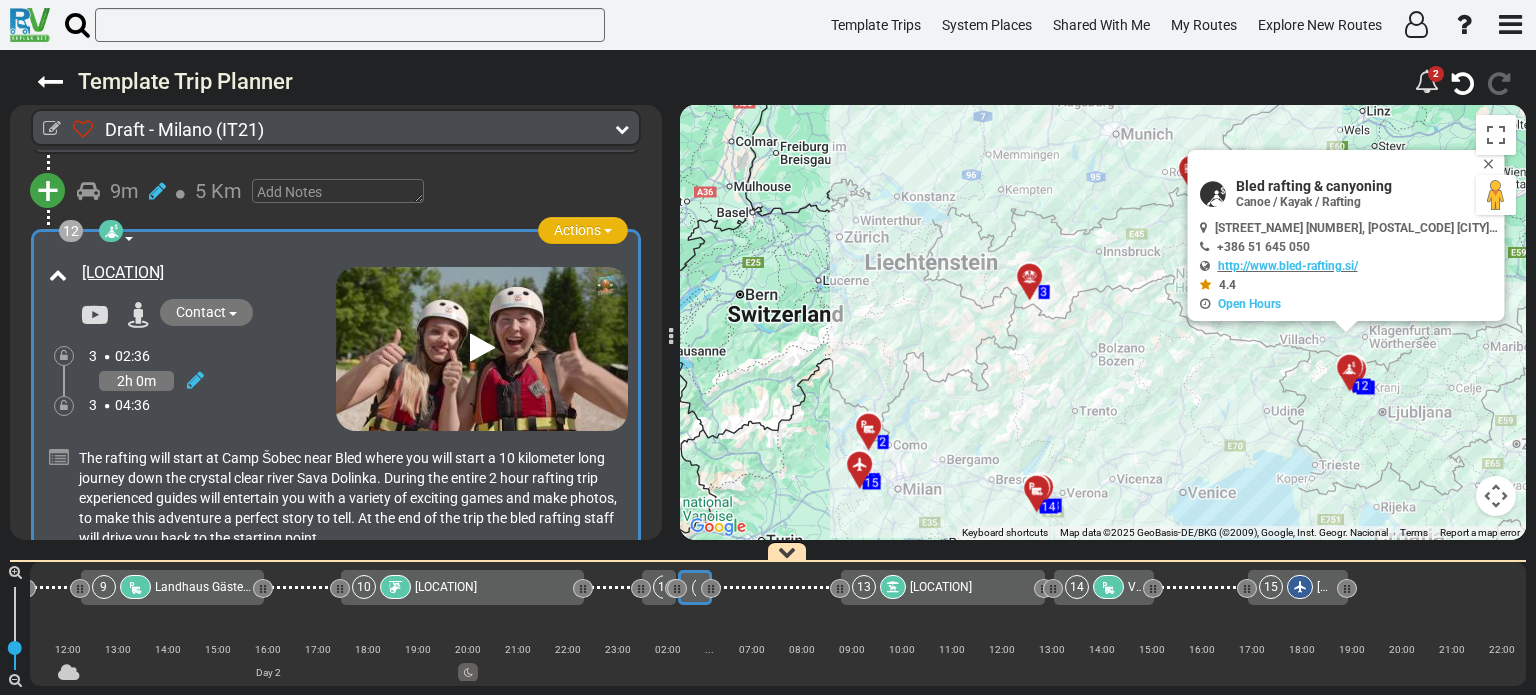 click at bounding box center (608, 231) 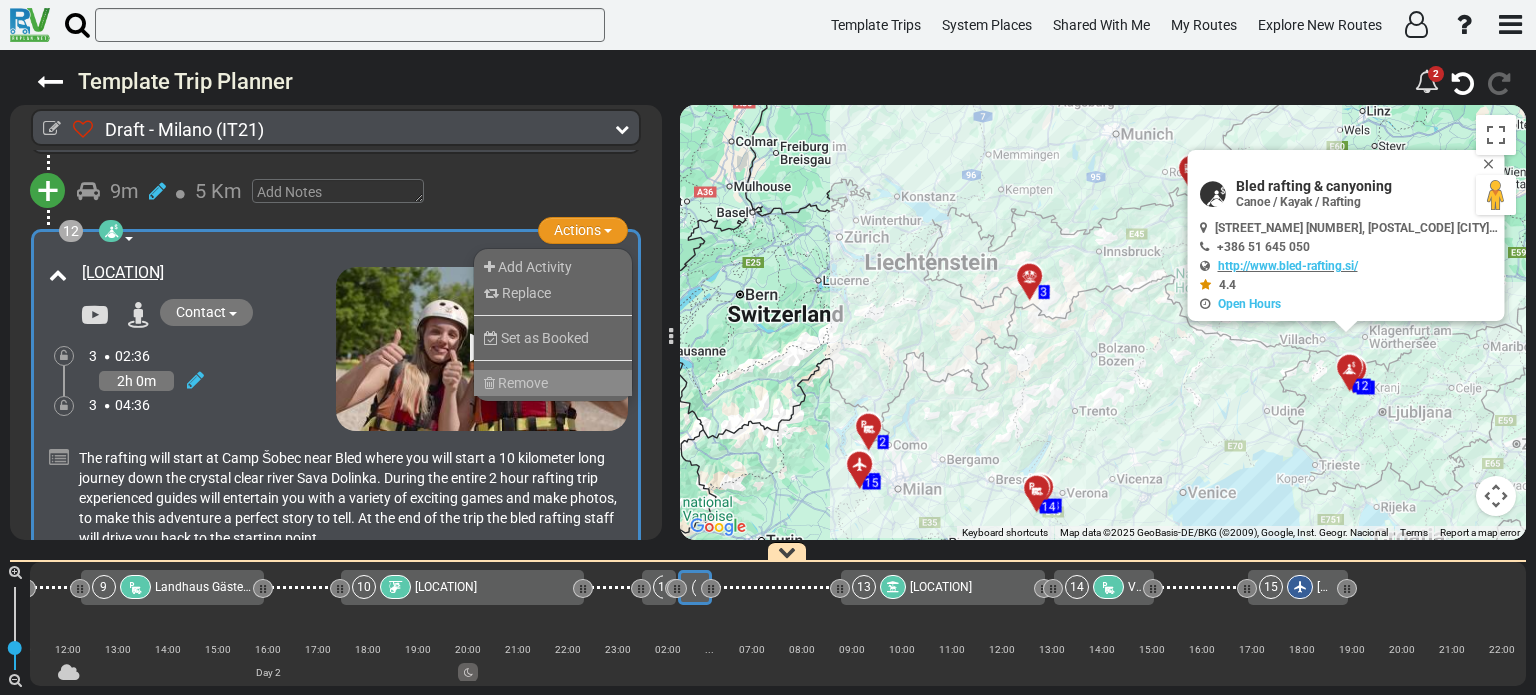 click on "Remove" at bounding box center (553, 383) 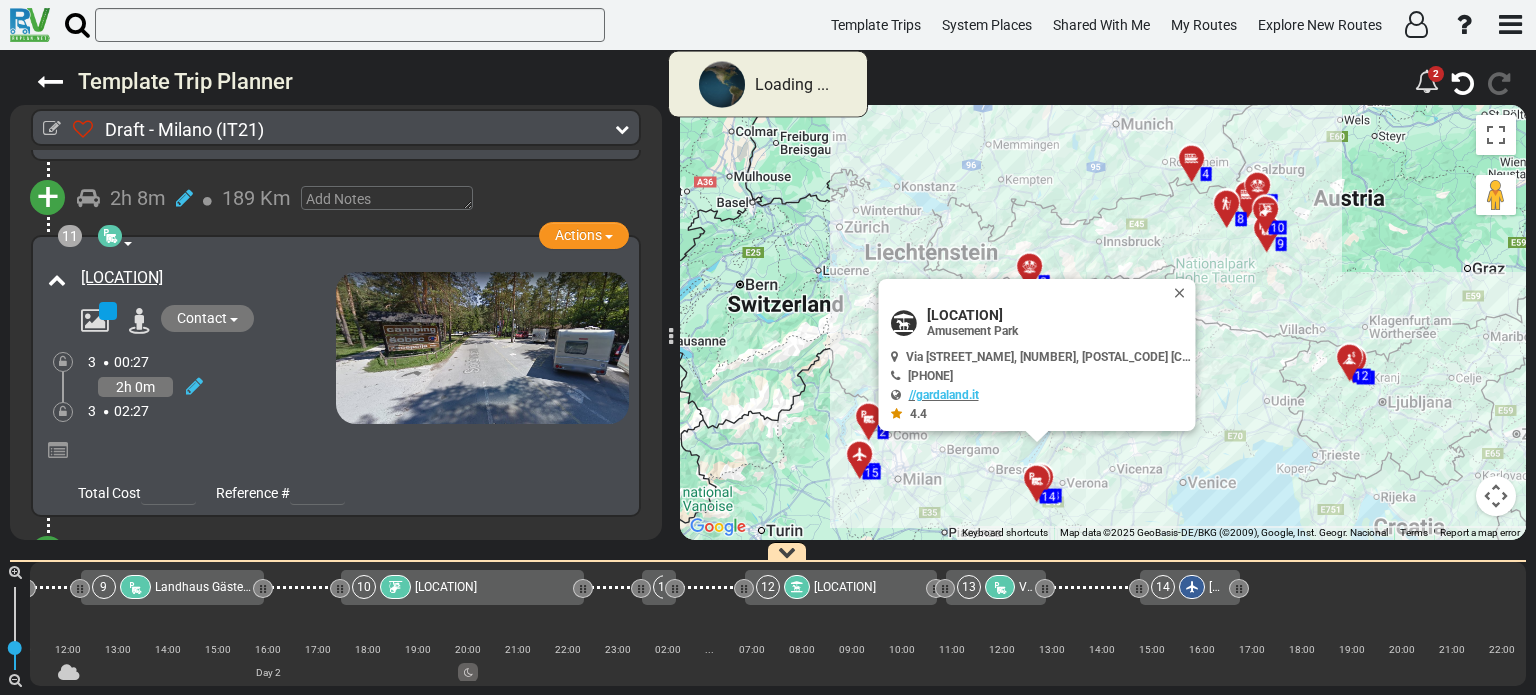 scroll, scrollTop: 4340, scrollLeft: 0, axis: vertical 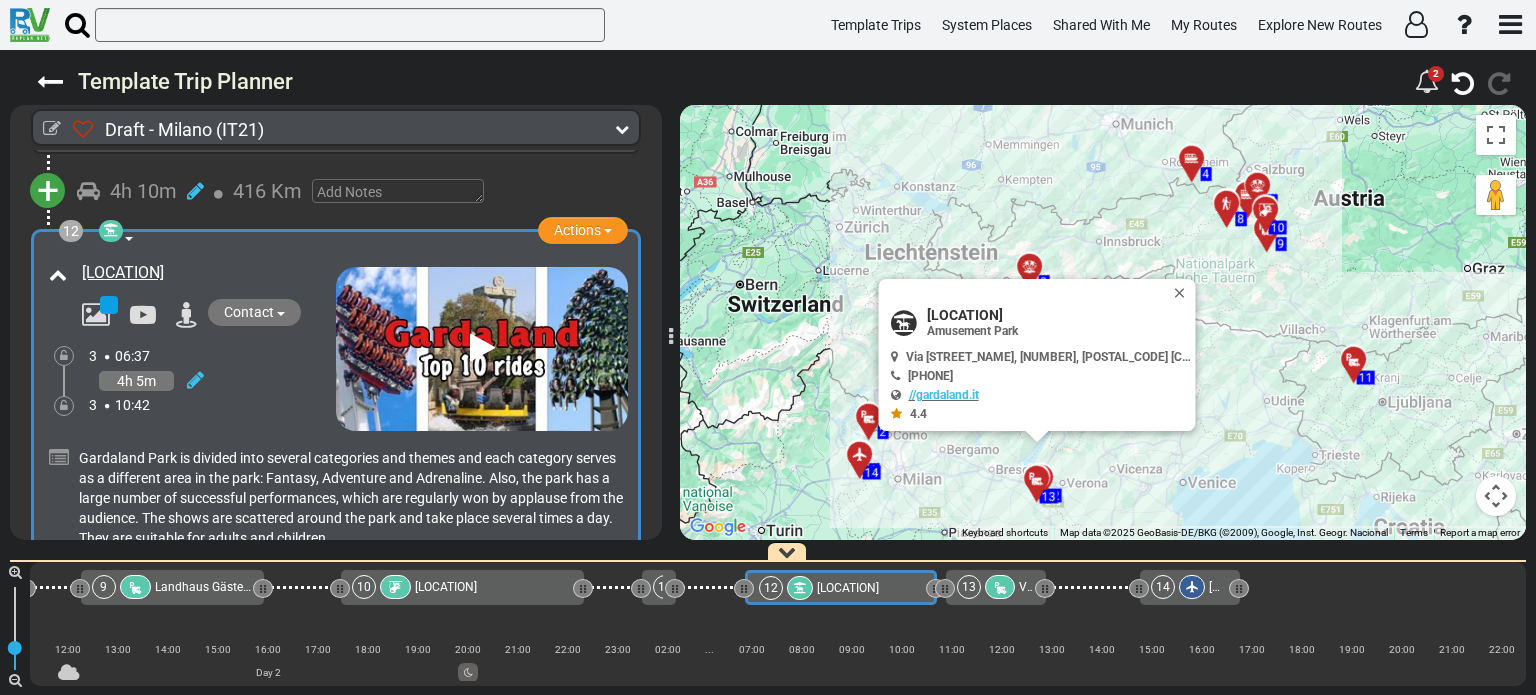 click at bounding box center (1360, 367) 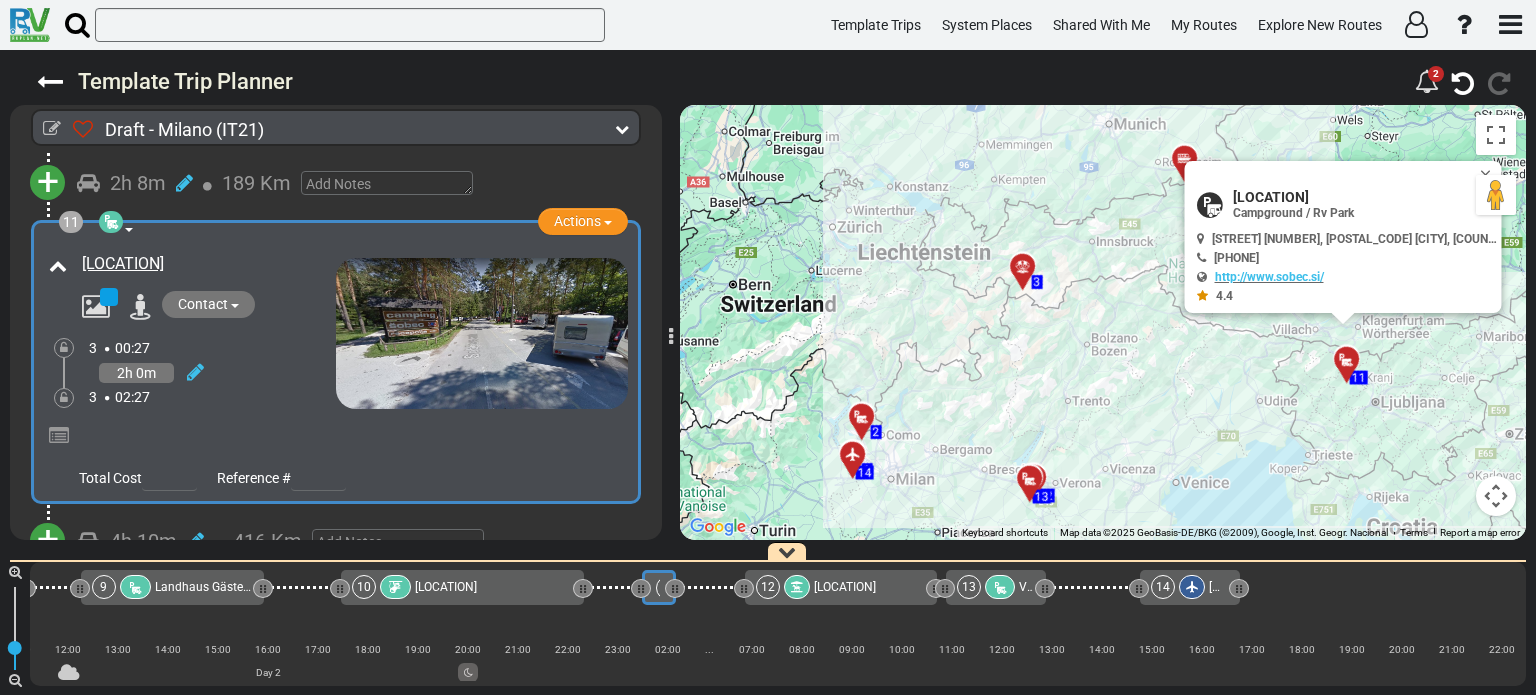 scroll, scrollTop: 3988, scrollLeft: 0, axis: vertical 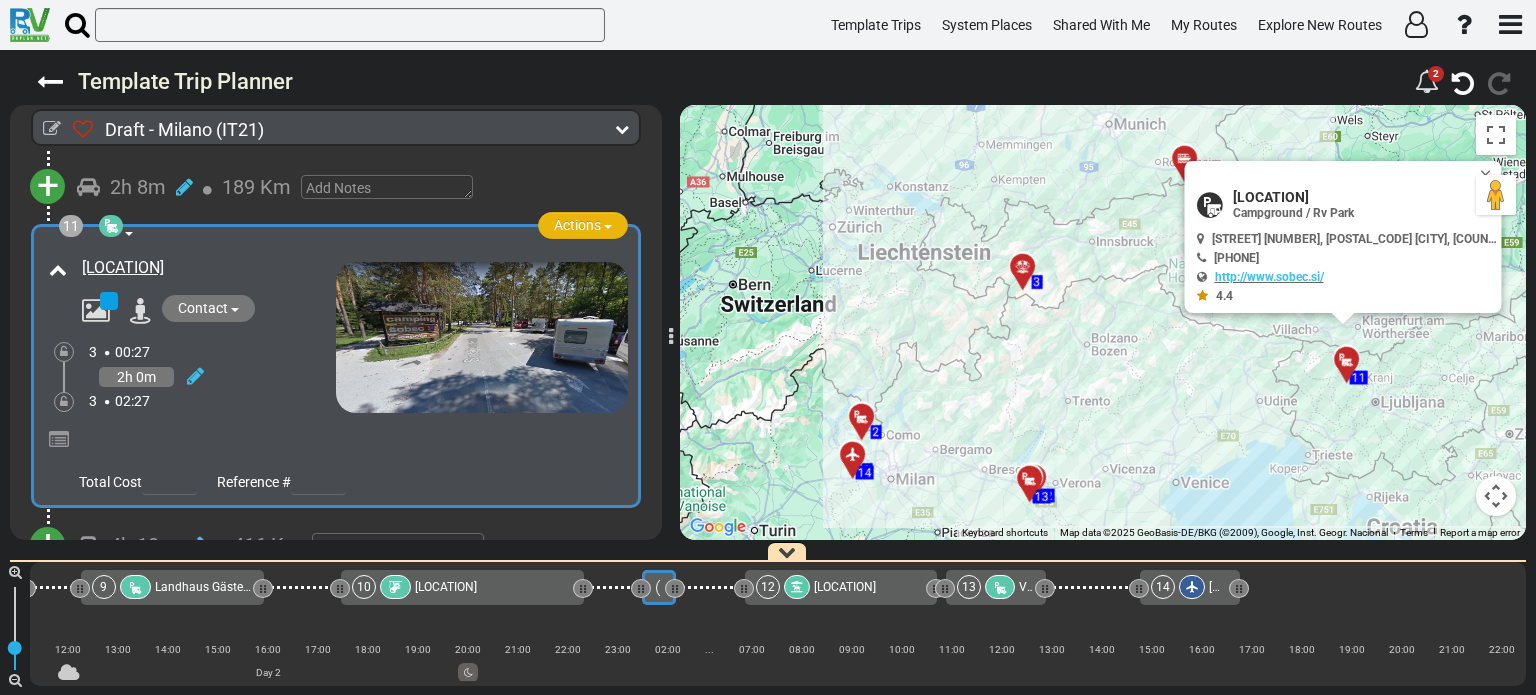 click on "Actions" at bounding box center (583, 225) 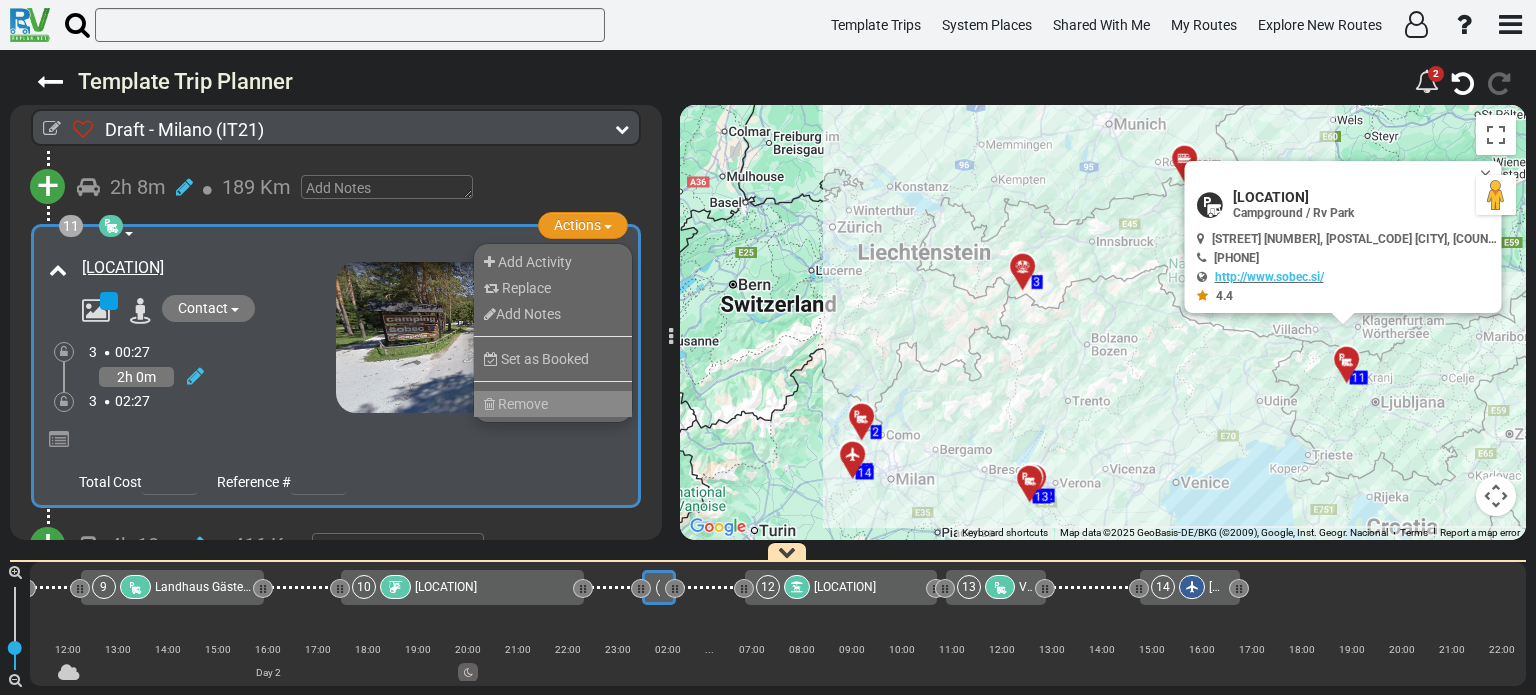 click on "Remove" at bounding box center (553, 404) 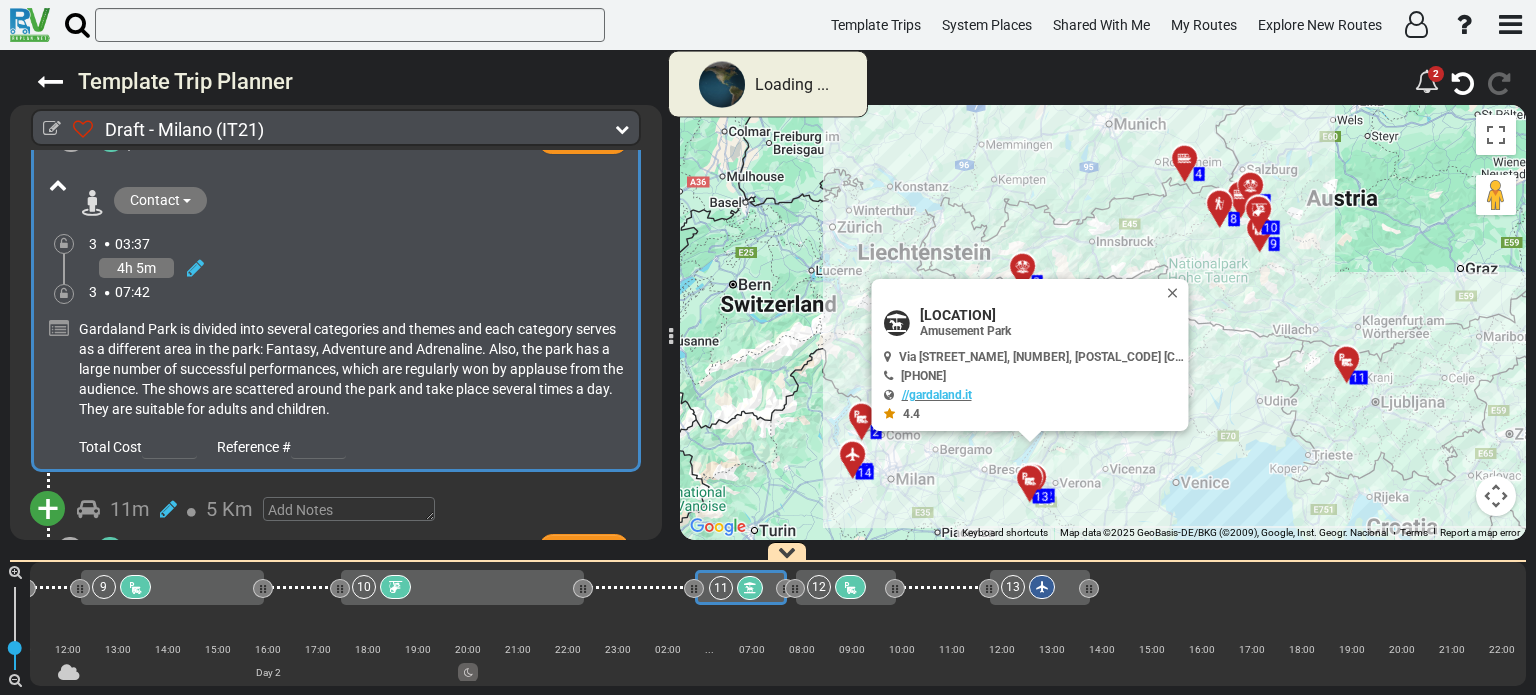 scroll, scrollTop: 3988, scrollLeft: 0, axis: vertical 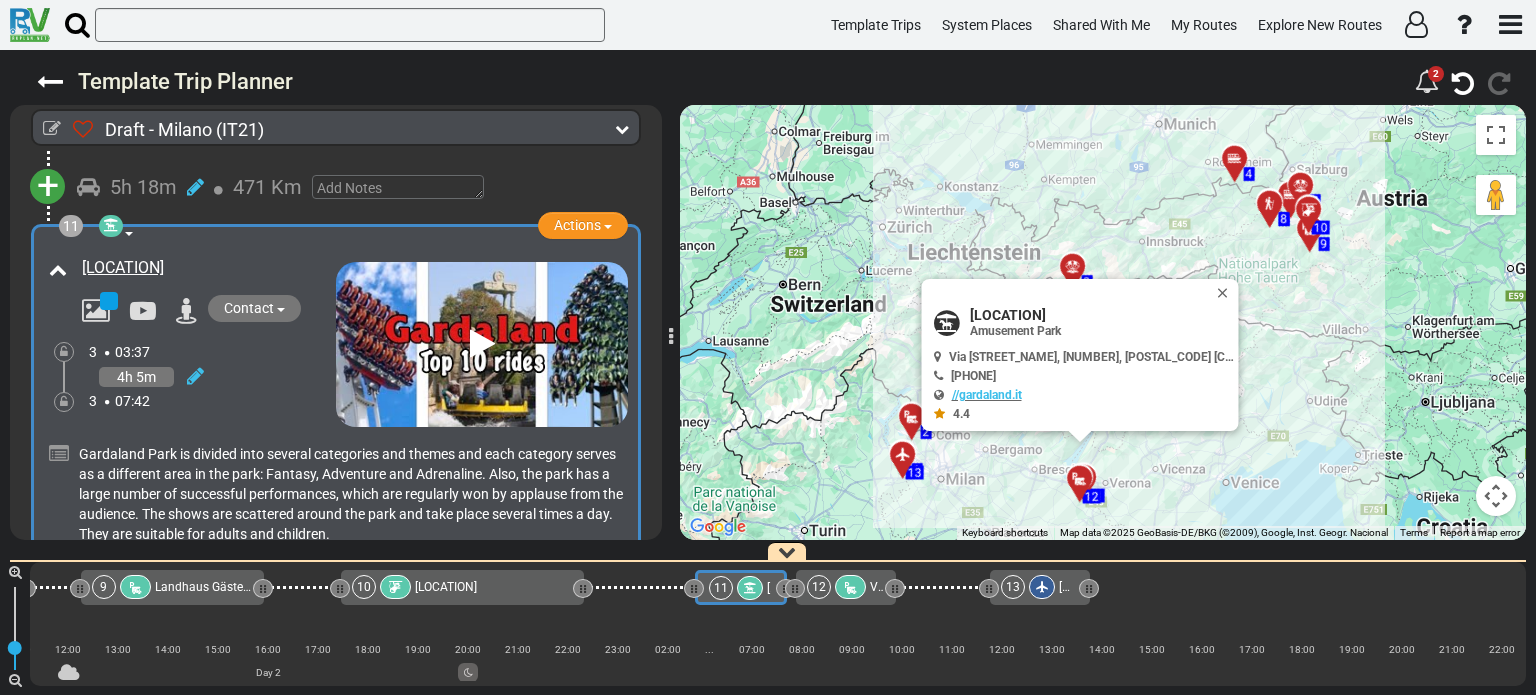 click at bounding box center (1315, 217) 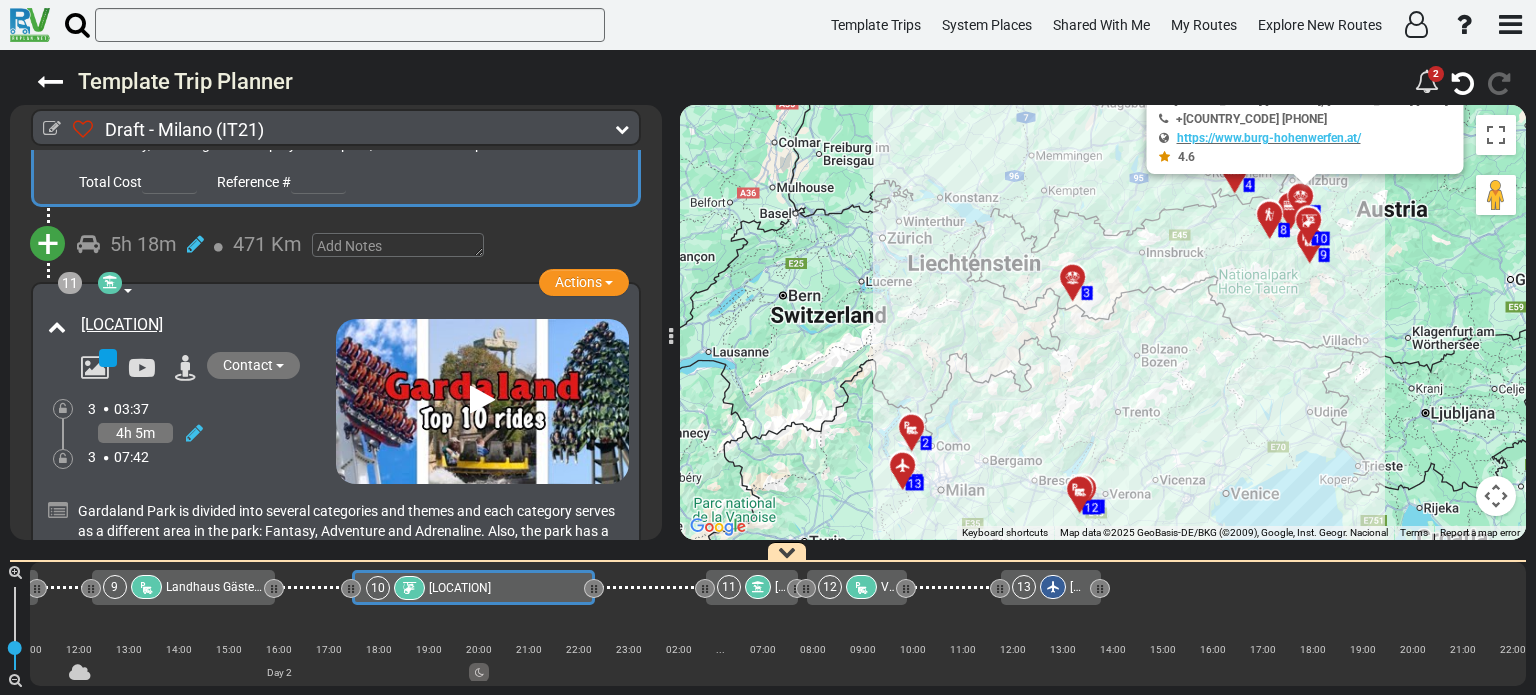 scroll, scrollTop: 3805, scrollLeft: 0, axis: vertical 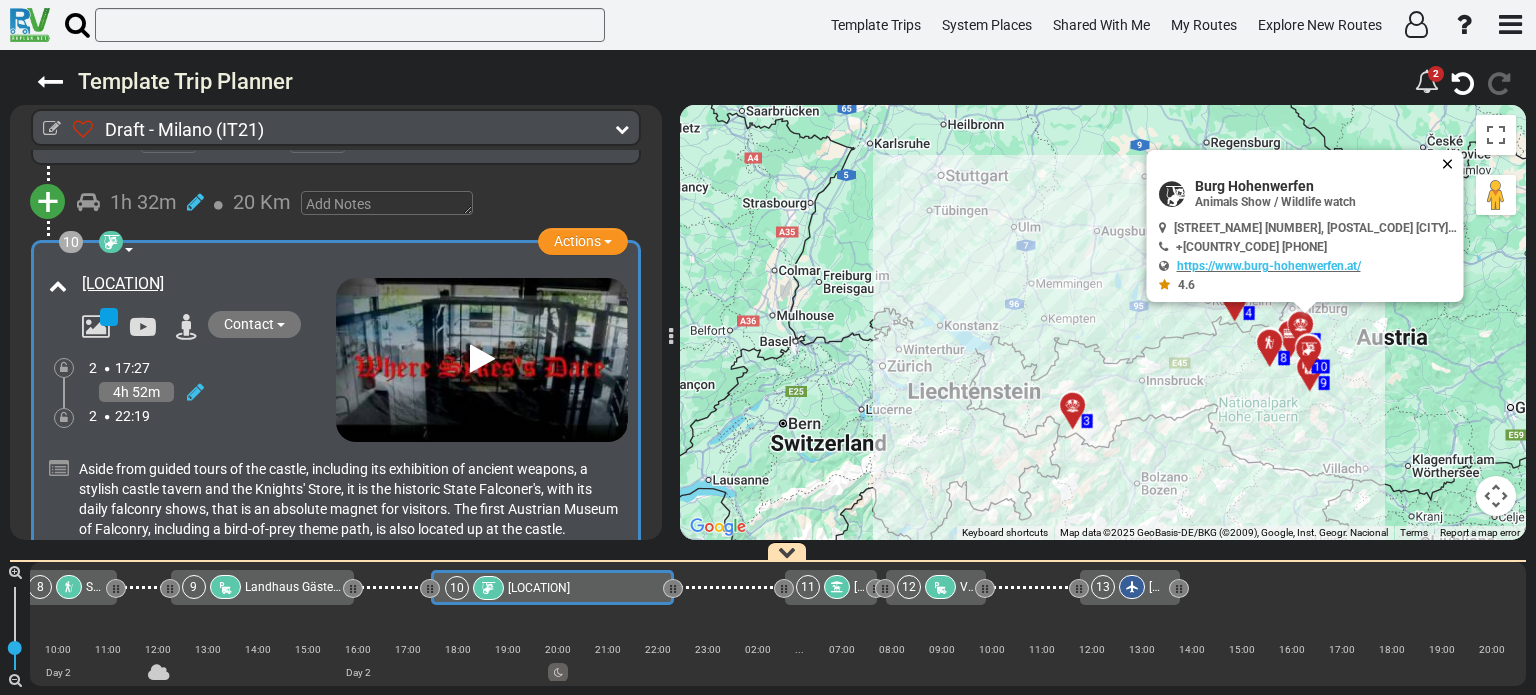 click at bounding box center (1452, 164) 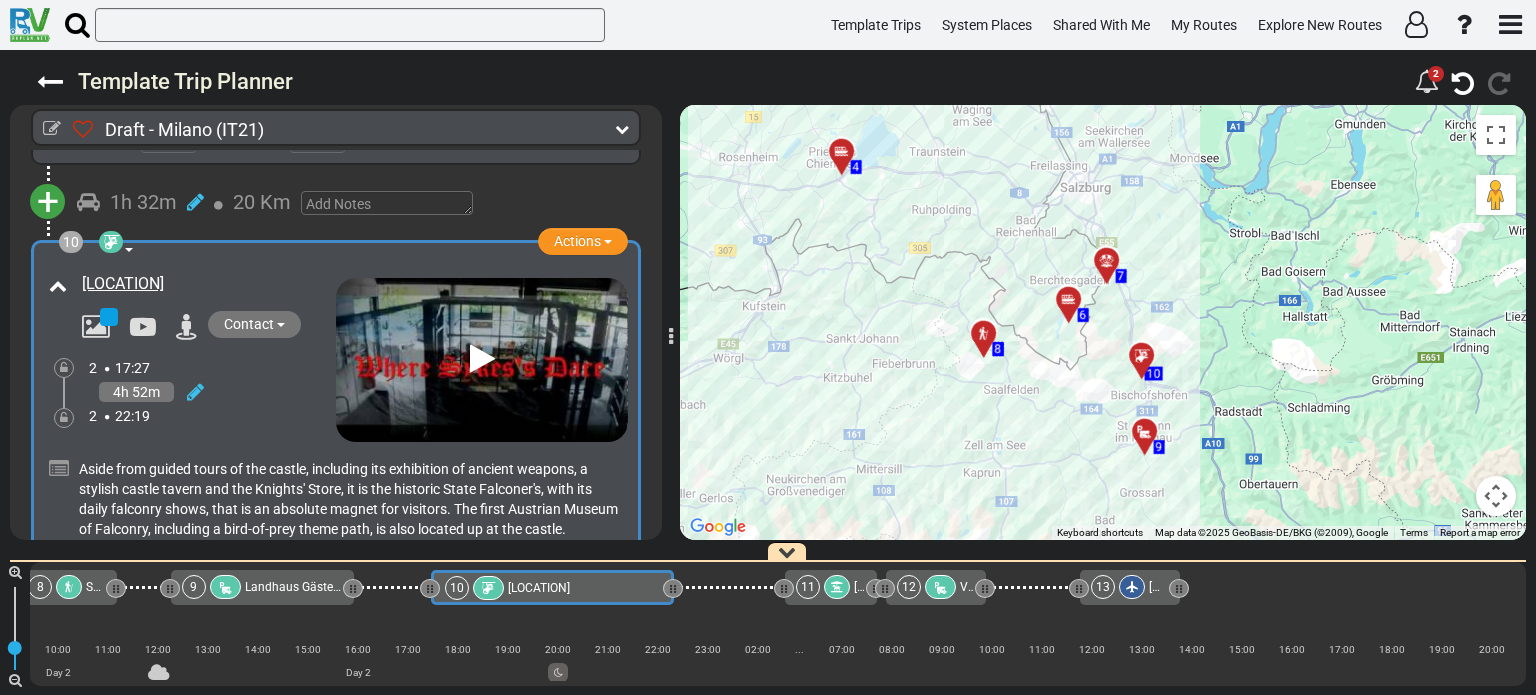 drag, startPoint x: 1299, startPoint y: 409, endPoint x: 1262, endPoint y: 280, distance: 134.20134 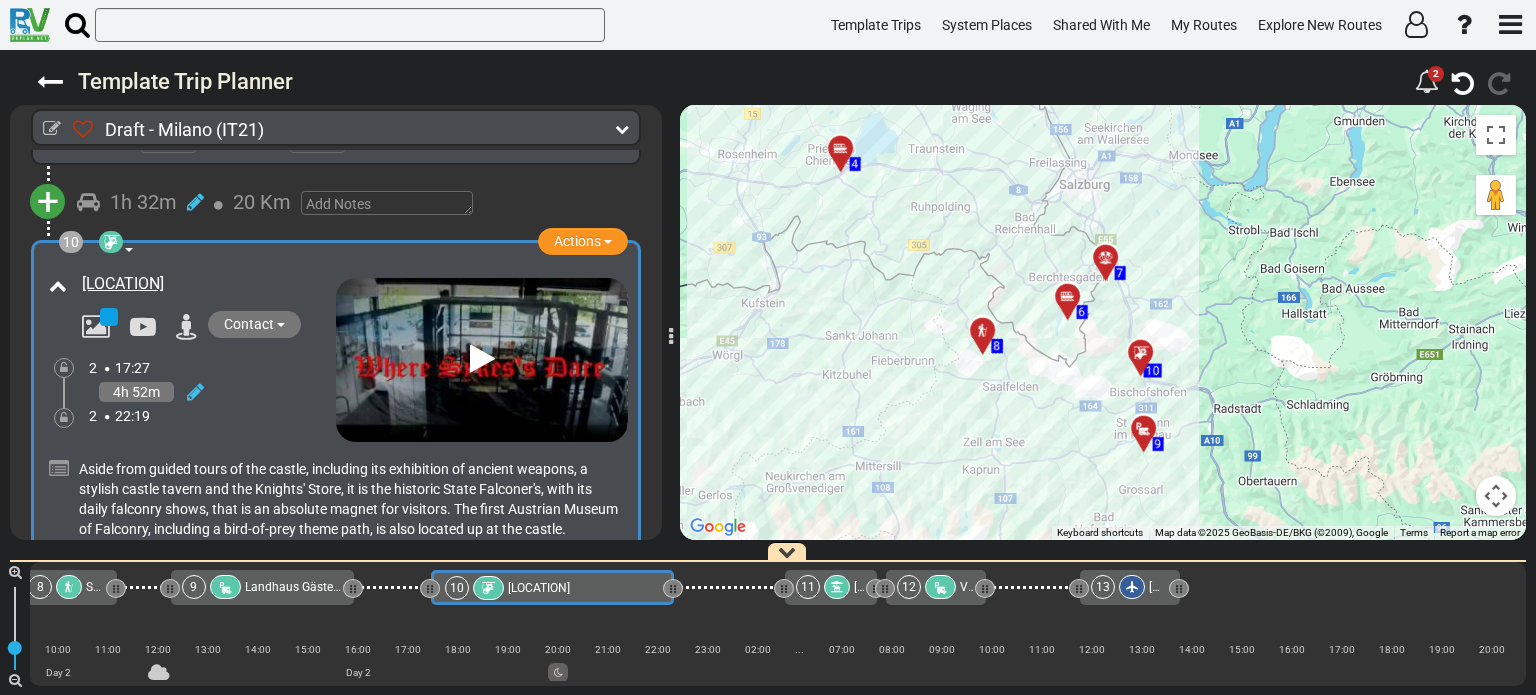 click at bounding box center (1112, 265) 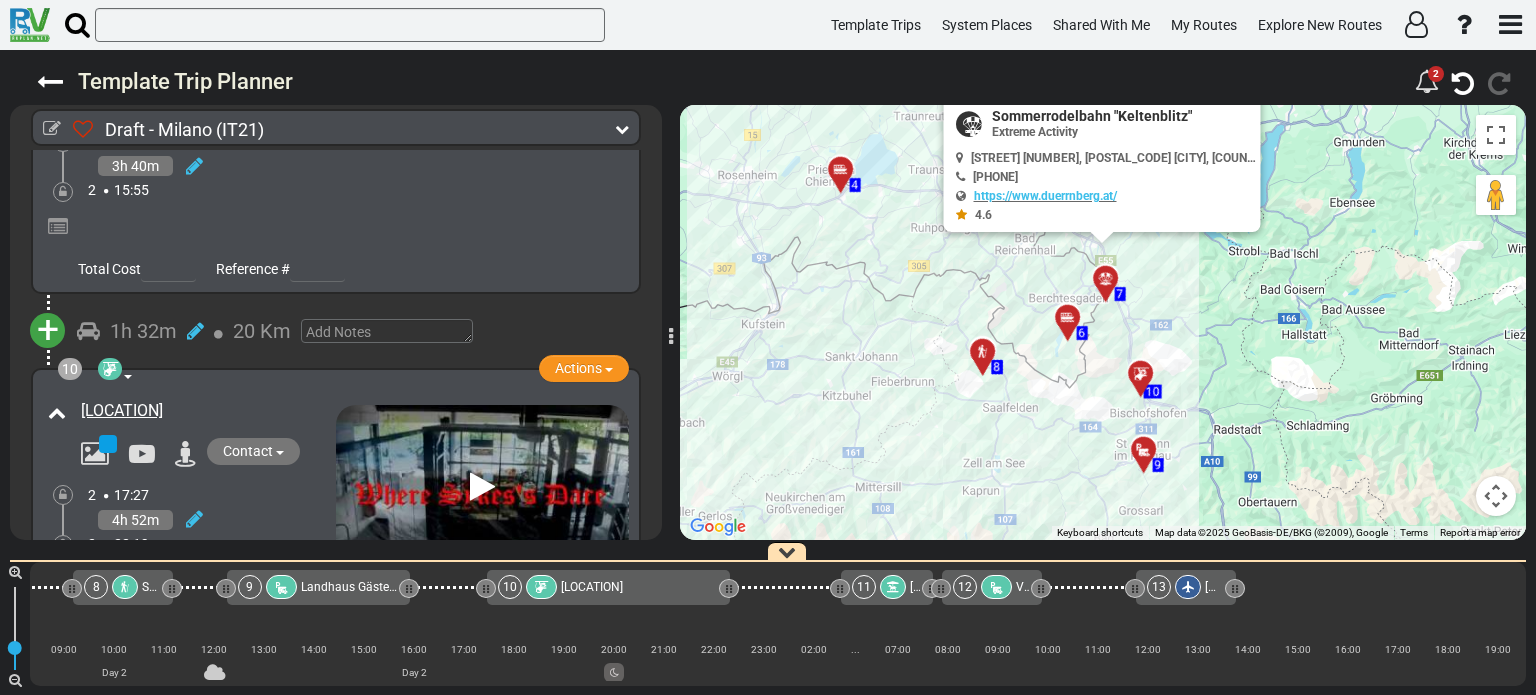 scroll, scrollTop: 3051, scrollLeft: 0, axis: vertical 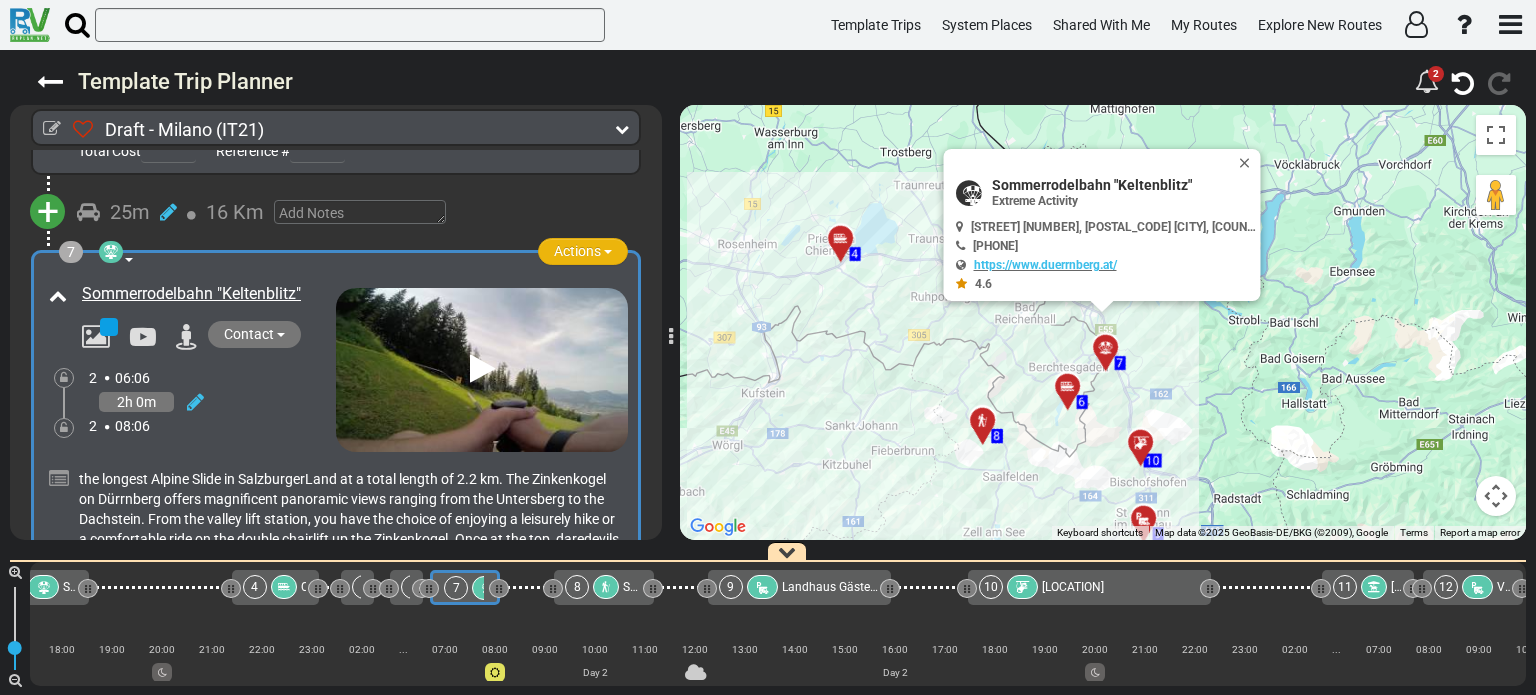 click on "Actions" at bounding box center (583, 251) 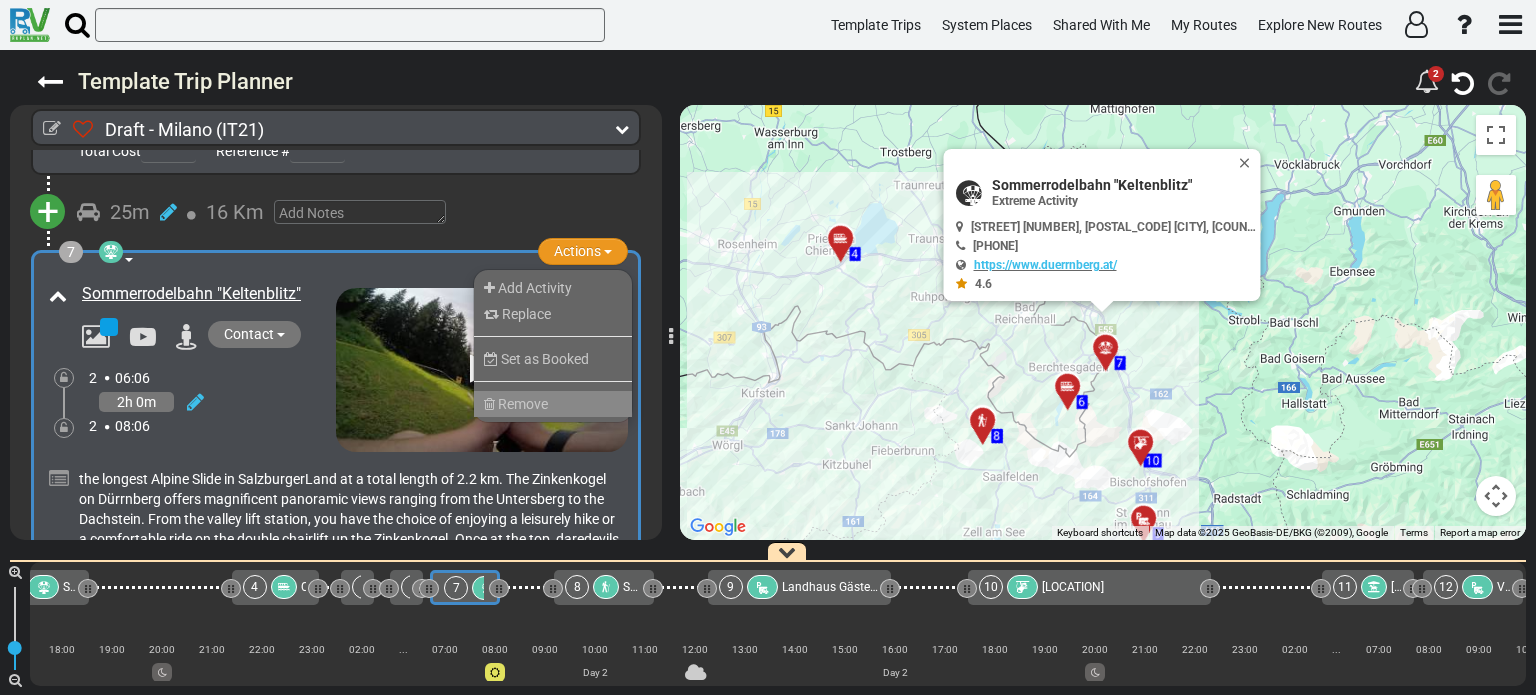 click on "Remove" at bounding box center [553, 404] 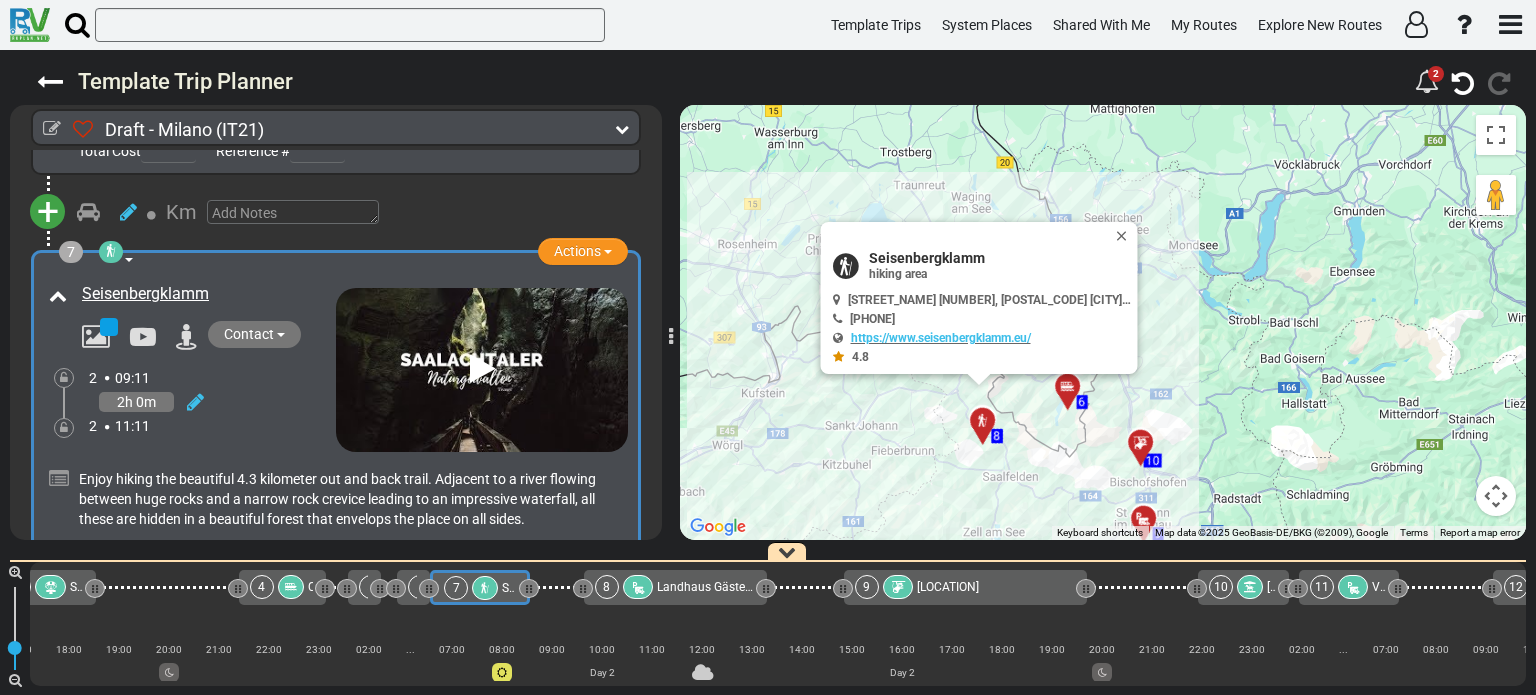 scroll, scrollTop: 0, scrollLeft: 536, axis: horizontal 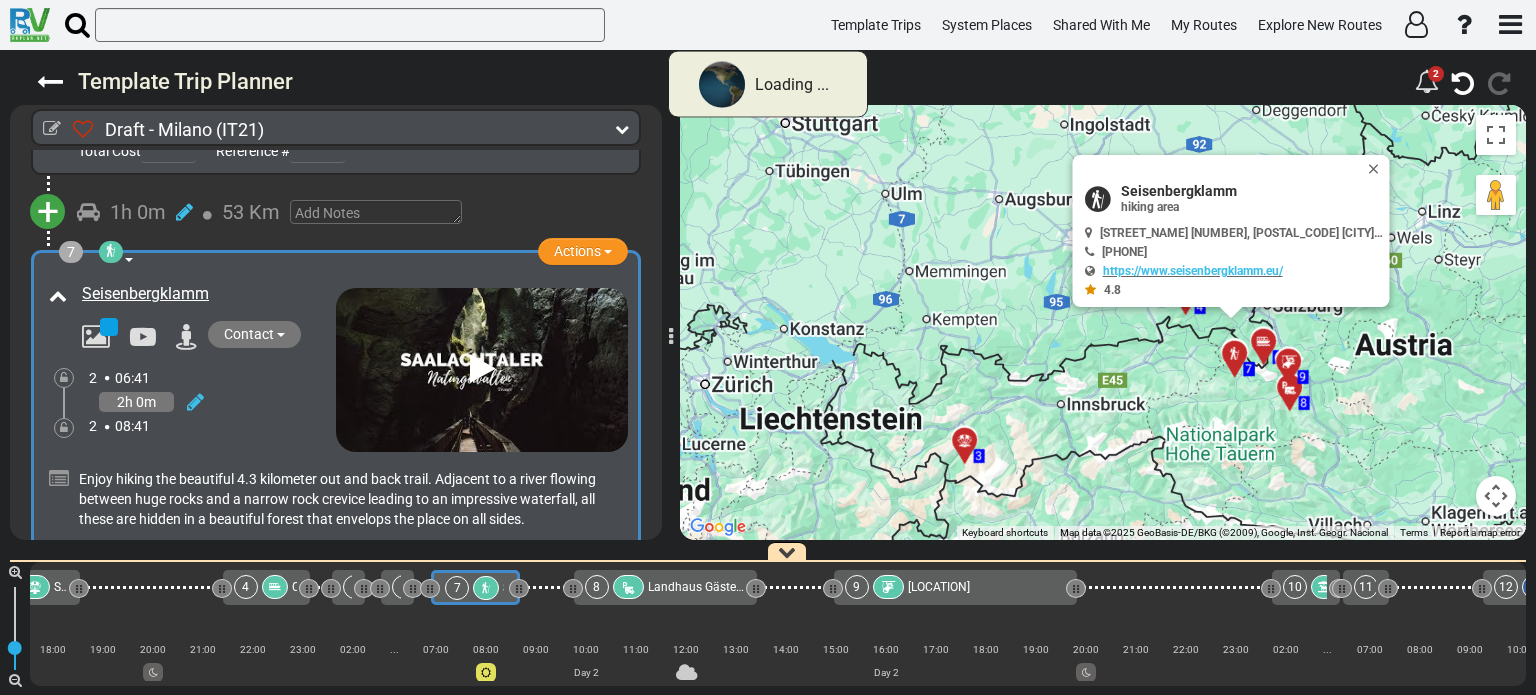 click on "[STREET_NAME] [NUMBER], [POSTAL_CODE] [CITY], [COUNTRY]" at bounding box center [1235, 261] 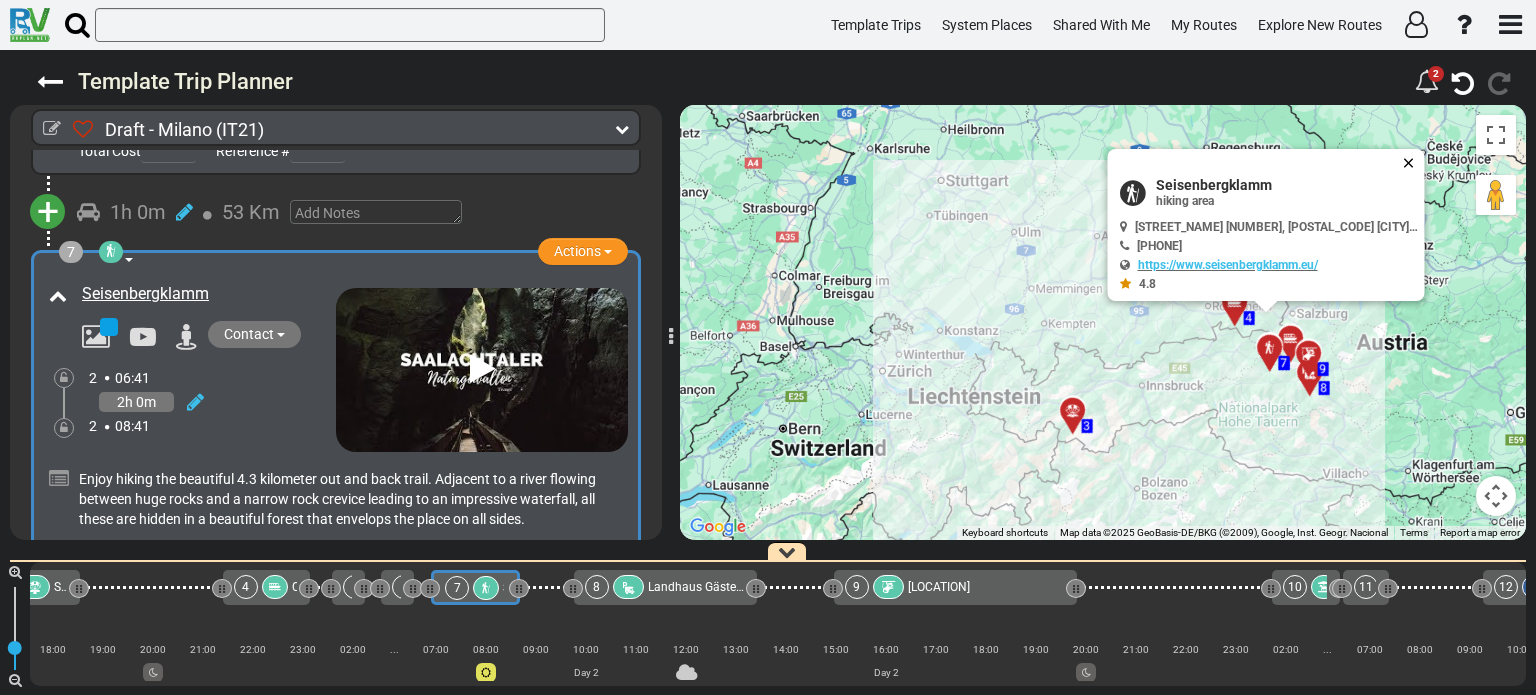 click at bounding box center (1413, 163) 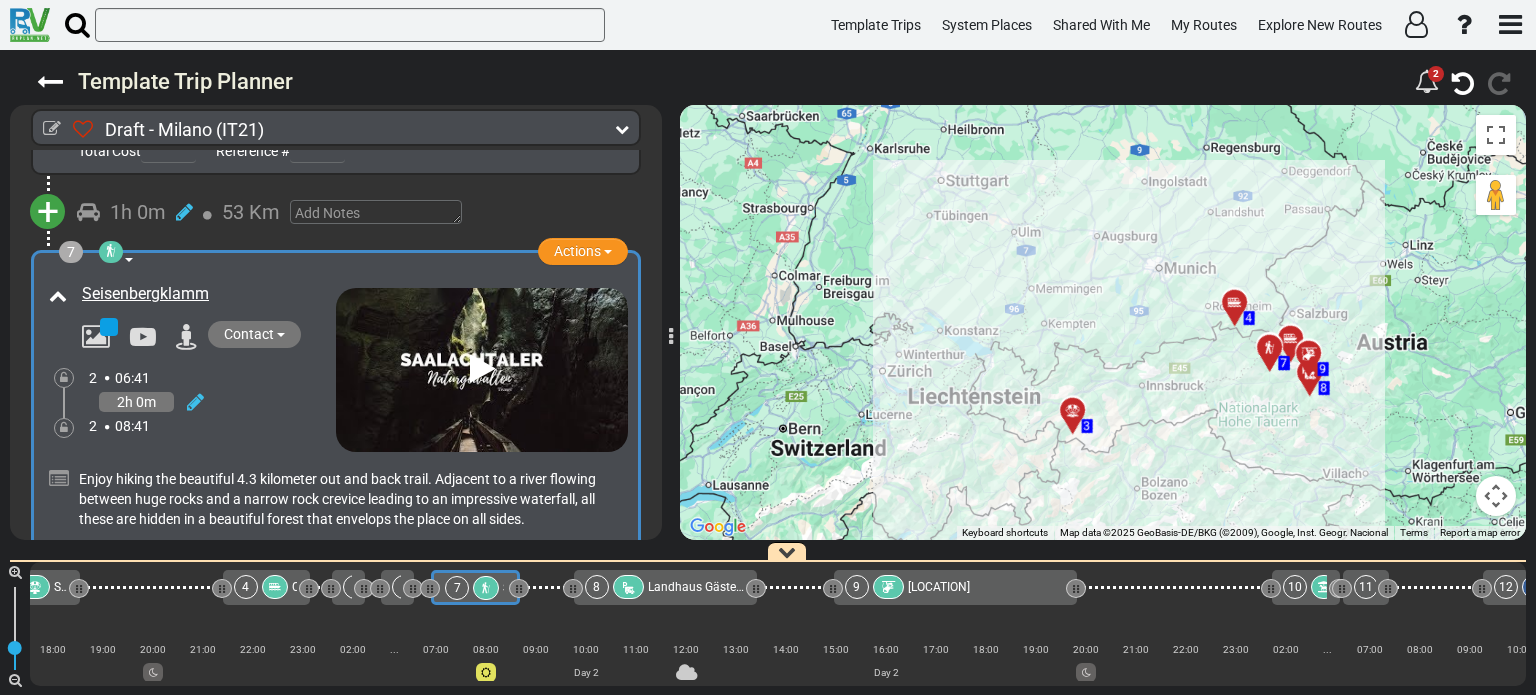 click at bounding box center (1234, 302) 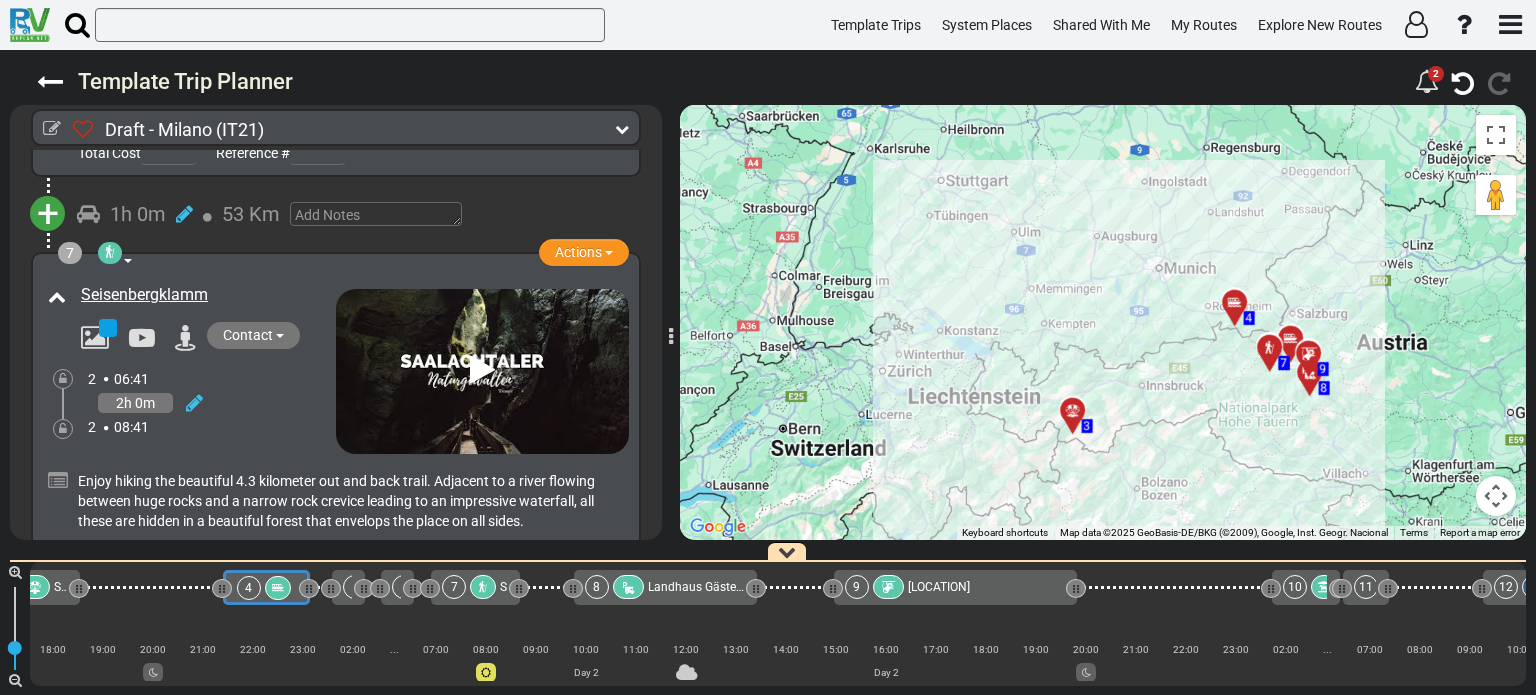scroll, scrollTop: 2212, scrollLeft: 0, axis: vertical 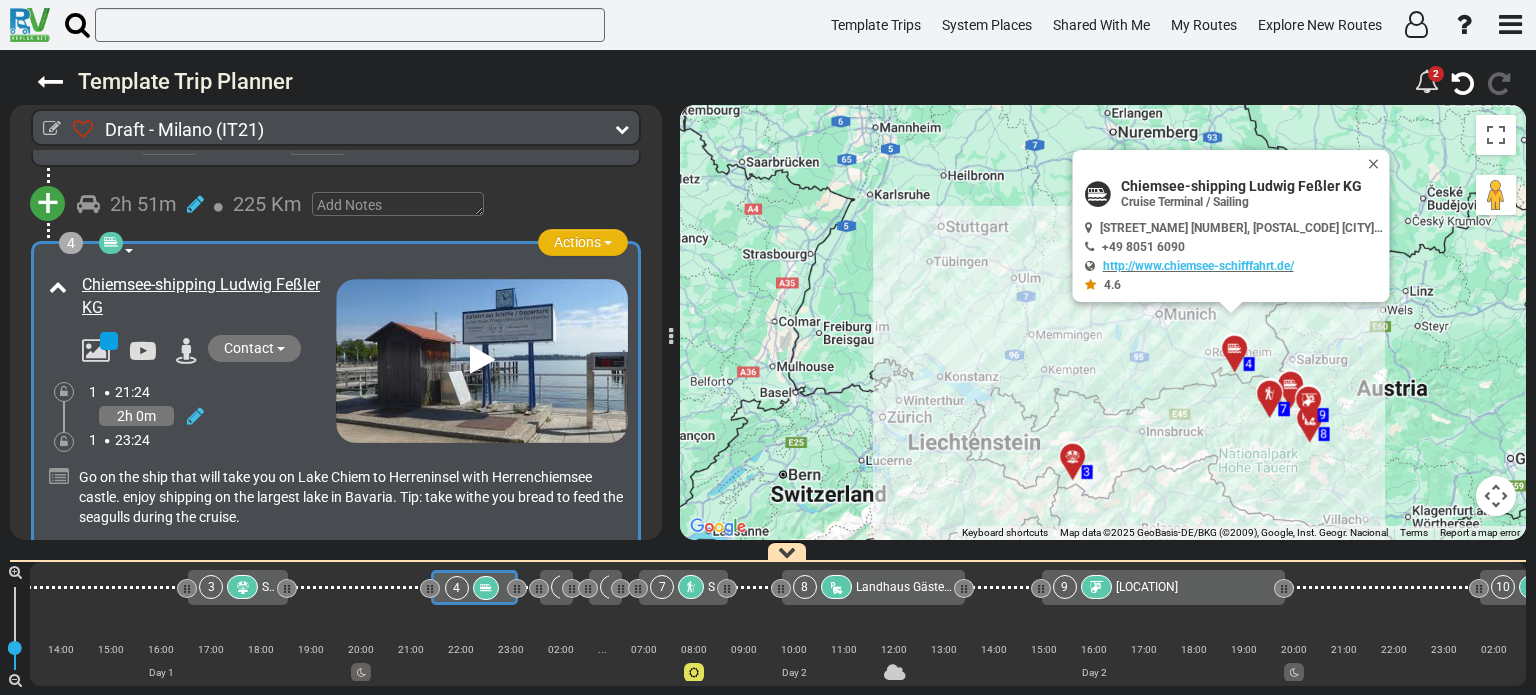 click at bounding box center [608, 243] 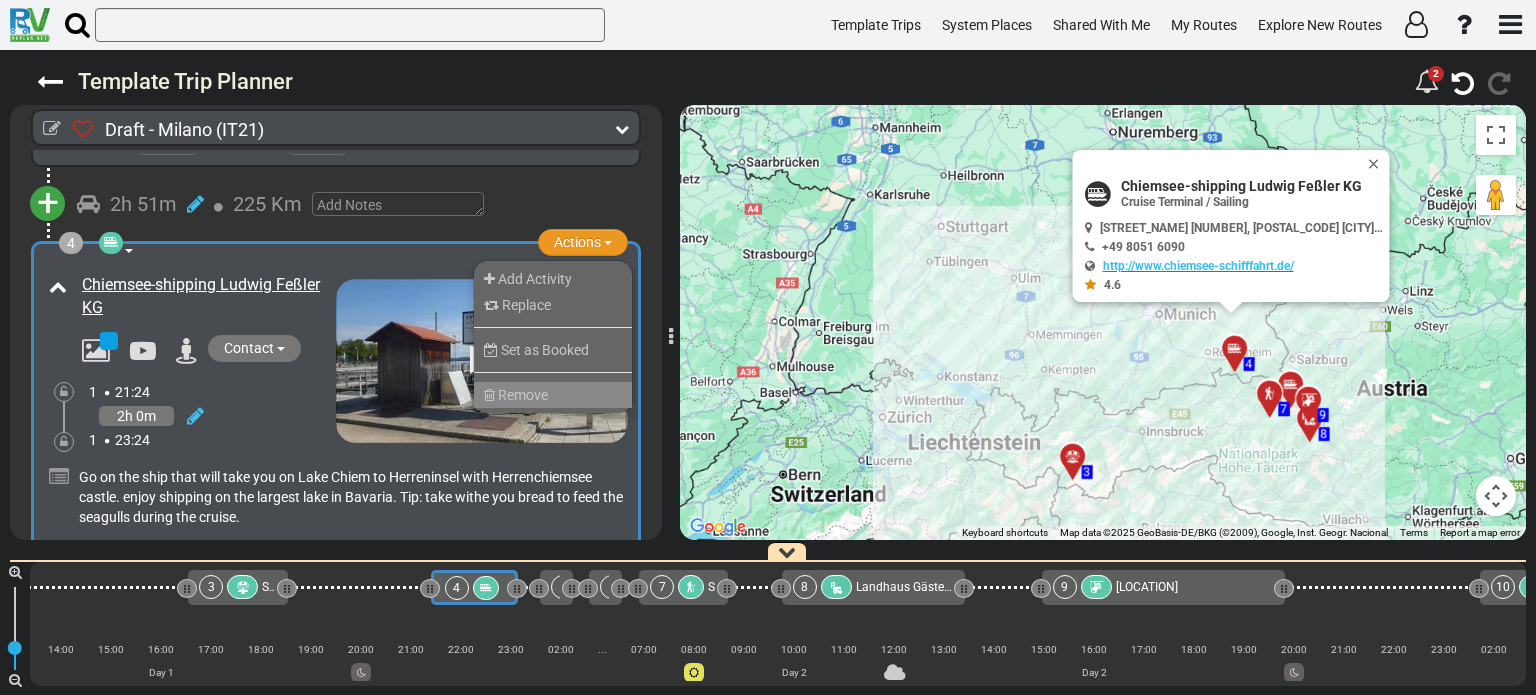 click on "Remove" at bounding box center (553, 395) 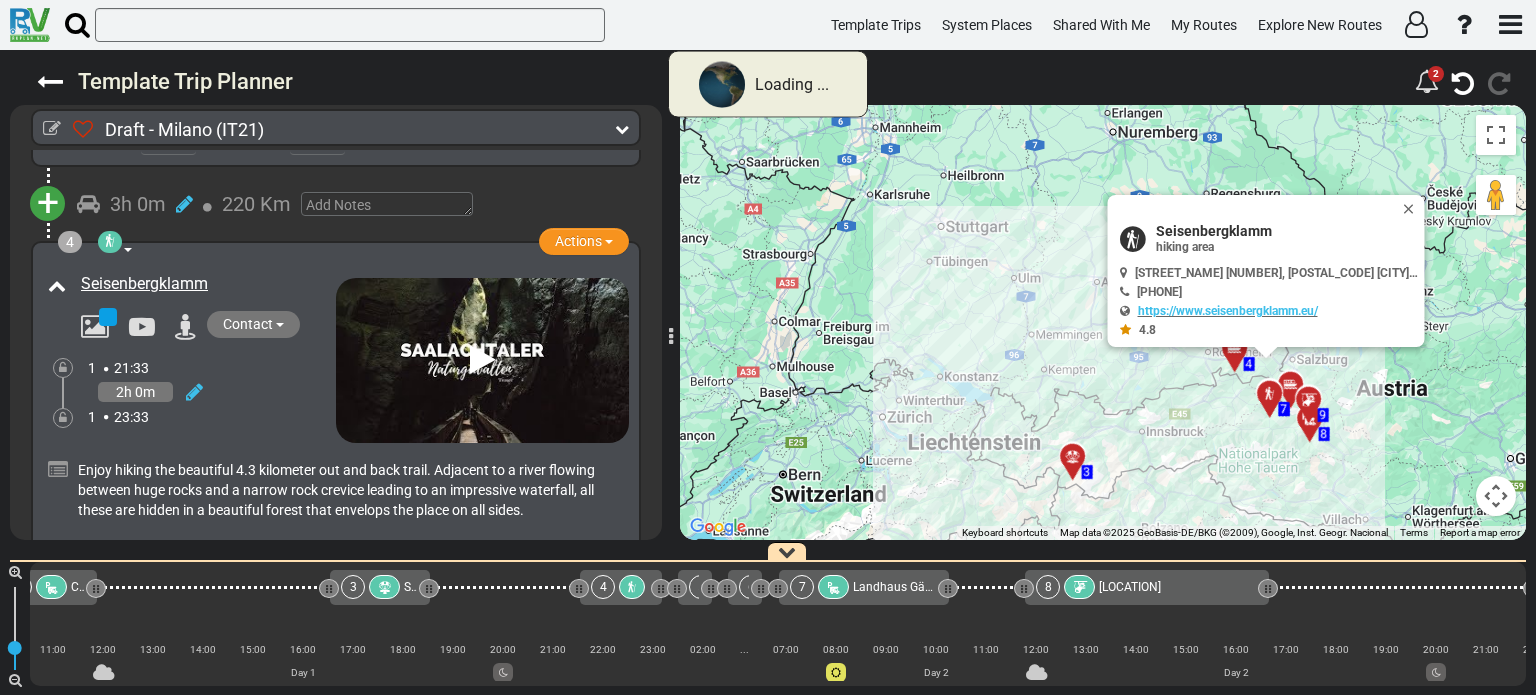 click at bounding box center (1269, 393) 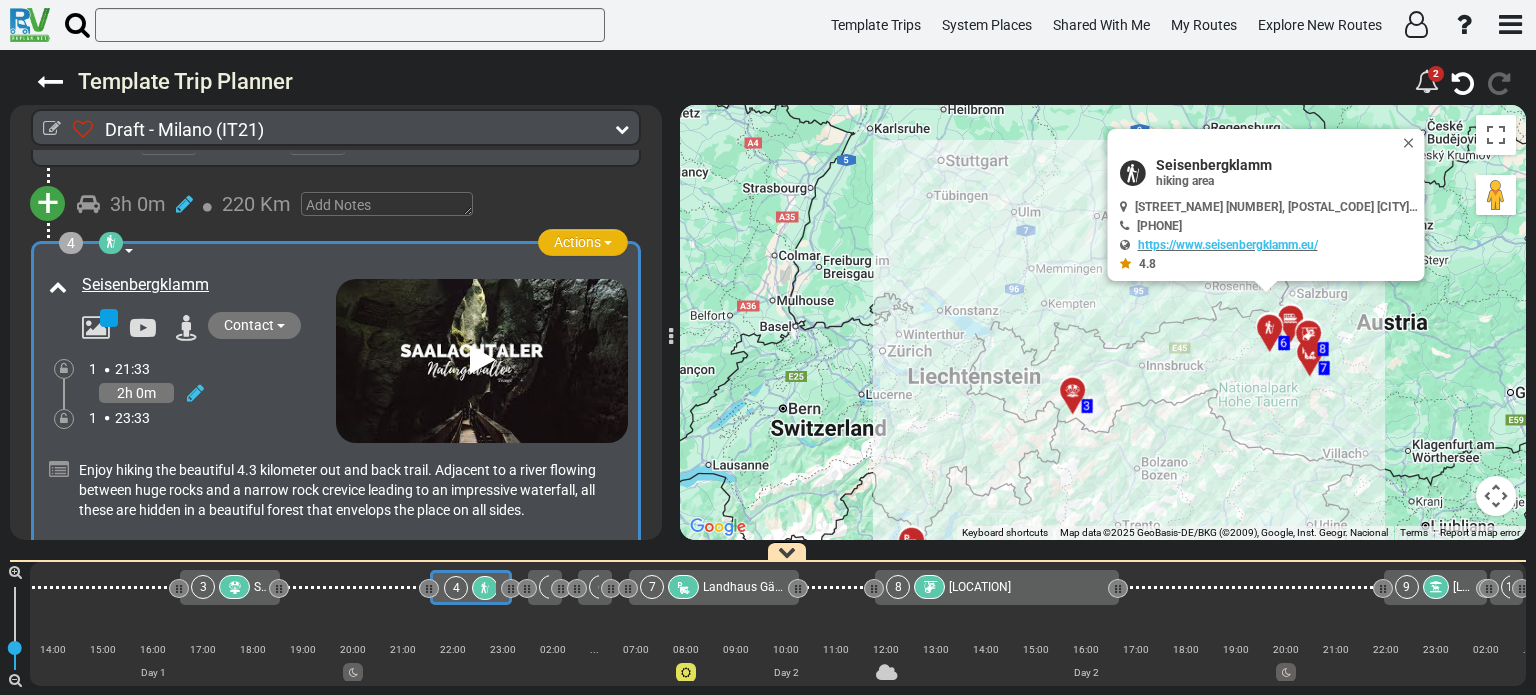 click on "Actions" at bounding box center [583, 242] 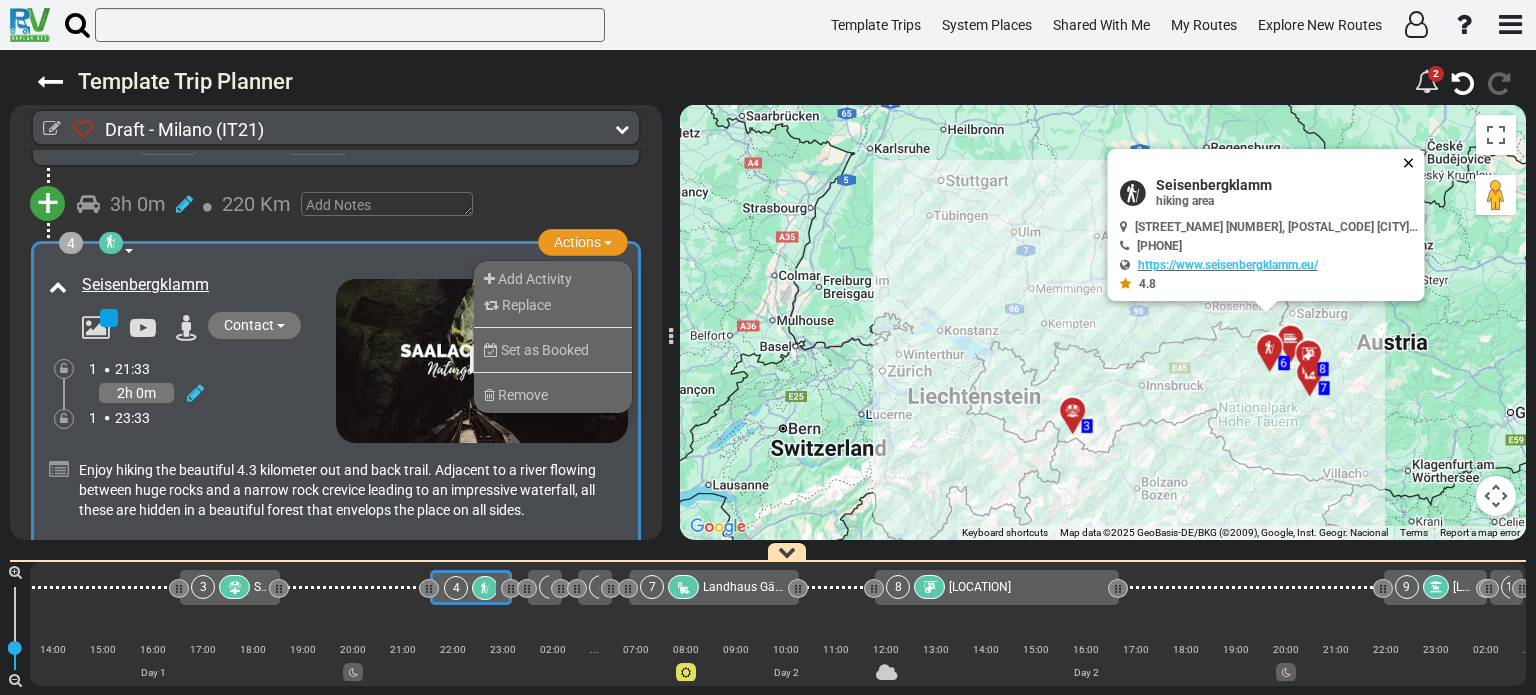 click at bounding box center (1413, 163) 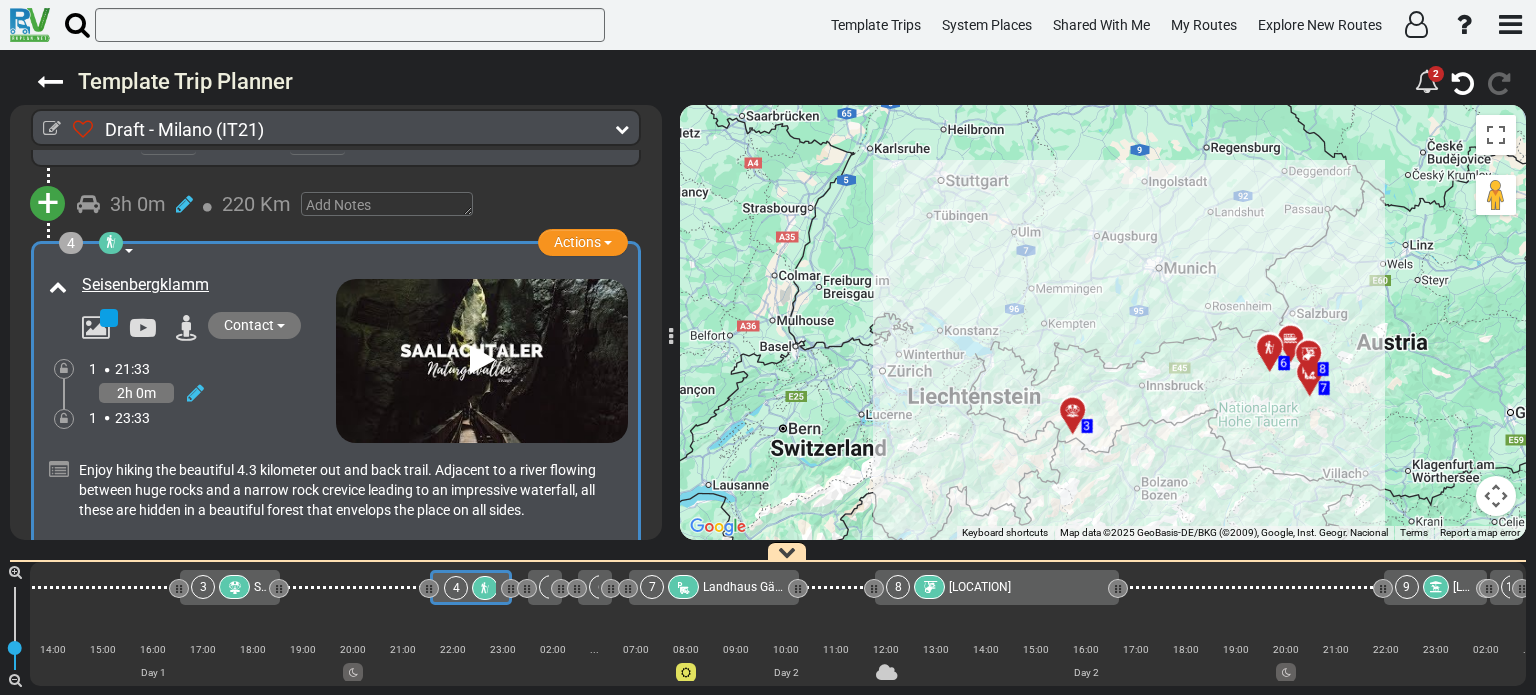 click at bounding box center (1290, 338) 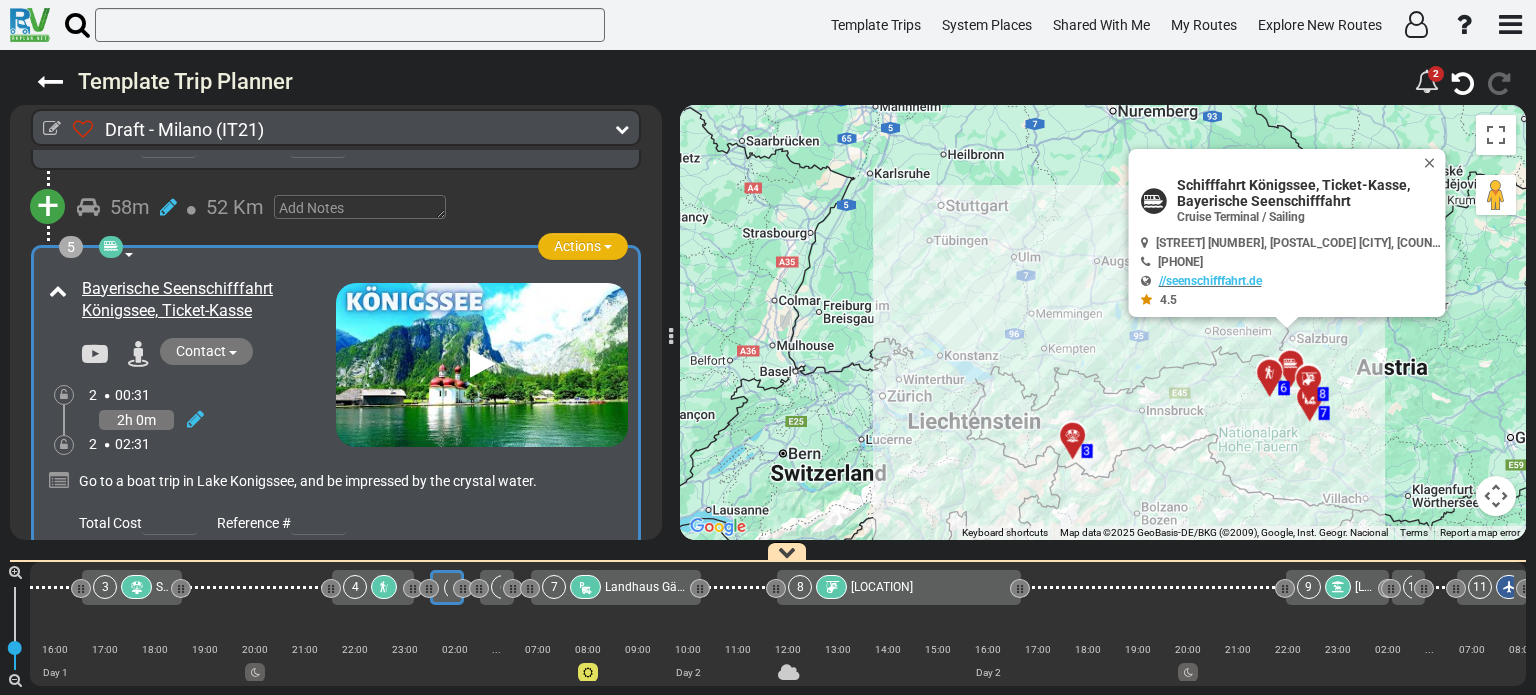 click on "Actions" at bounding box center (577, 246) 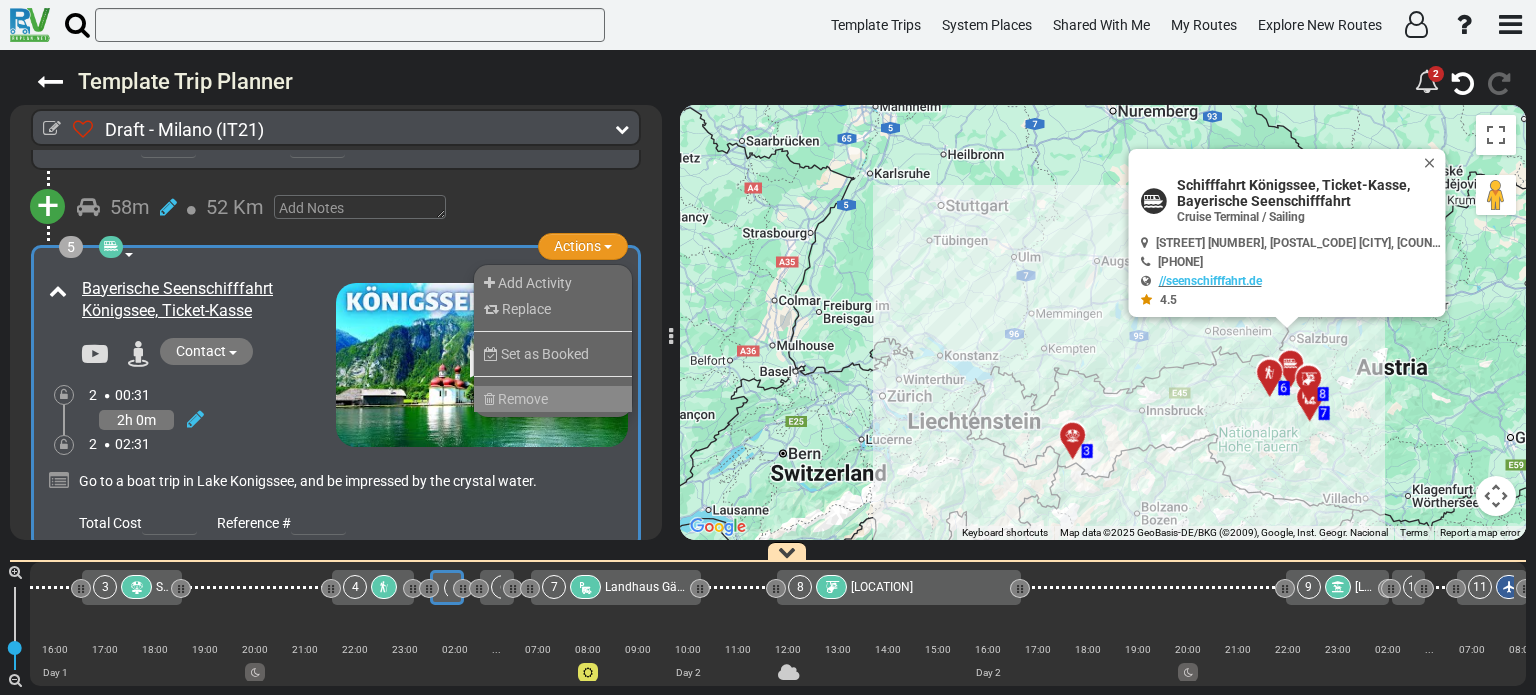 click on "Remove" at bounding box center (553, 399) 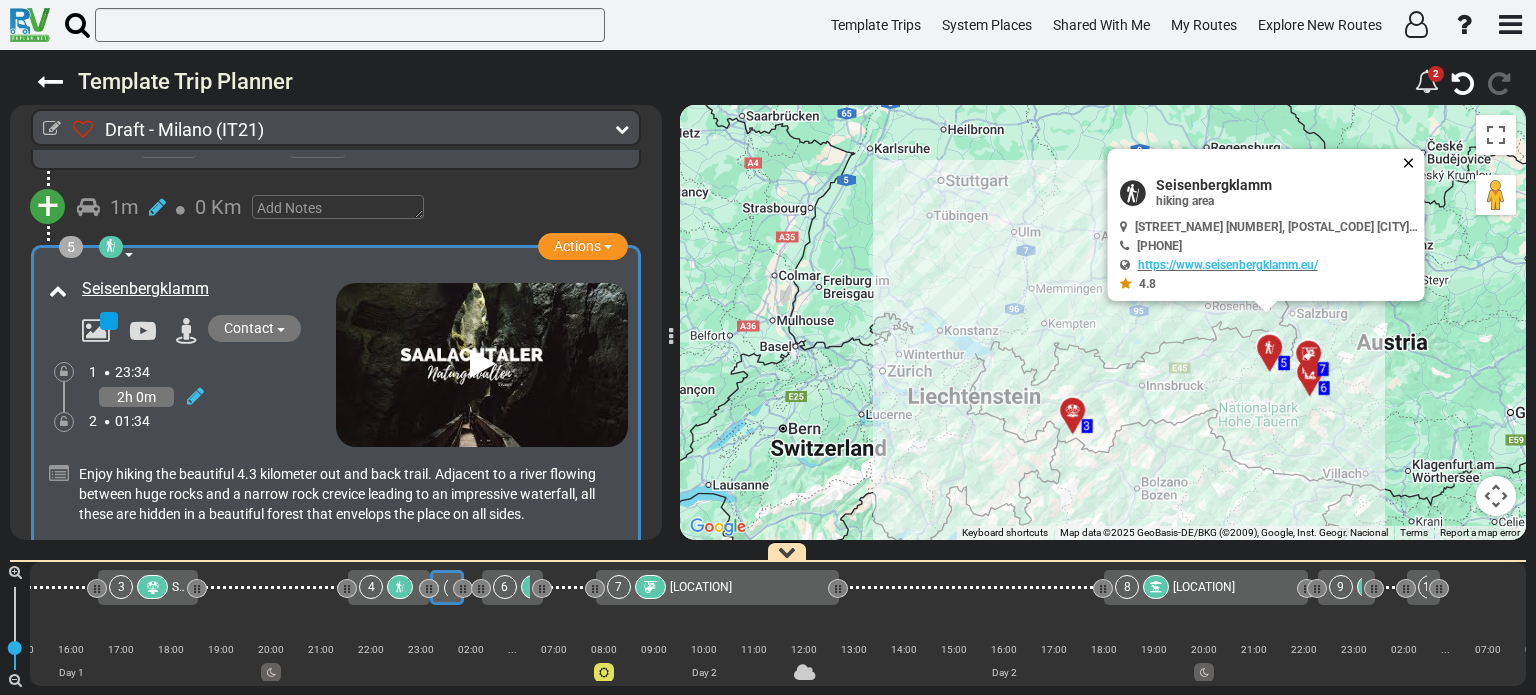 click at bounding box center (1413, 163) 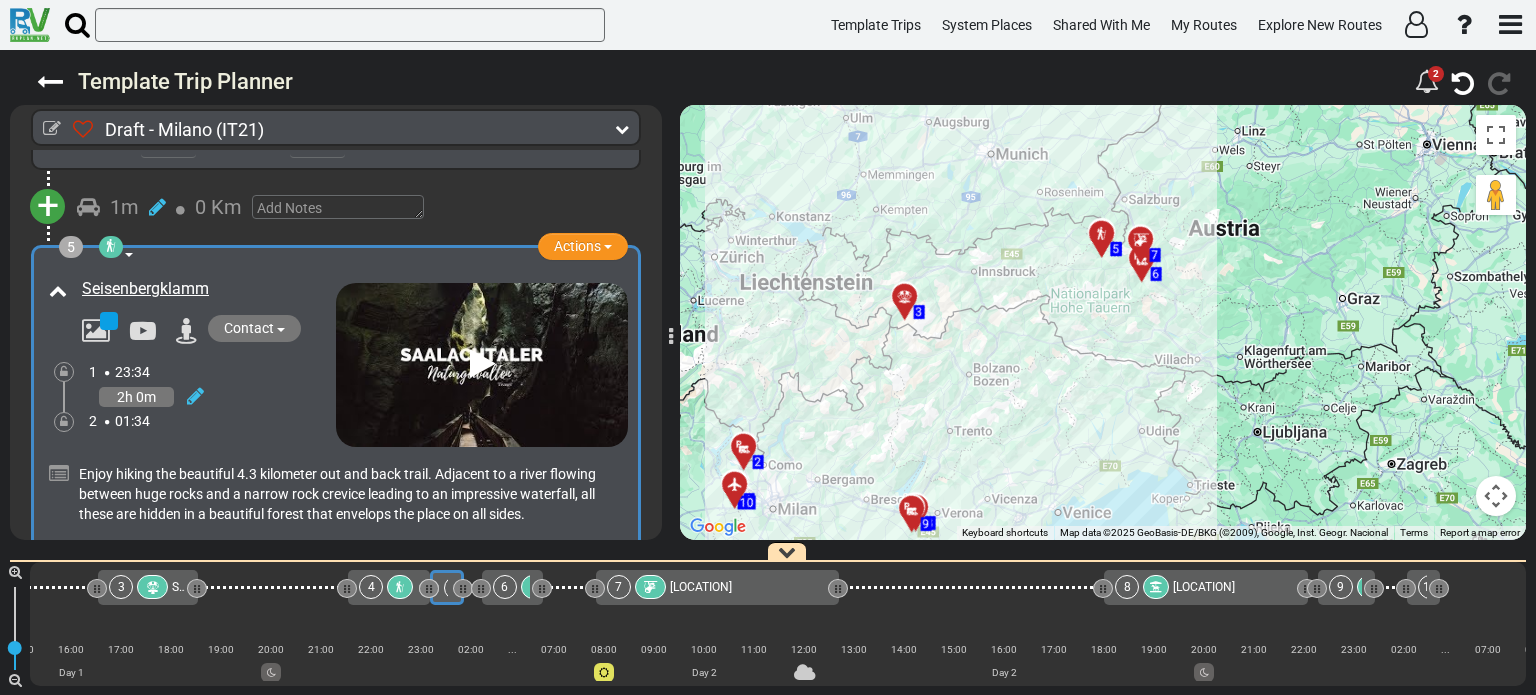drag, startPoint x: 1271, startPoint y: 432, endPoint x: 1097, endPoint y: 314, distance: 210.23796 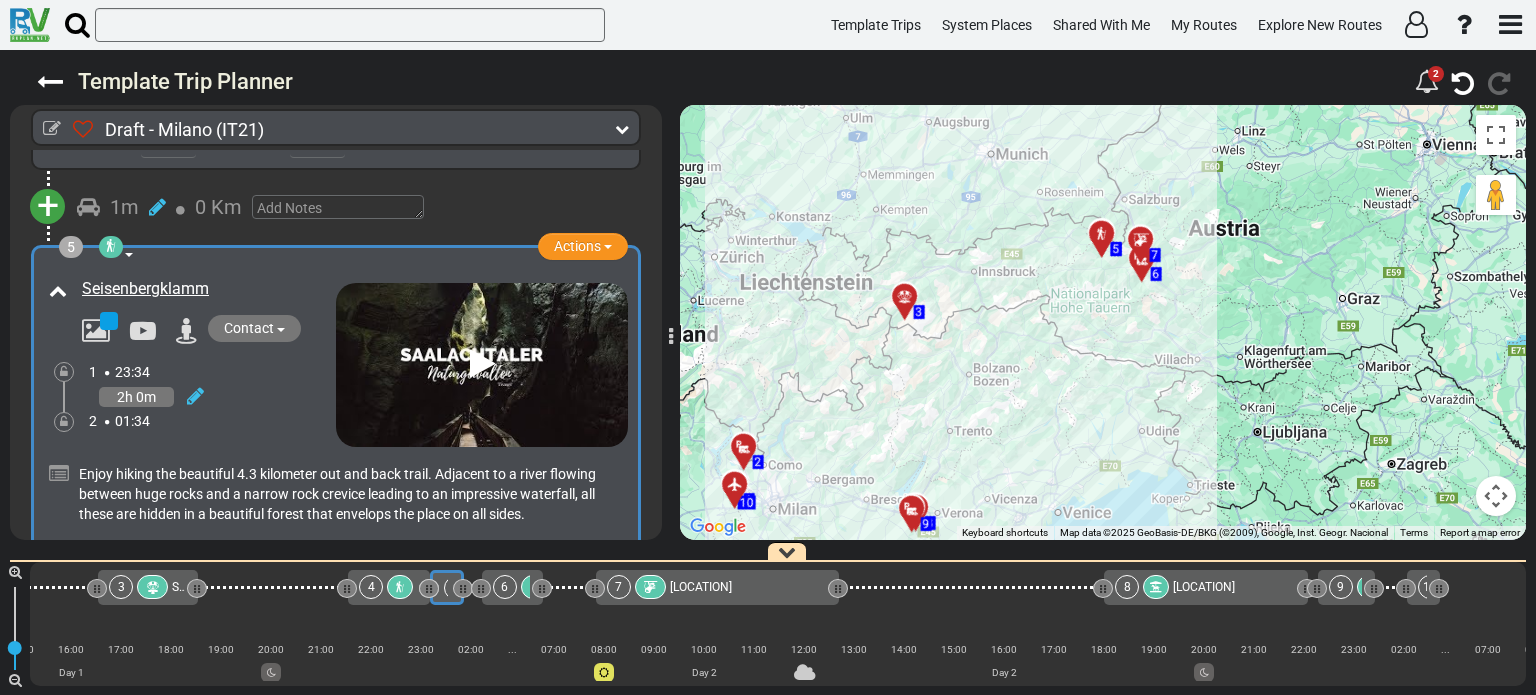 click at bounding box center (1148, 266) 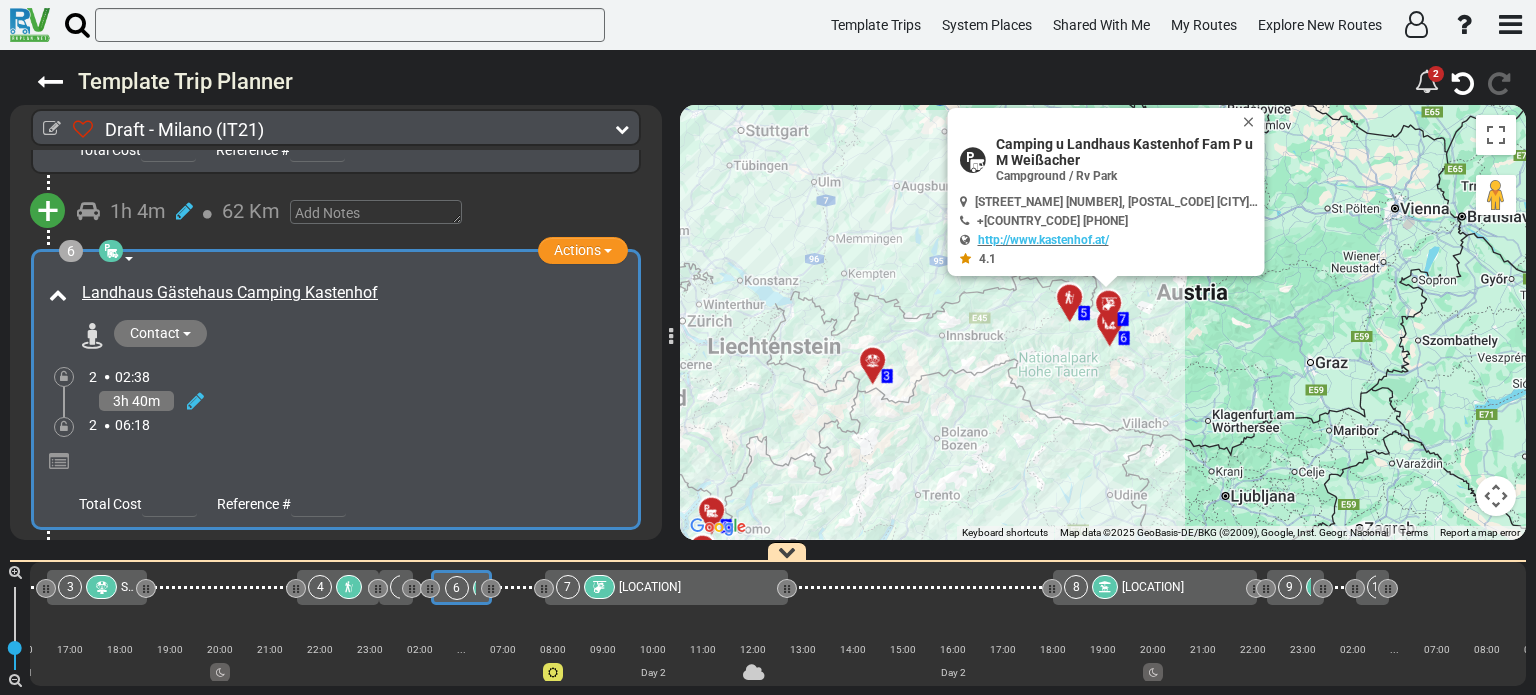 drag, startPoint x: 996, startPoint y: 432, endPoint x: 964, endPoint y: 384, distance: 57.68882 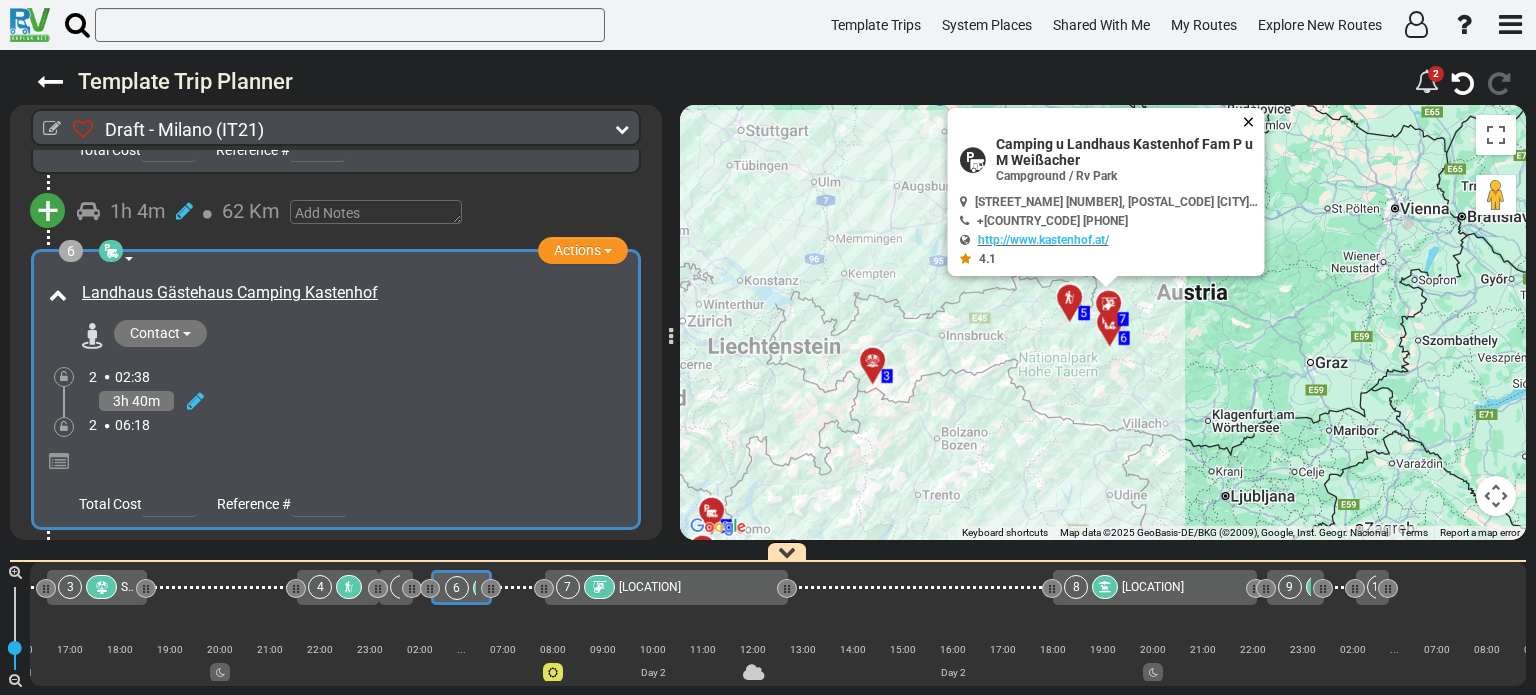 click at bounding box center (1253, 122) 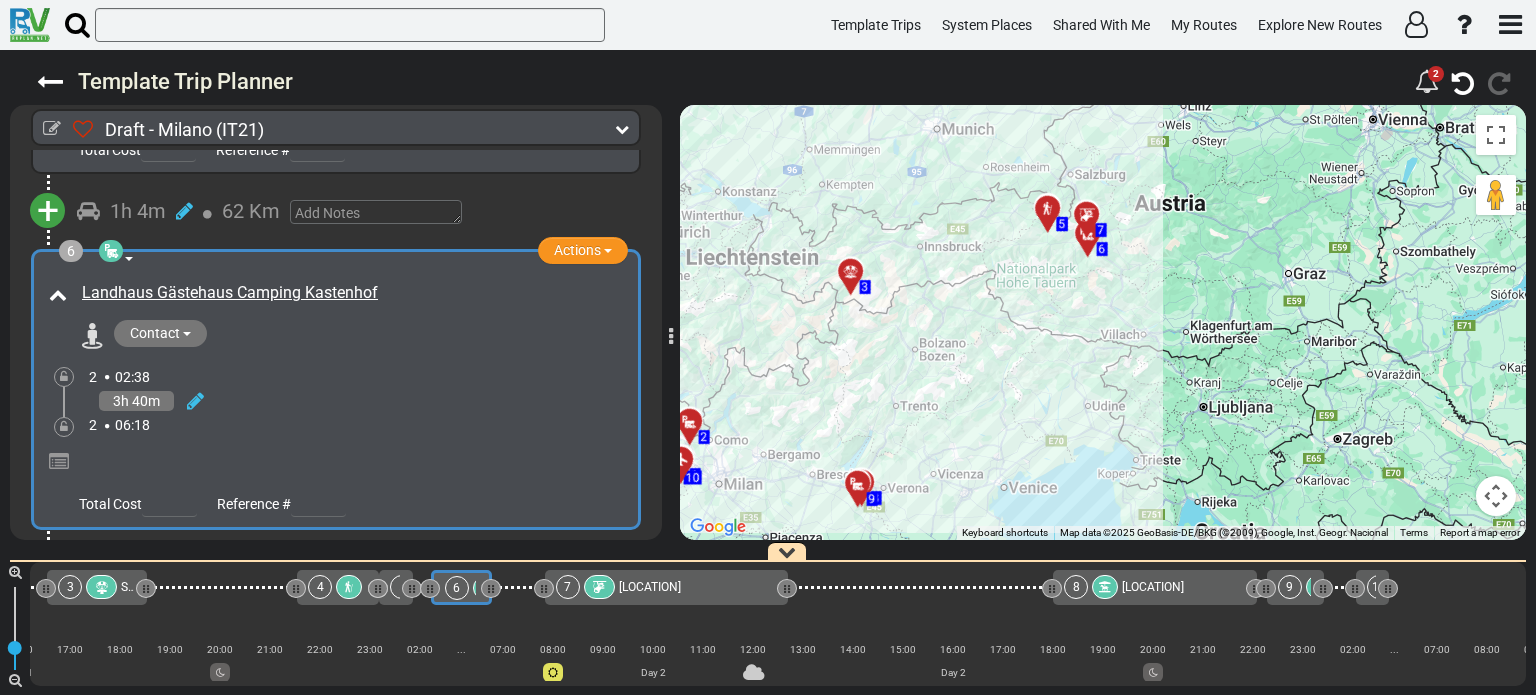 drag, startPoint x: 1164, startPoint y: 427, endPoint x: 1141, endPoint y: 335, distance: 94.83143 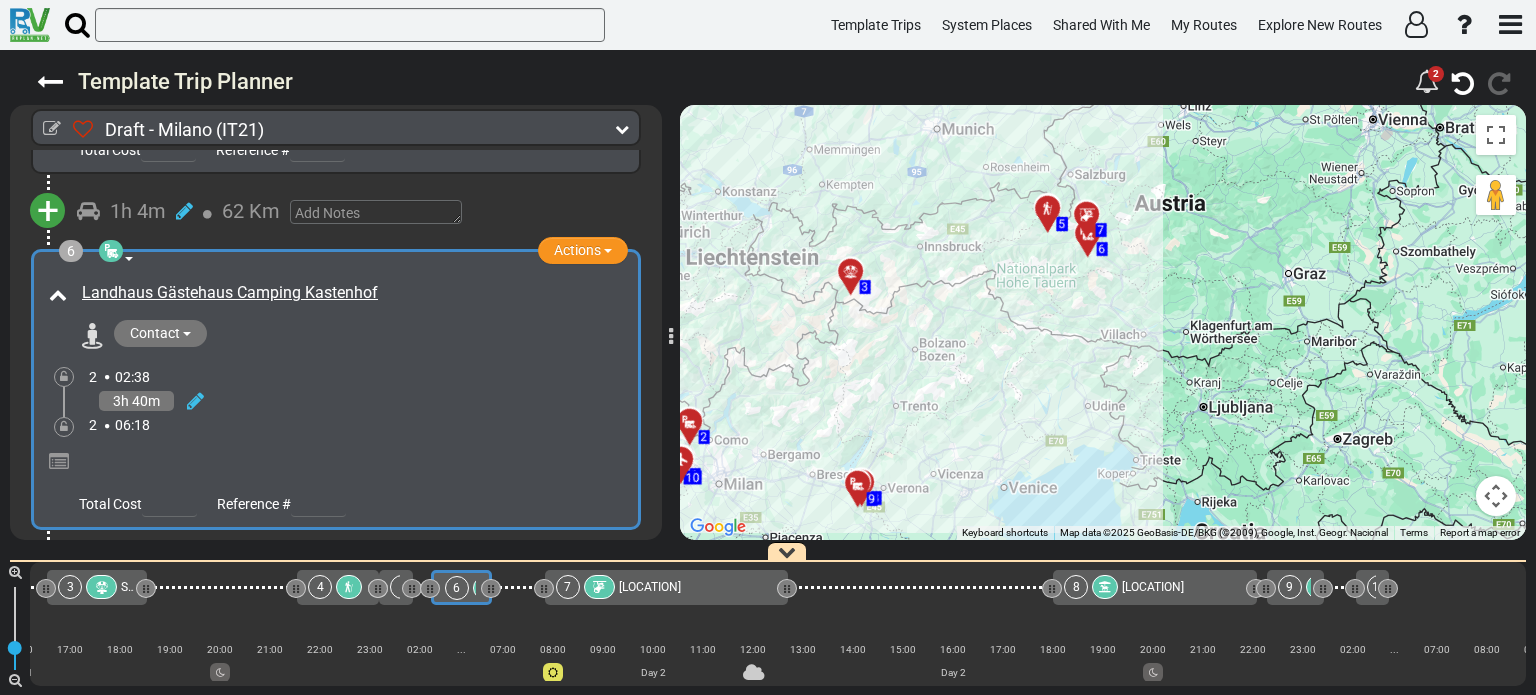 click on "To activate drag with keyboard, press Alt + Enter. Once in keyboard drag state, use the arrow keys to move the marker. To complete the drag, press the Enter key. To cancel, press Escape. 1 2 3 4 5 6 7 8 9 10" at bounding box center [1103, 322] 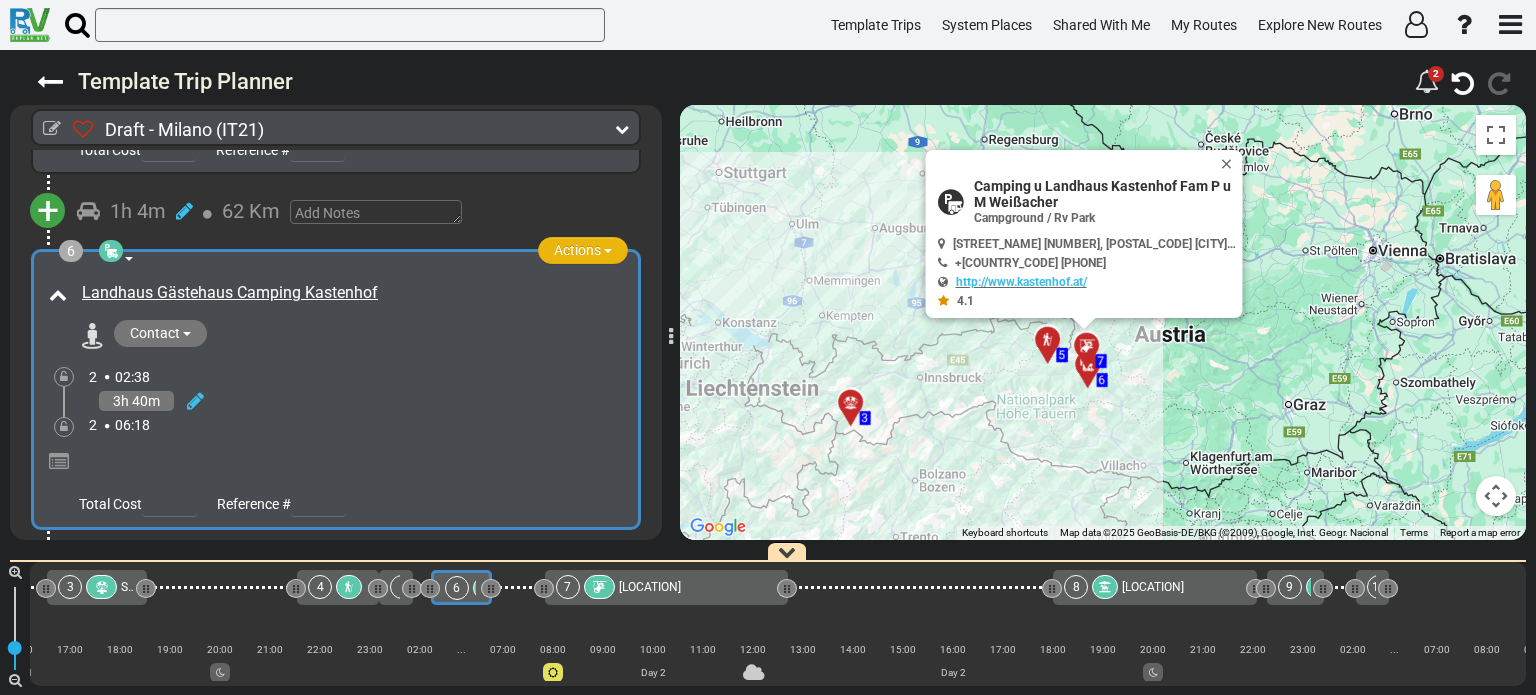click at bounding box center (608, 251) 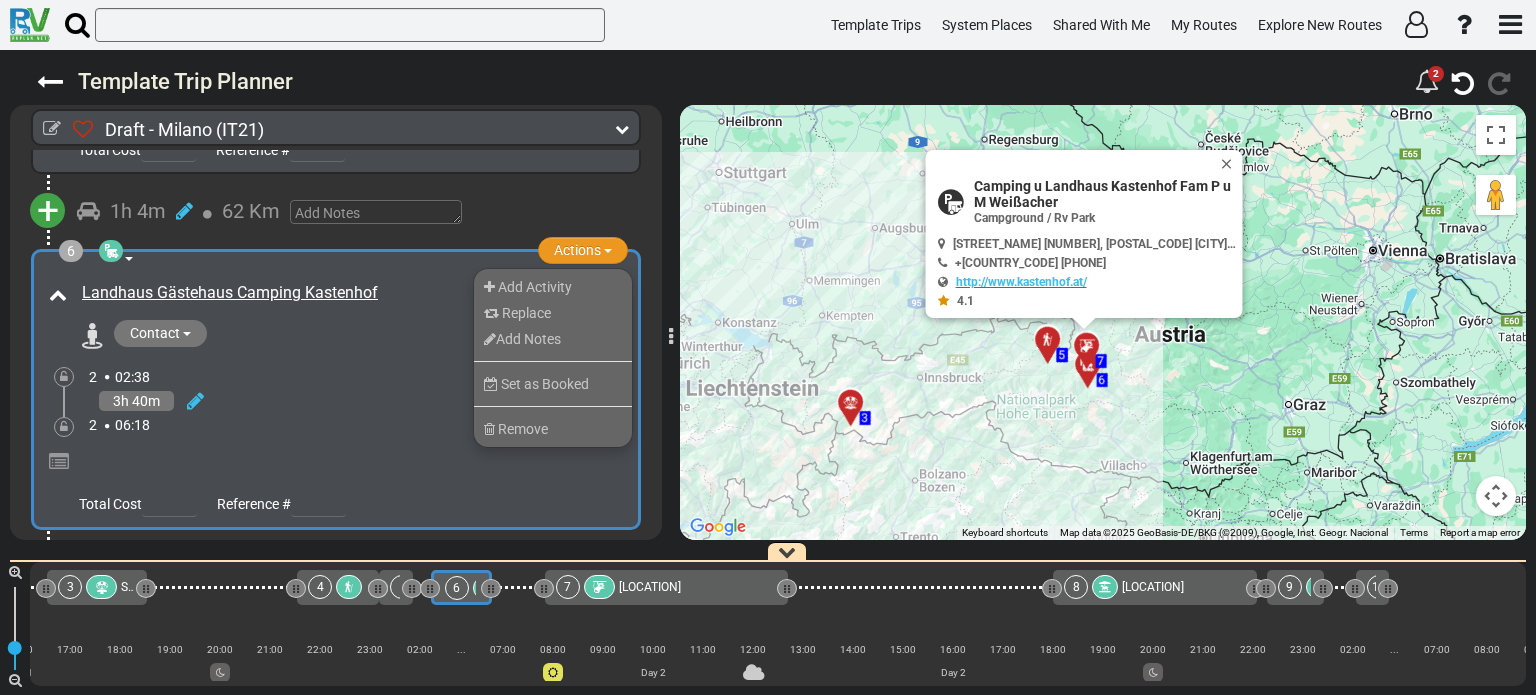 click at bounding box center (336, 458) 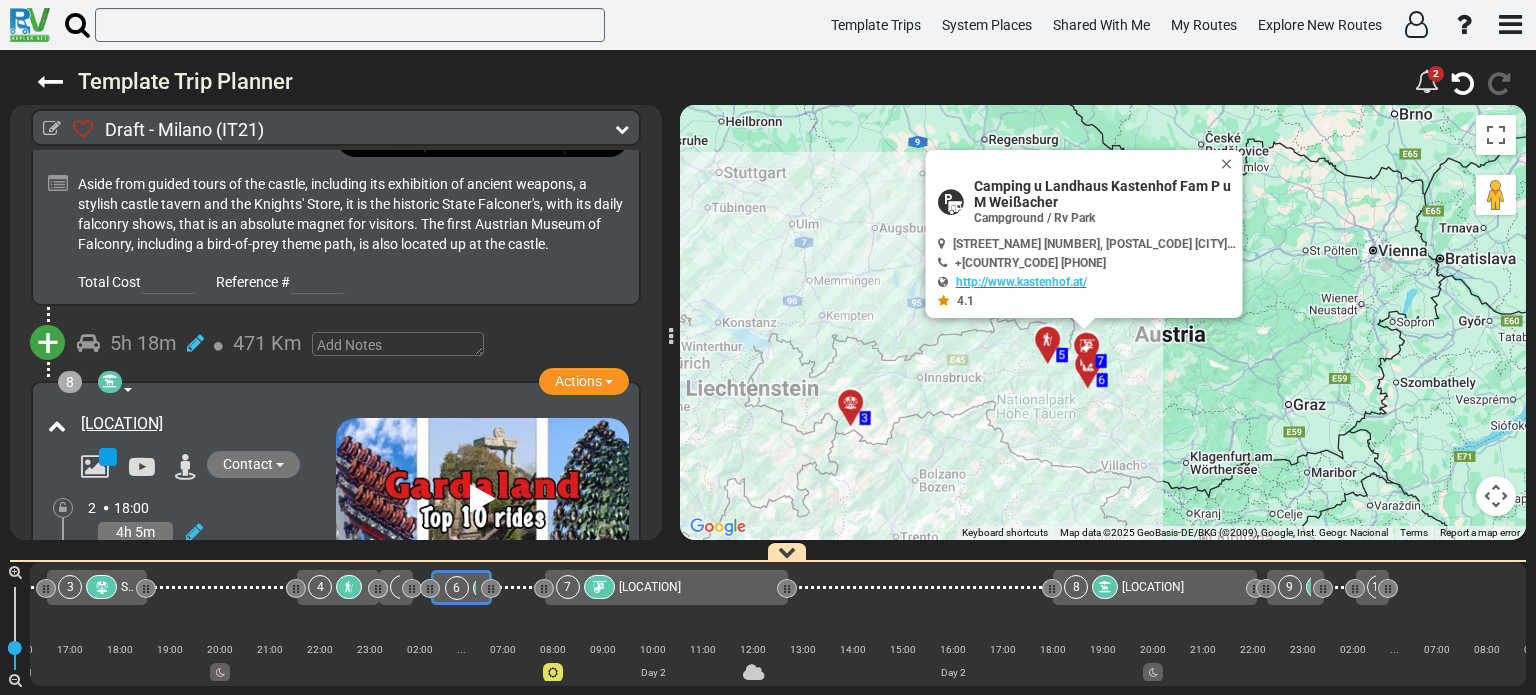 scroll, scrollTop: 2631, scrollLeft: 0, axis: vertical 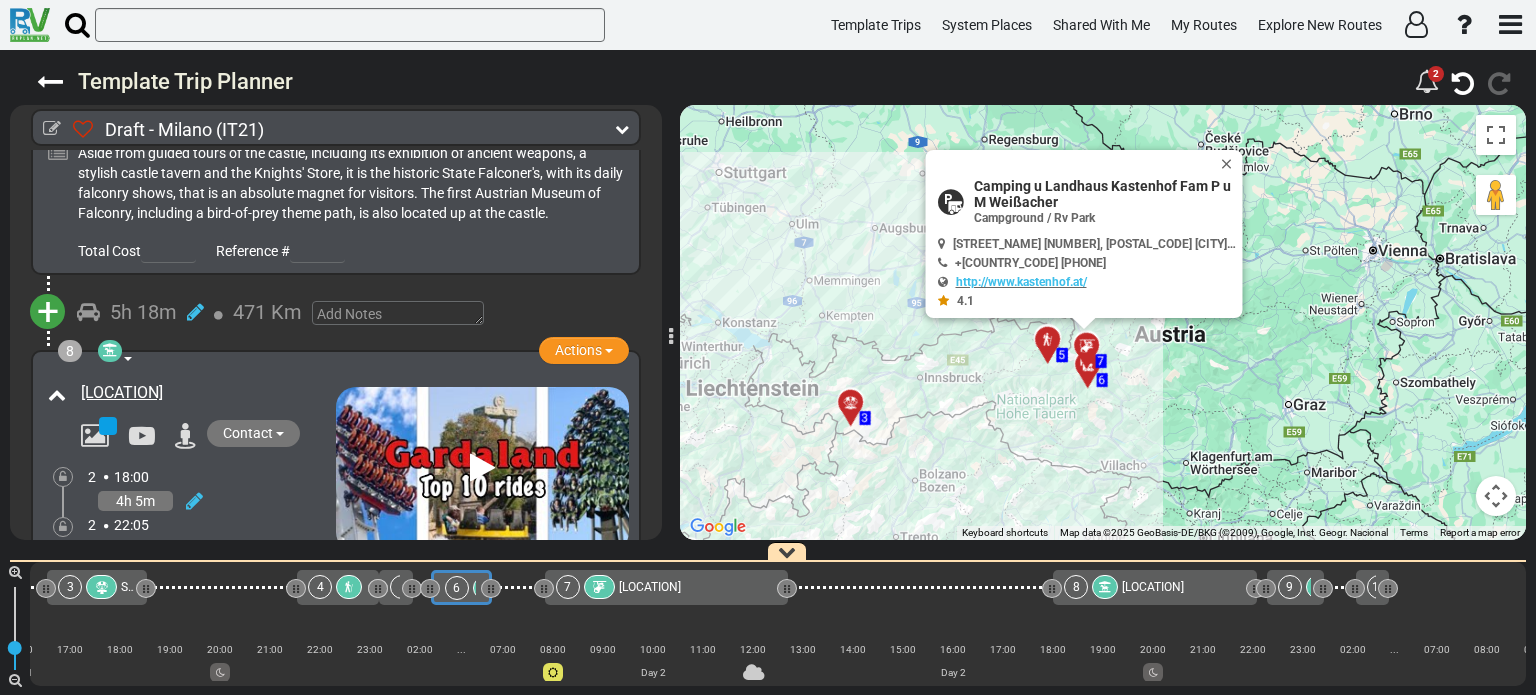 click on "+" at bounding box center [48, 312] 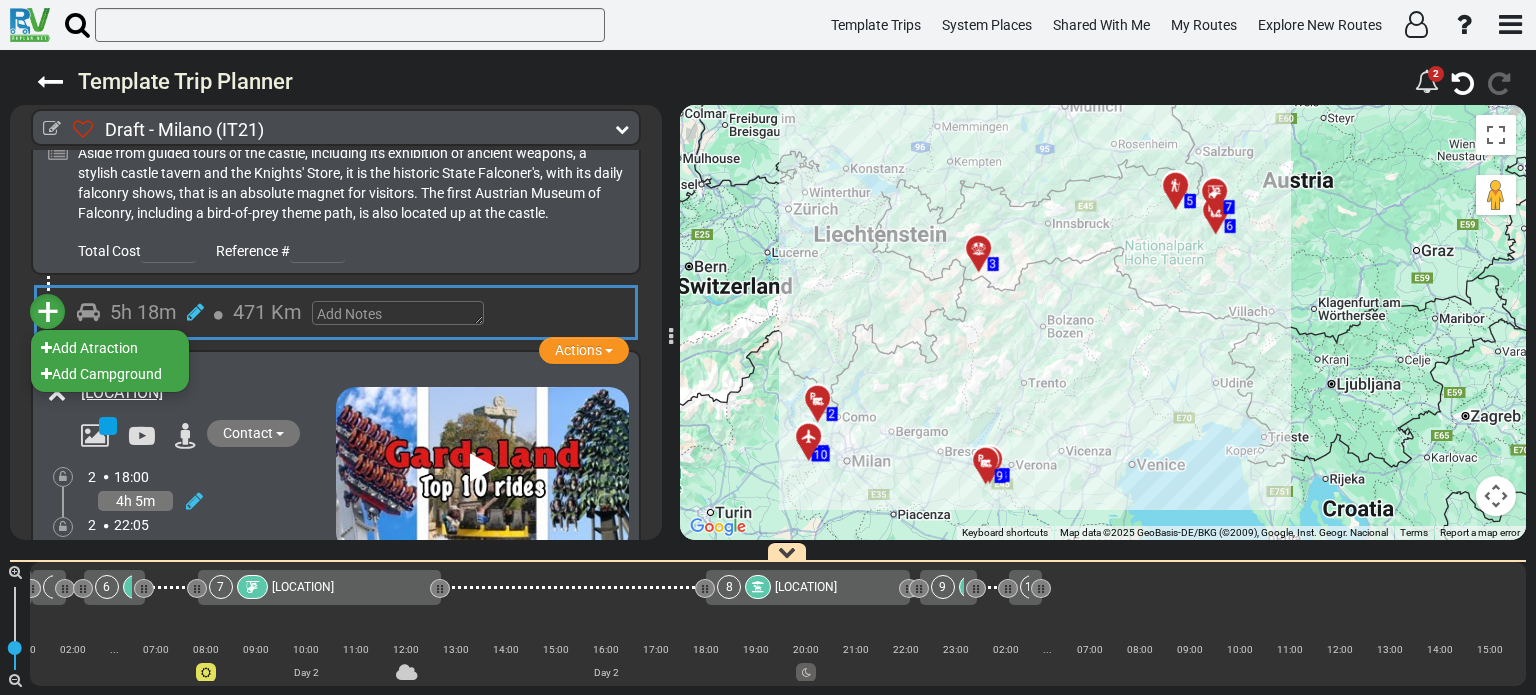 scroll, scrollTop: 0, scrollLeft: 843, axis: horizontal 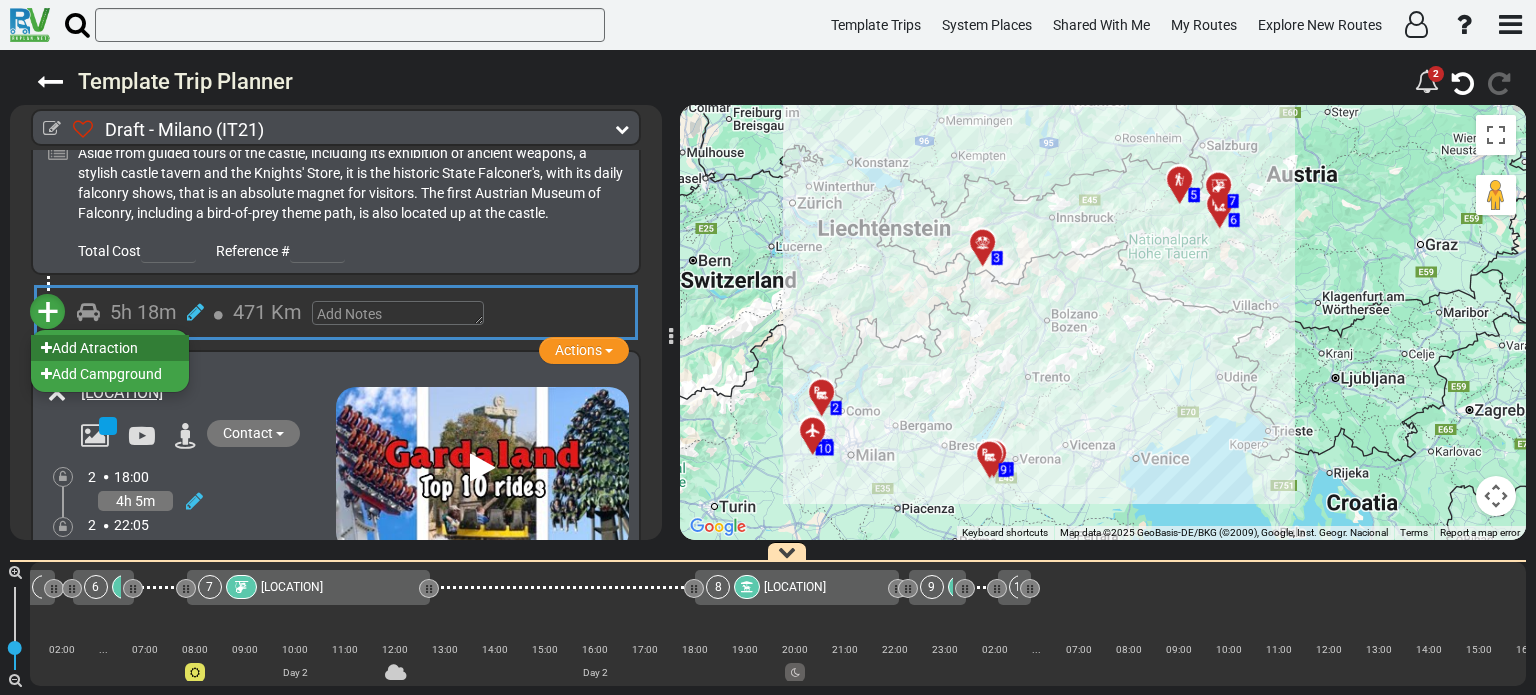 click on "Add Atraction" at bounding box center [110, 348] 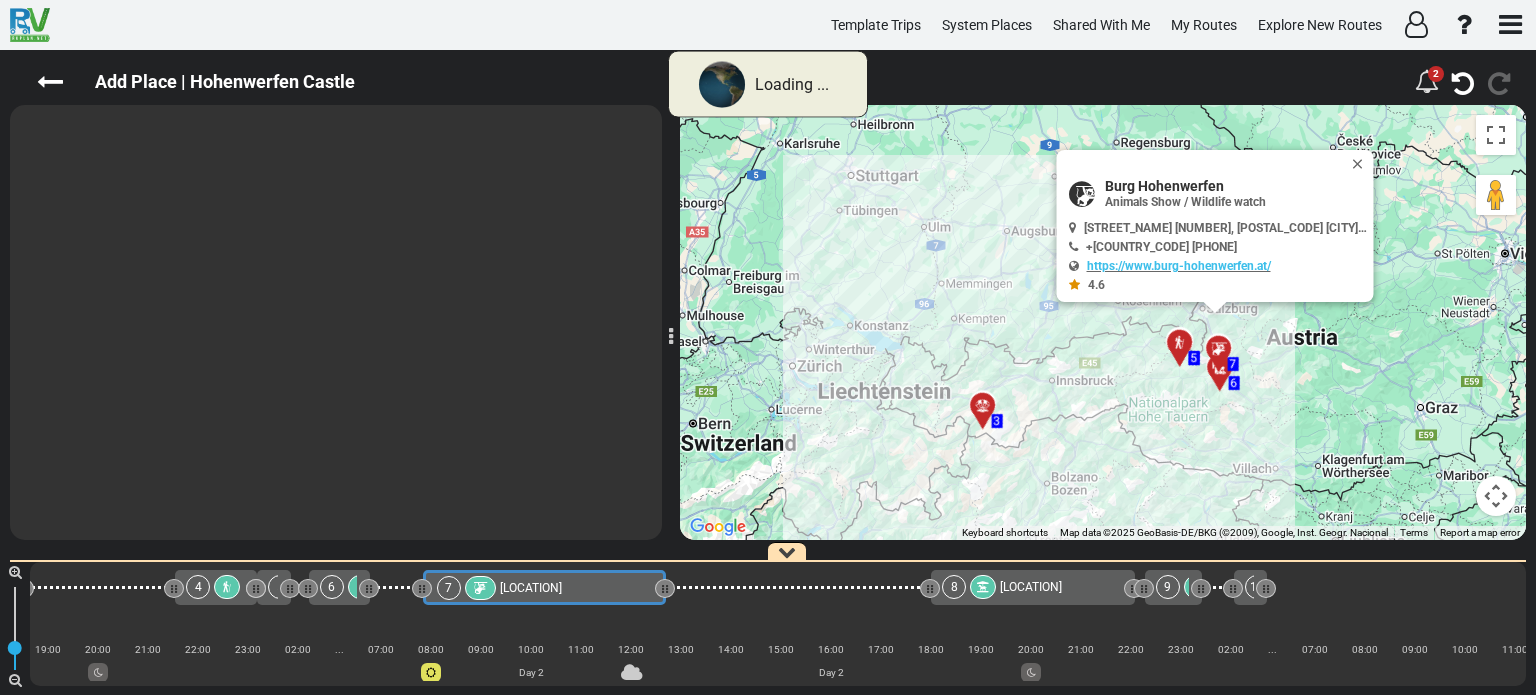 scroll, scrollTop: 0, scrollLeft: 600, axis: horizontal 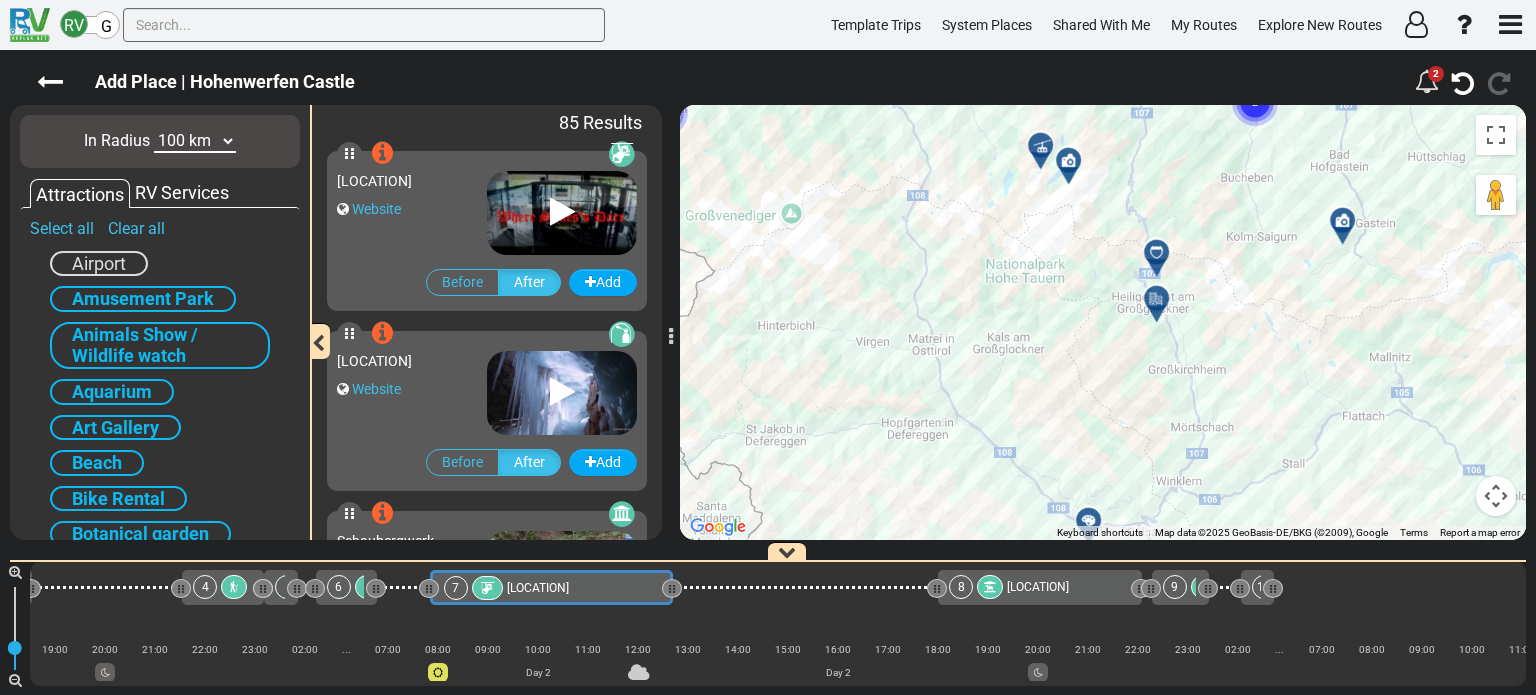 drag, startPoint x: 1244, startPoint y: 211, endPoint x: 1278, endPoint y: 579, distance: 369.56732 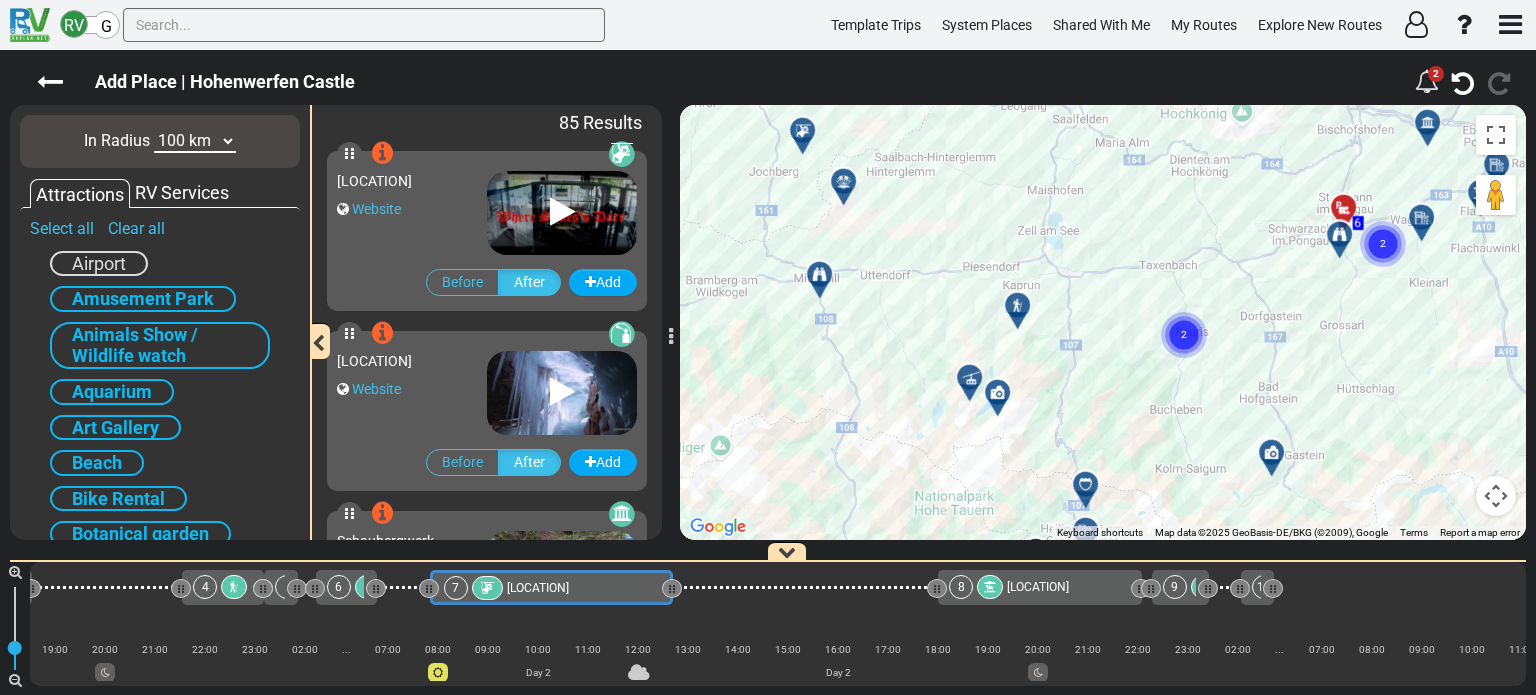 drag, startPoint x: 1090, startPoint y: 201, endPoint x: 1009, endPoint y: 447, distance: 258.99228 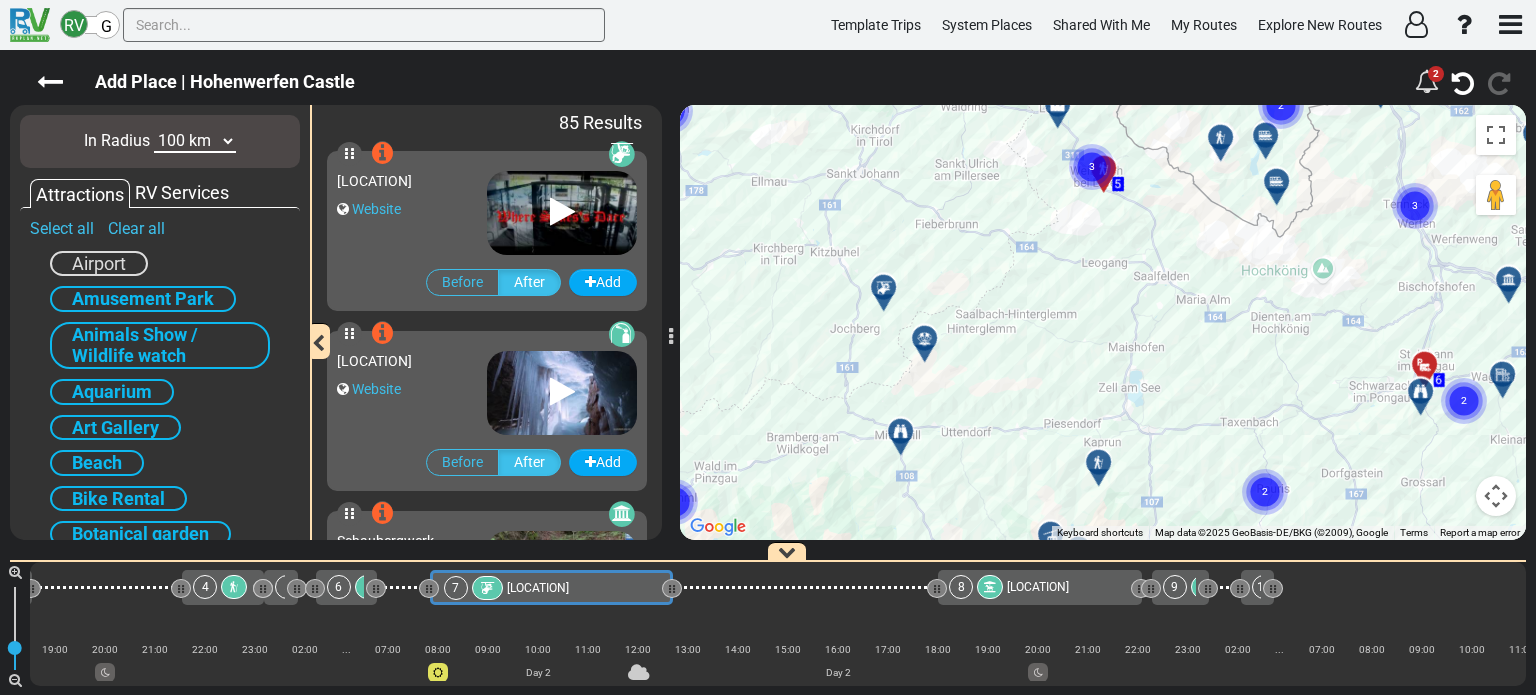 drag, startPoint x: 1052, startPoint y: 231, endPoint x: 1140, endPoint y: 391, distance: 182.6034 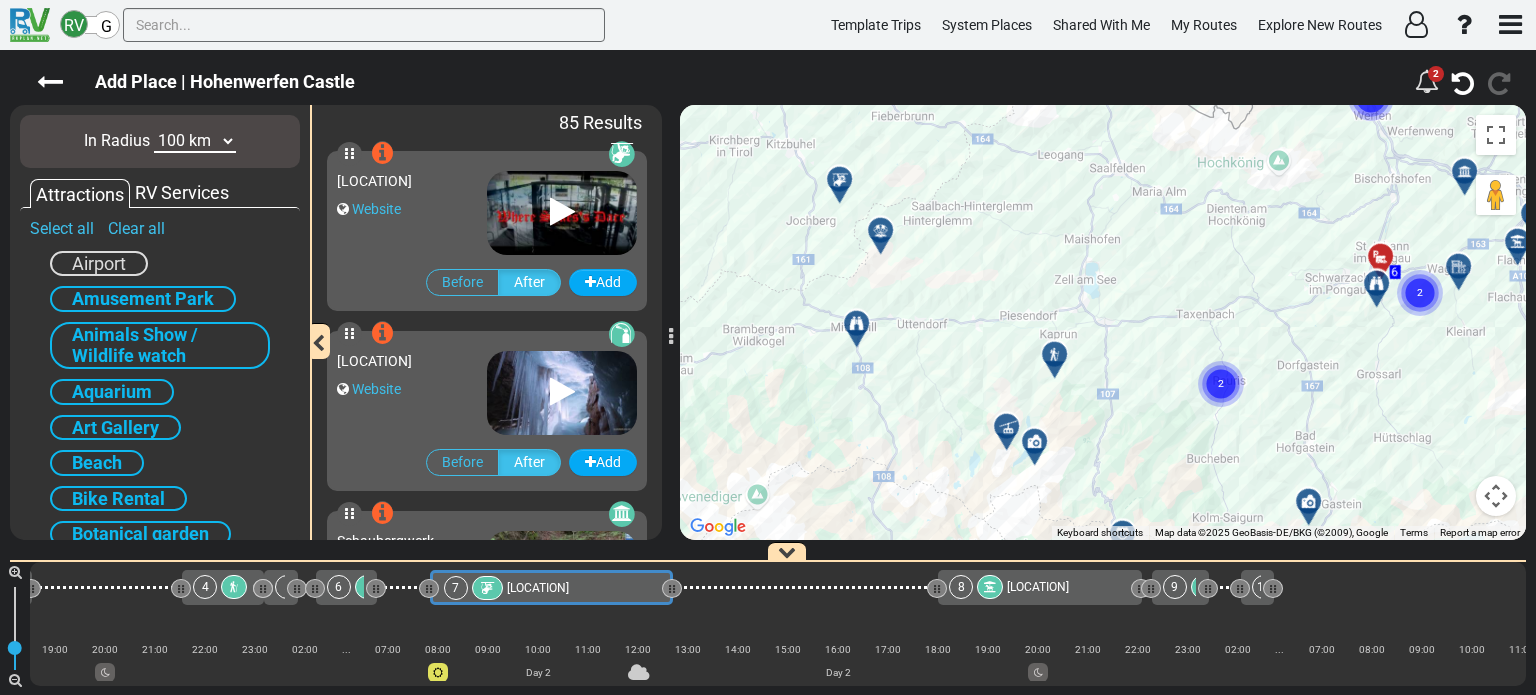drag, startPoint x: 1161, startPoint y: 443, endPoint x: 1116, endPoint y: 331, distance: 120.70211 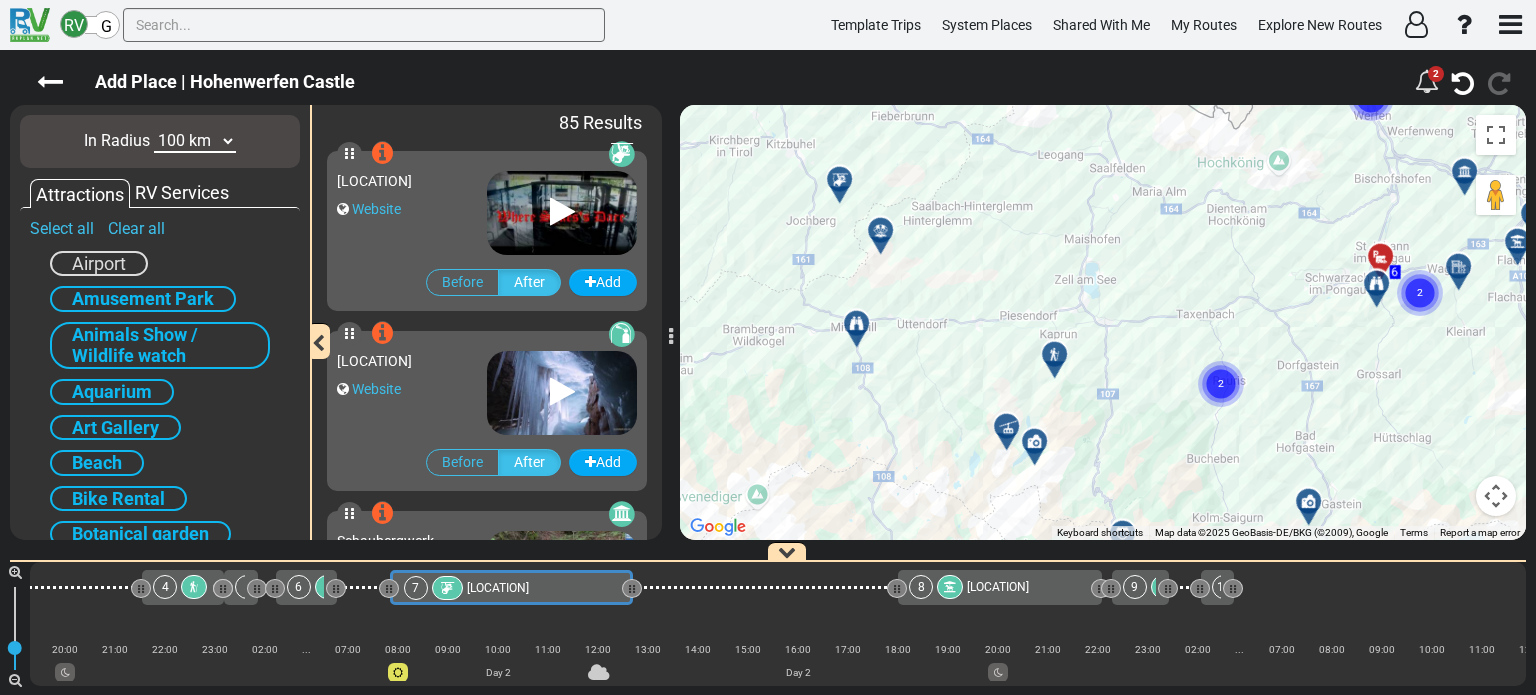 scroll, scrollTop: 1592, scrollLeft: 0, axis: vertical 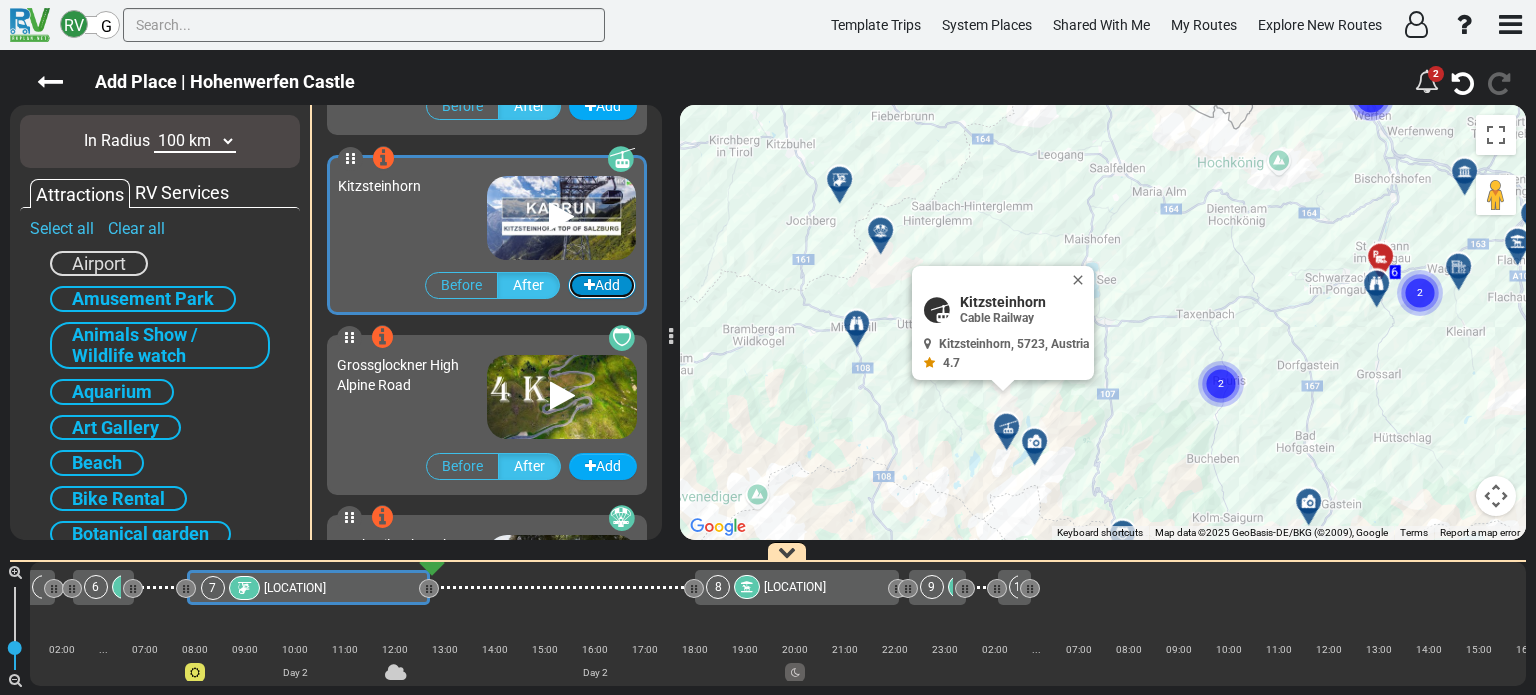 click on "Add" at bounding box center [602, 285] 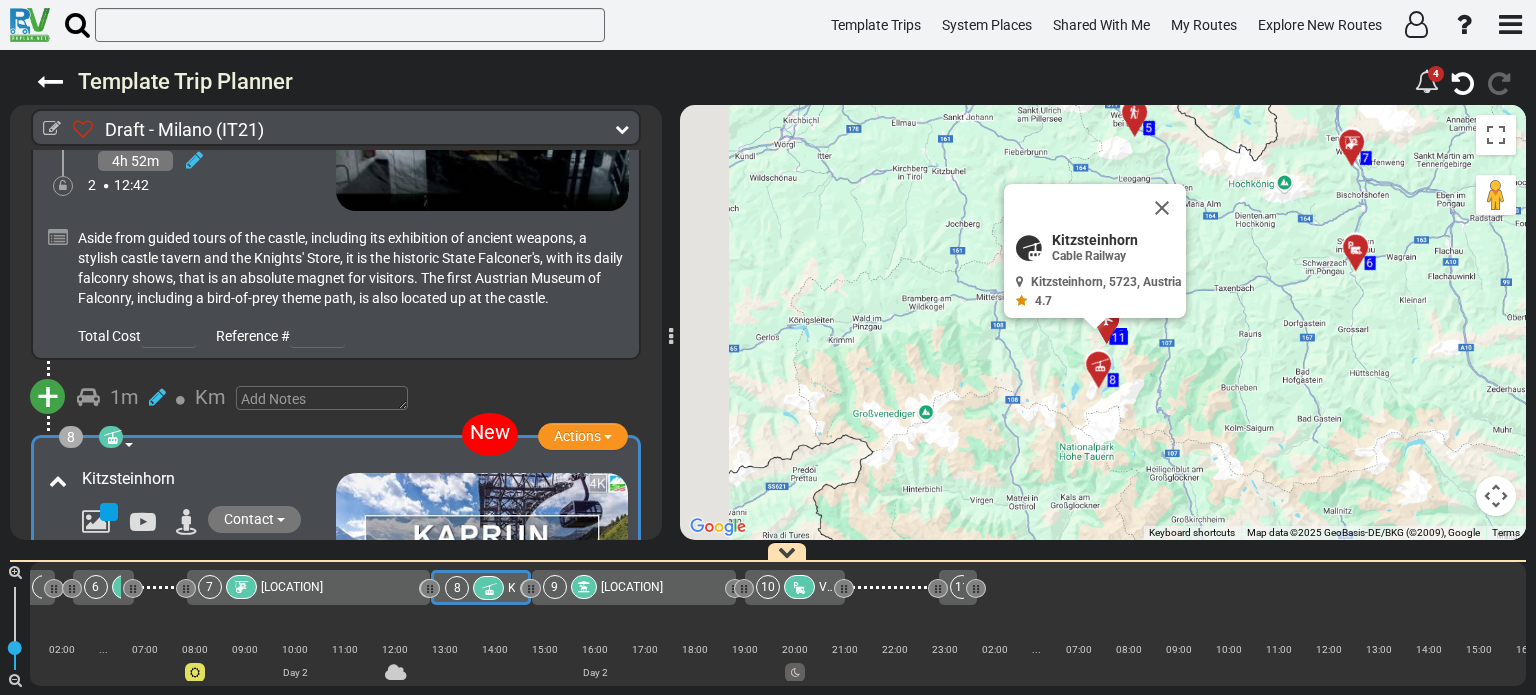 scroll, scrollTop: 2455, scrollLeft: 0, axis: vertical 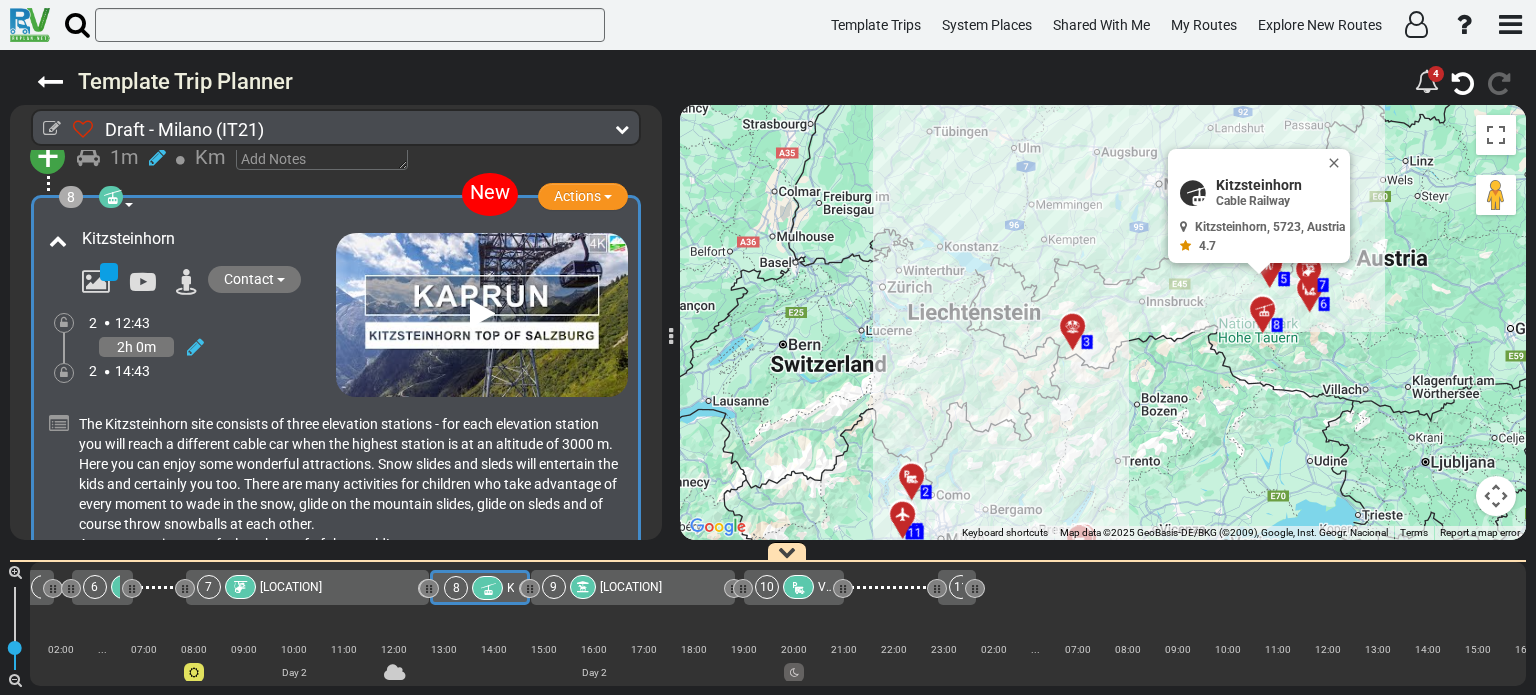 click on "The Kitzsteinhorn site consists of three elevation stations - for each elevation station you will reach a different cable car when the highest station is at an altitude of 3000 m. Here you can enjoy some wonderful attractions. Snow slides and sleds will entertain the kids and certainly you too. There are many activities for children who take advantage of every moment to wade in the snow, glide on the mountain slides, glide on sleds and of course throw snowballs at each other. A crazy experience, to feel on the roof of the world!" at bounding box center [336, 478] 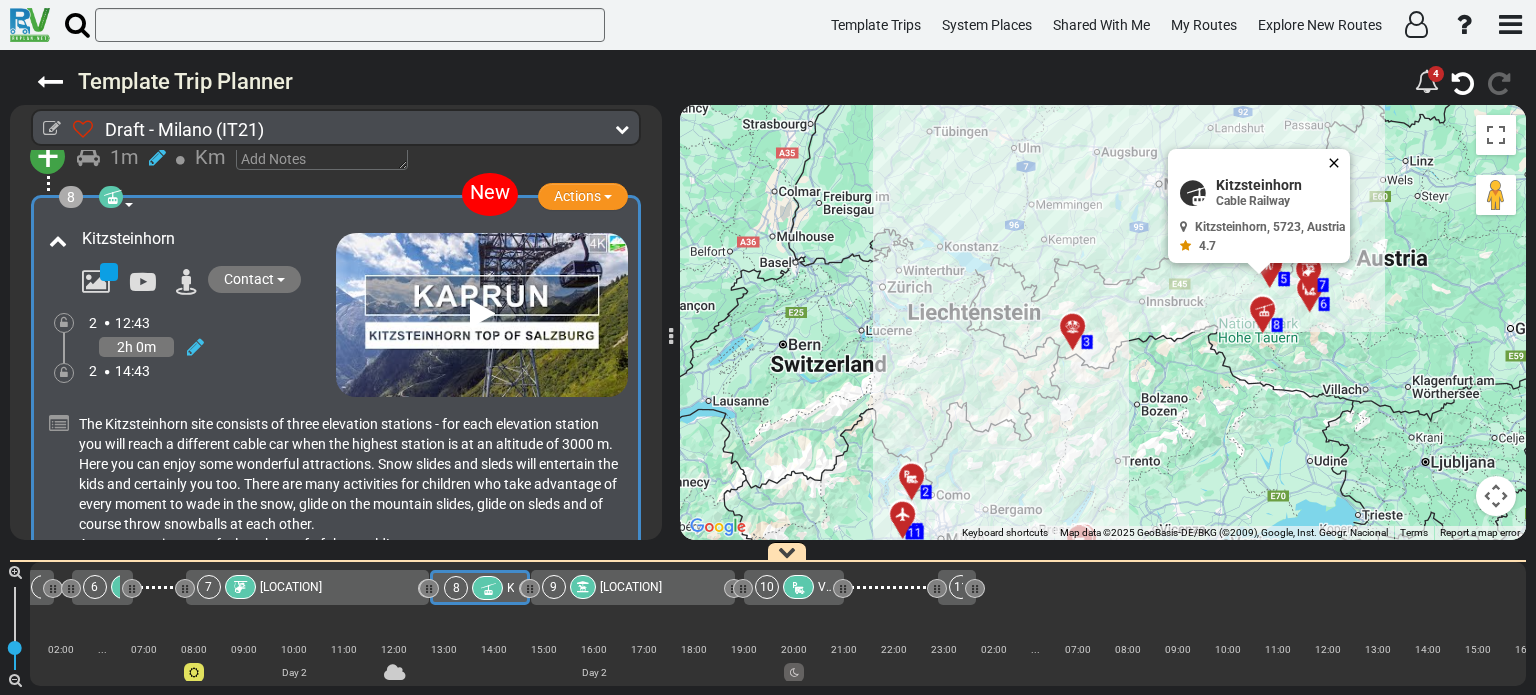 click at bounding box center [1338, 163] 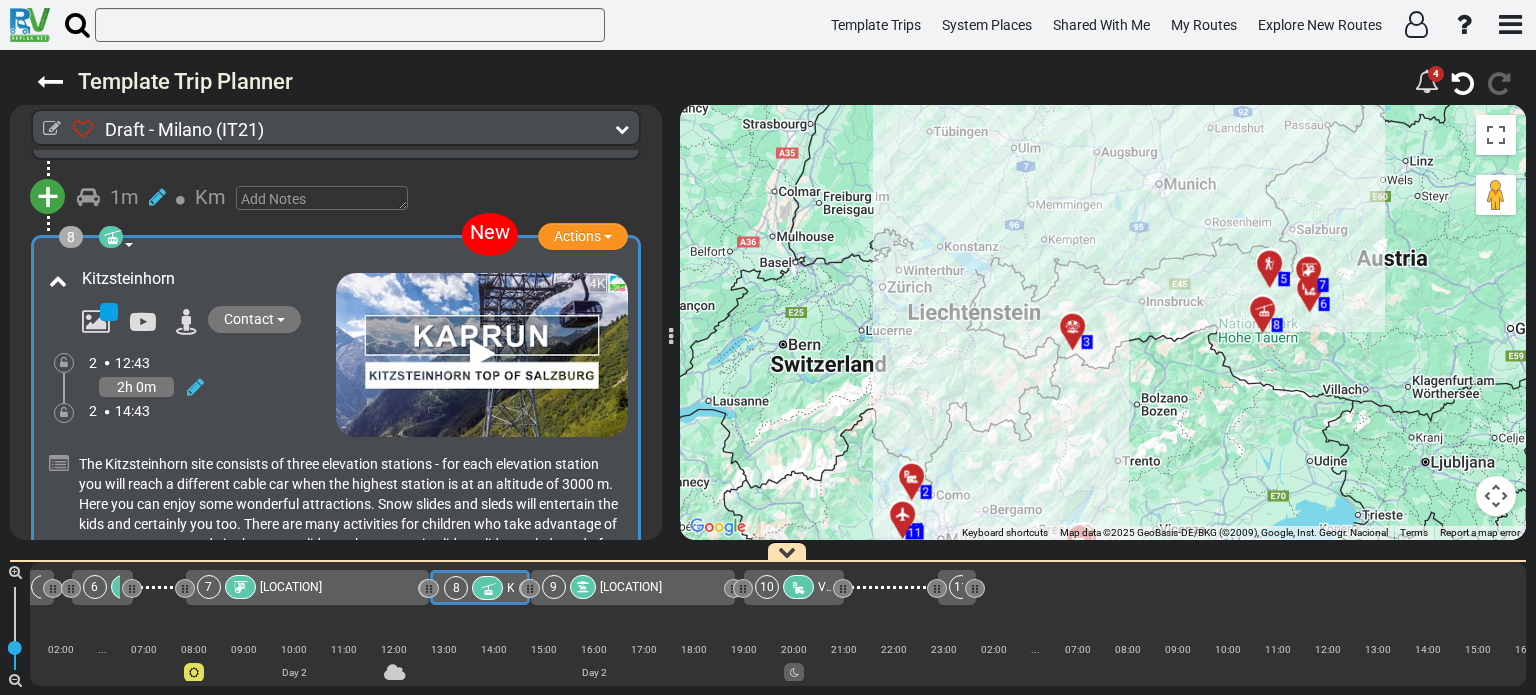 scroll, scrollTop: 2704, scrollLeft: 0, axis: vertical 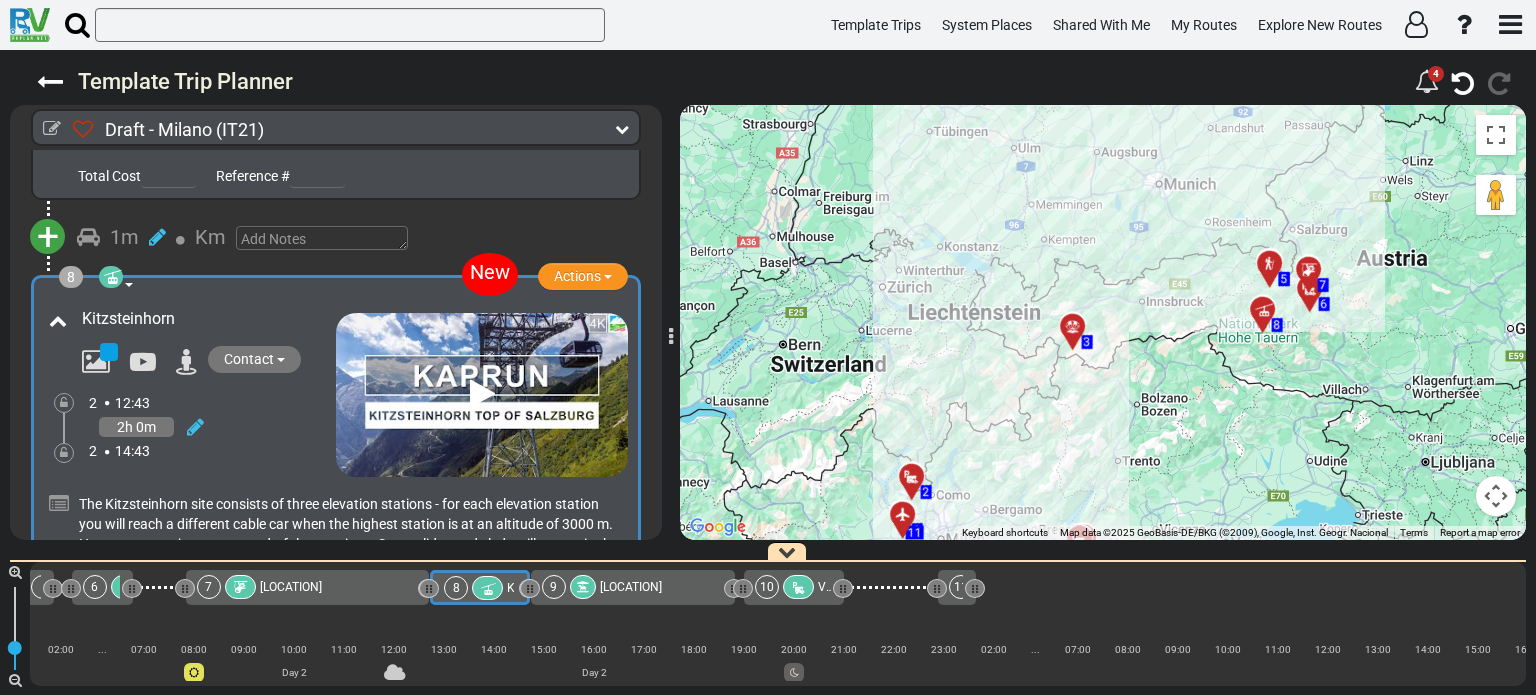 click on "+" at bounding box center (48, 237) 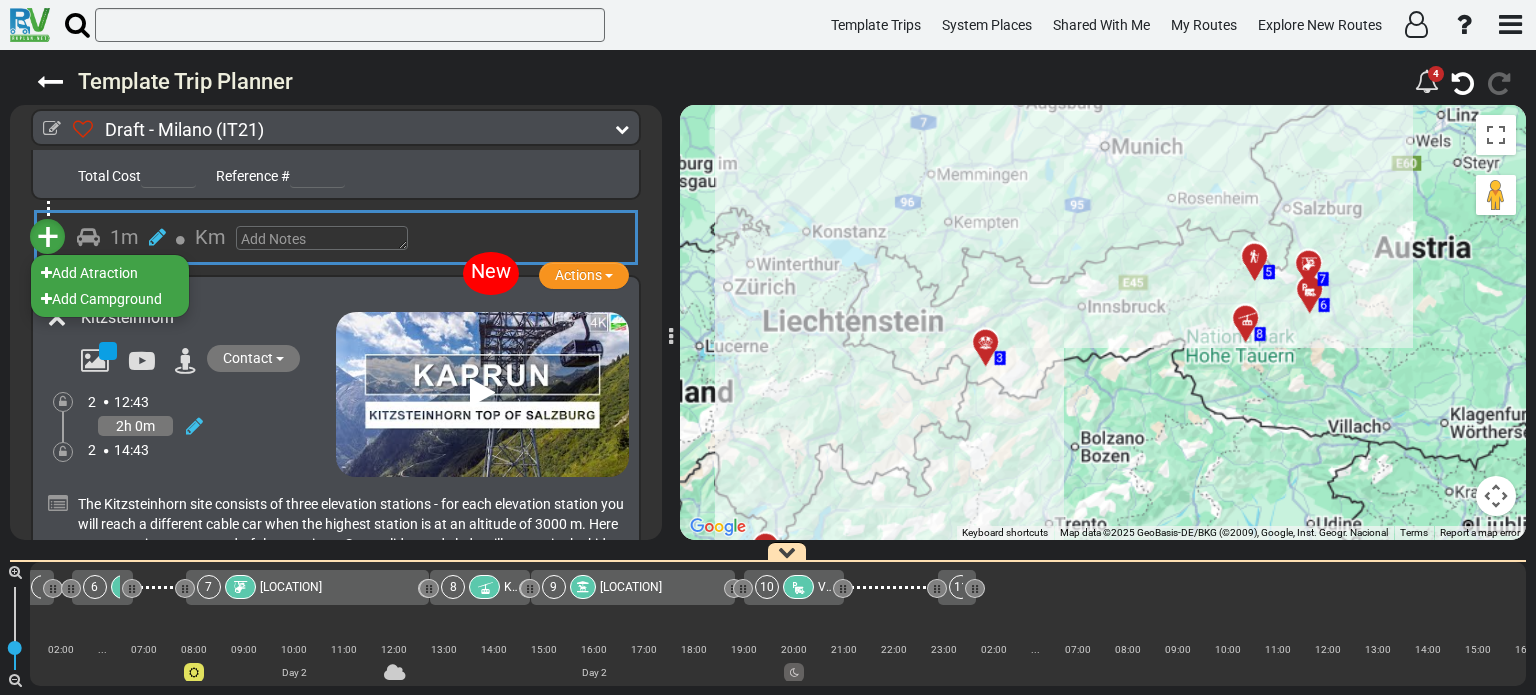 scroll, scrollTop: 0, scrollLeft: 843, axis: horizontal 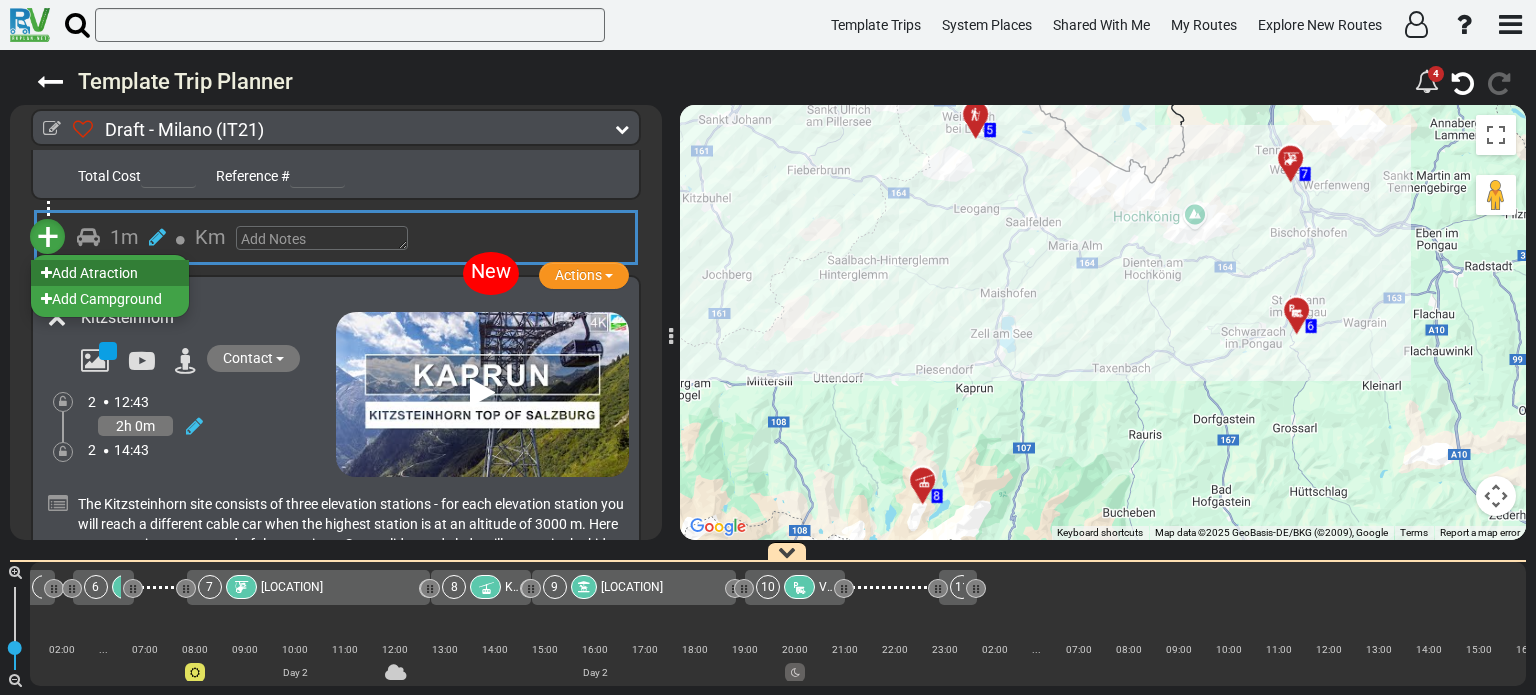 click on "Add Atraction" at bounding box center [110, 273] 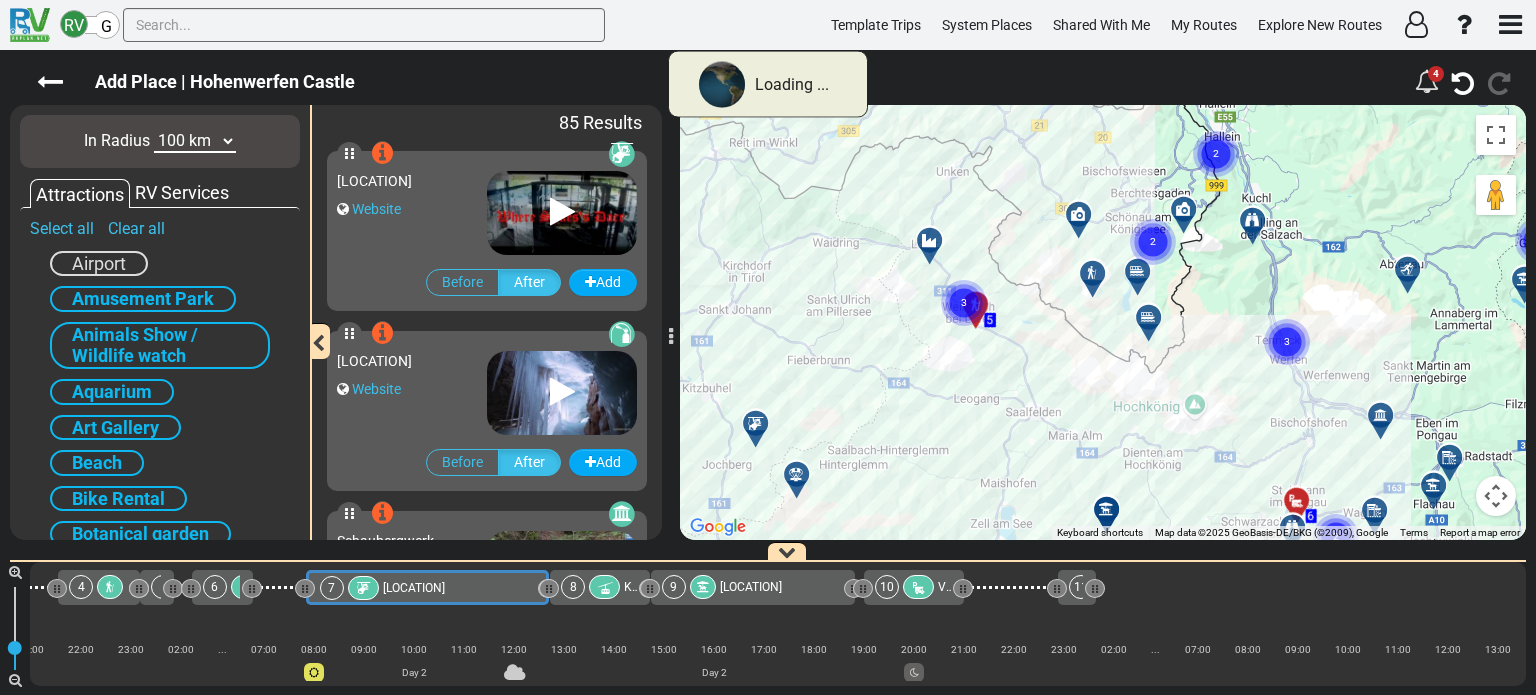 scroll, scrollTop: 0, scrollLeft: 600, axis: horizontal 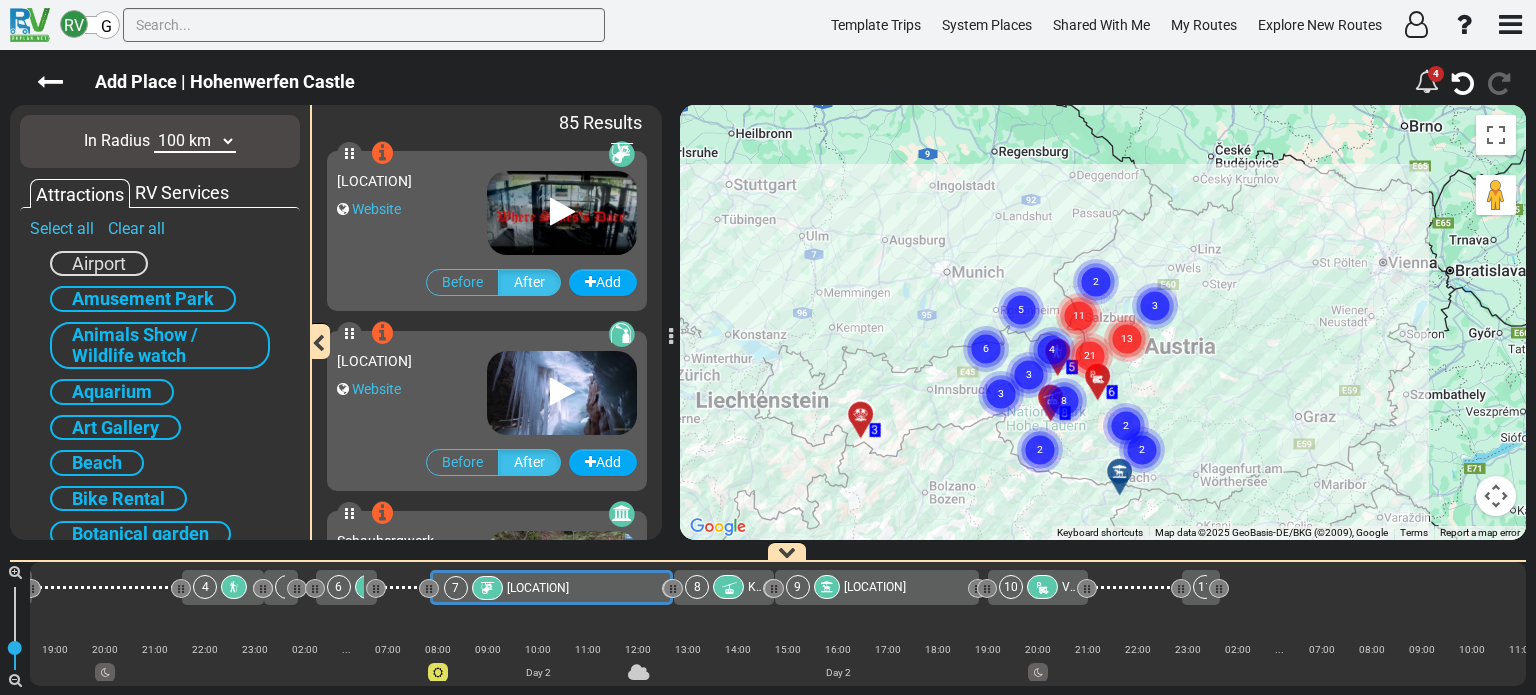 drag, startPoint x: 1277, startPoint y: 301, endPoint x: 1243, endPoint y: 167, distance: 138.24615 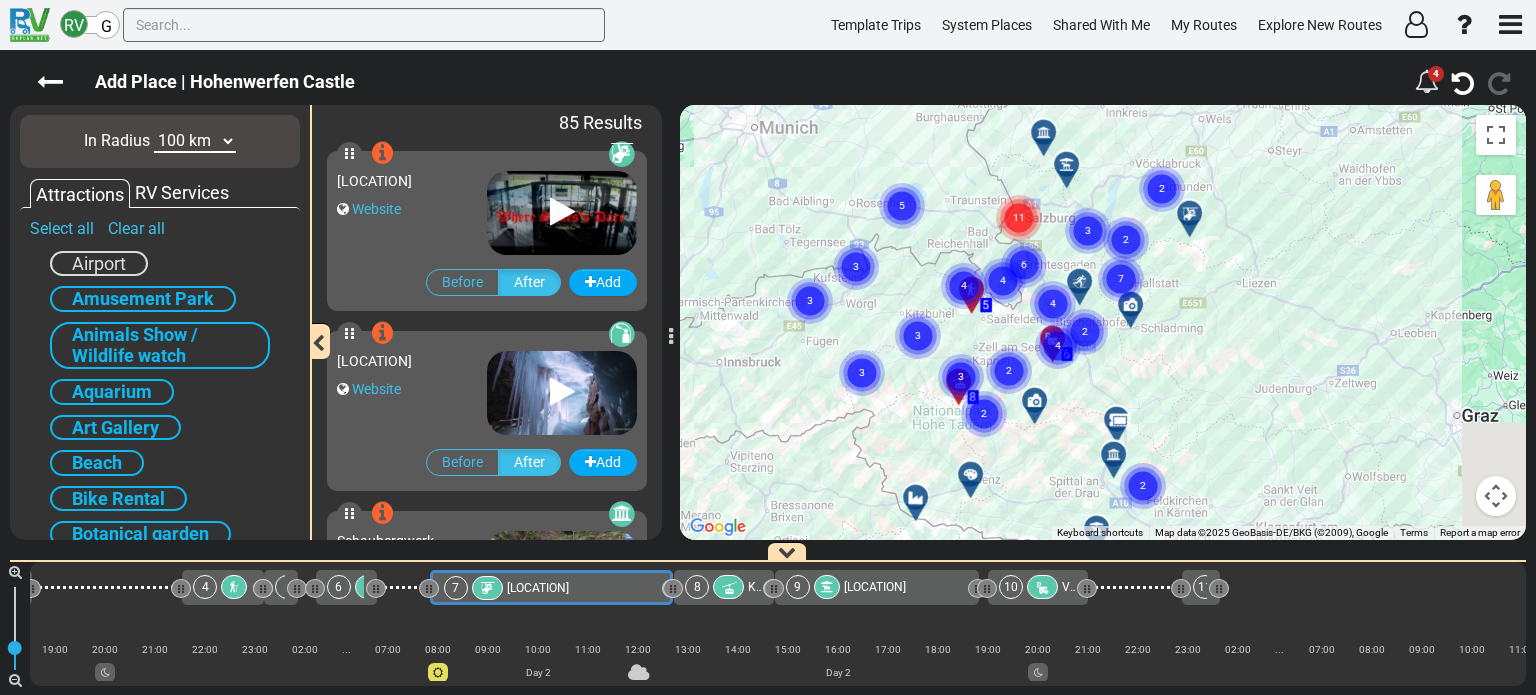 drag, startPoint x: 1098, startPoint y: 254, endPoint x: 1072, endPoint y: 111, distance: 145.34442 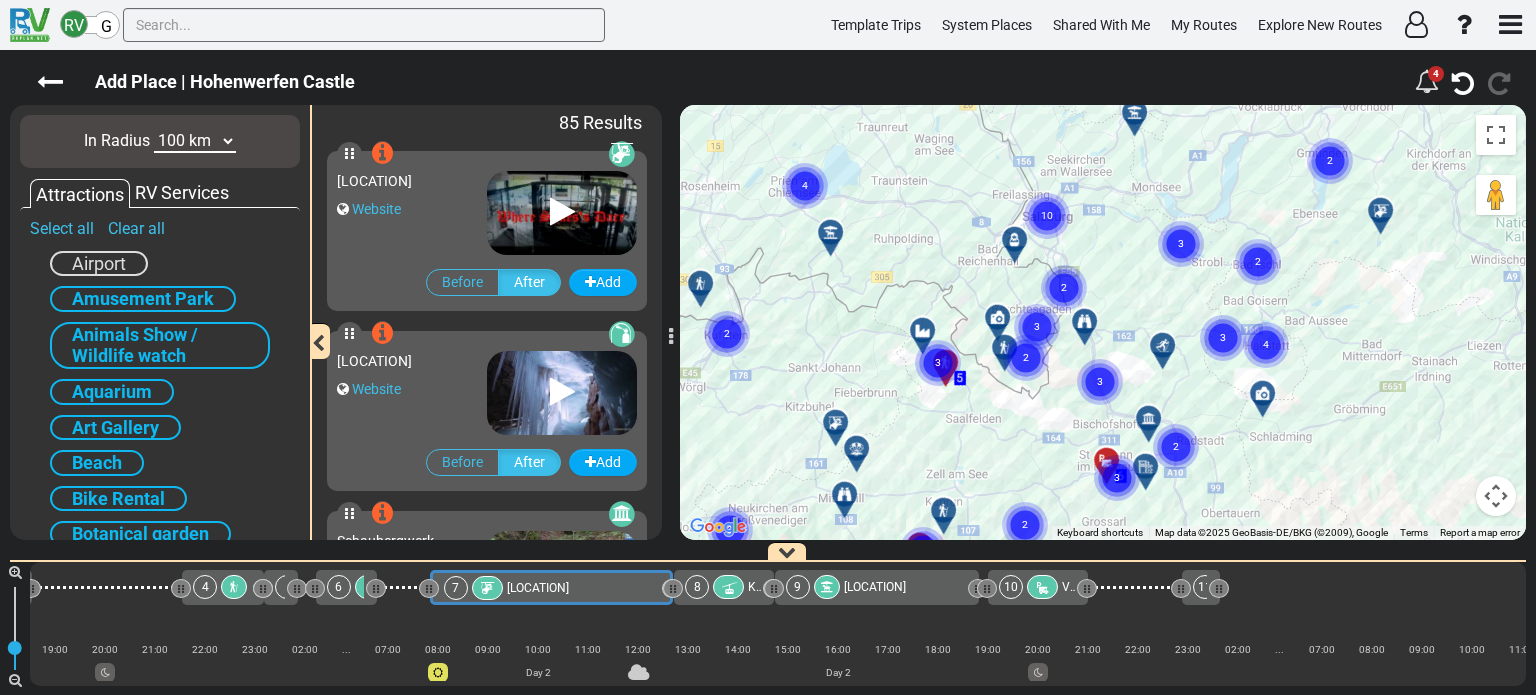 drag, startPoint x: 987, startPoint y: 496, endPoint x: 988, endPoint y: 305, distance: 191.00262 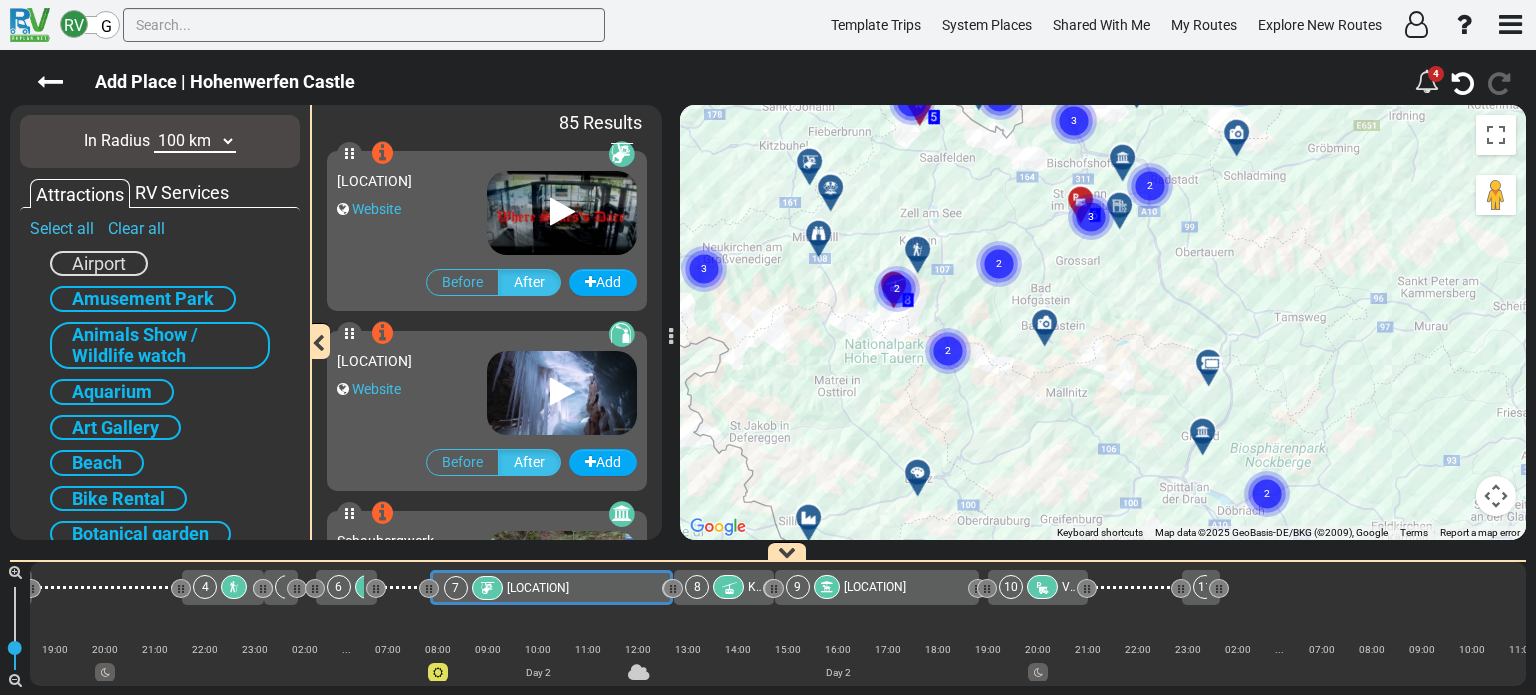 drag, startPoint x: 1032, startPoint y: 309, endPoint x: 971, endPoint y: 433, distance: 138.1919 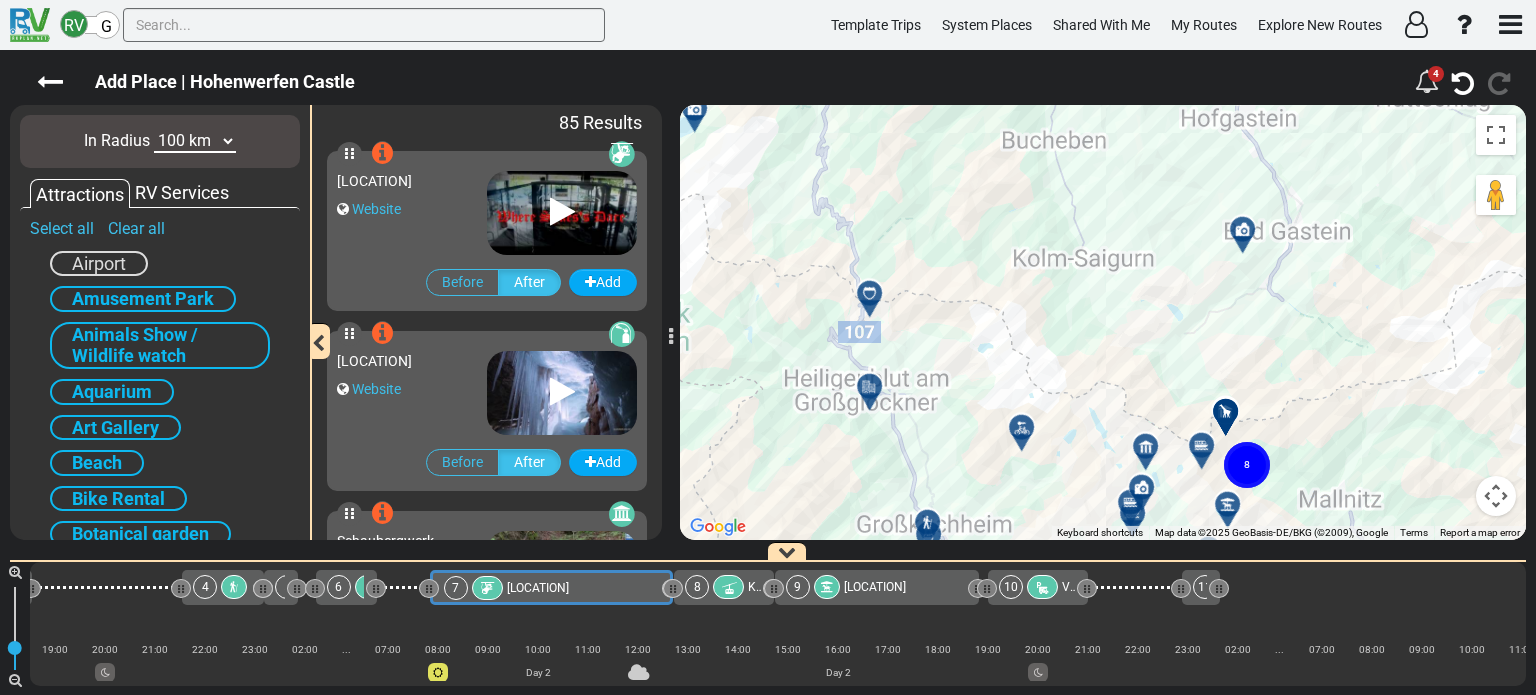 drag, startPoint x: 869, startPoint y: 303, endPoint x: 1026, endPoint y: 426, distance: 199.44423 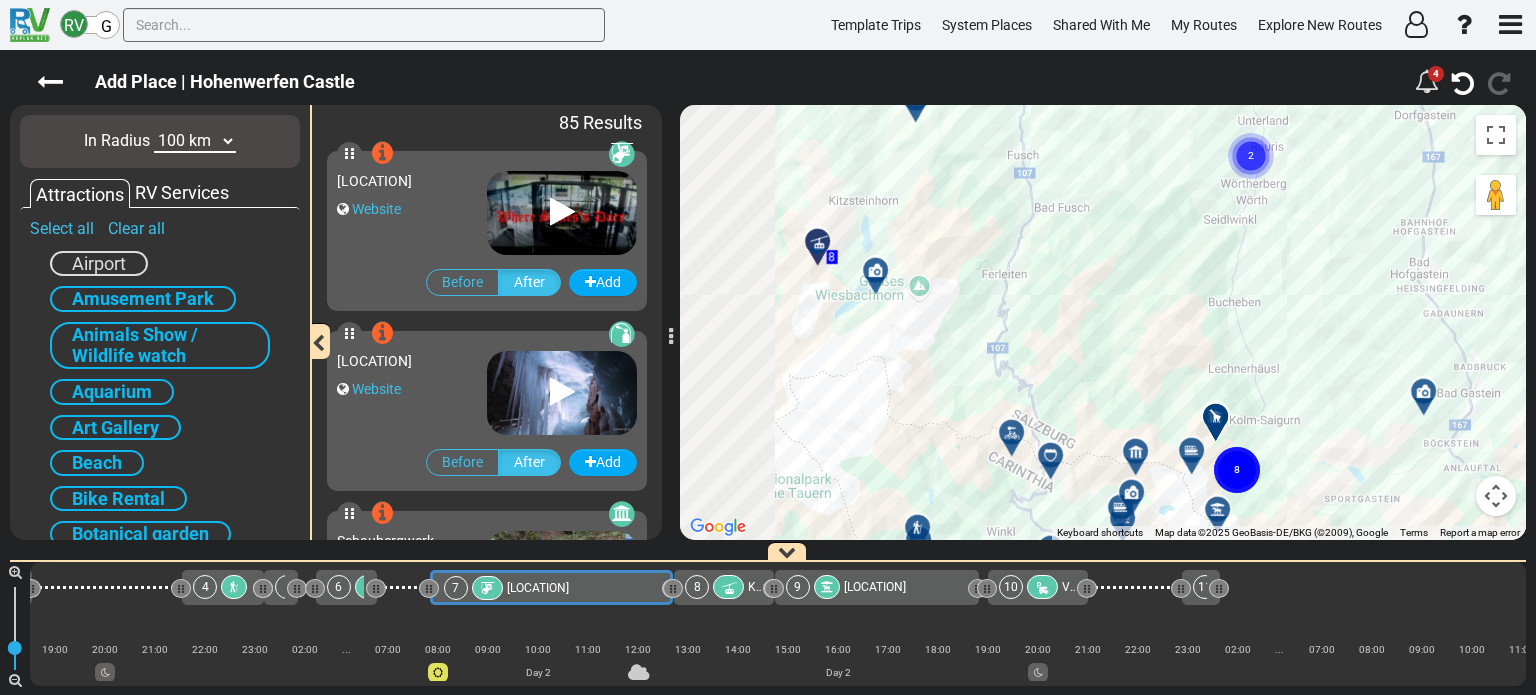 drag, startPoint x: 950, startPoint y: 251, endPoint x: 1071, endPoint y: 358, distance: 161.52399 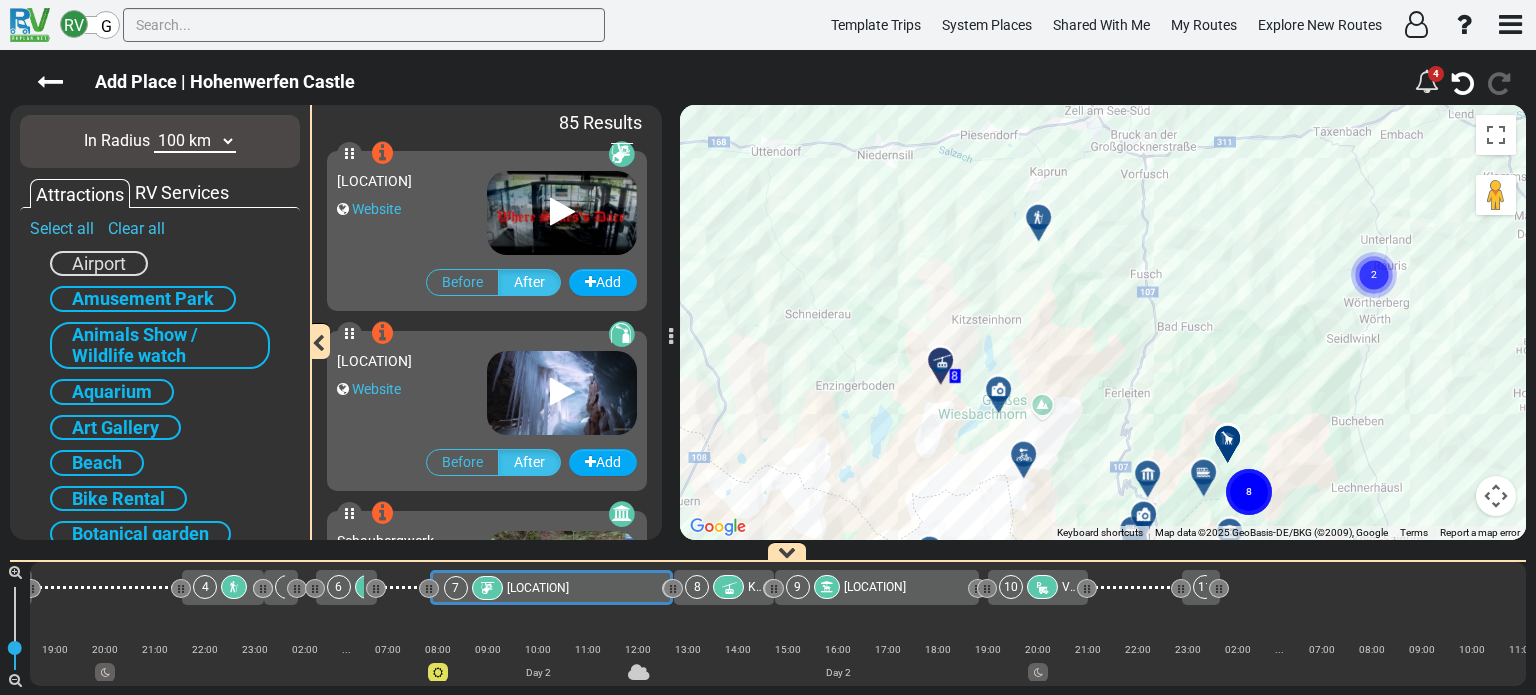 drag, startPoint x: 1008, startPoint y: 261, endPoint x: 1130, endPoint y: 386, distance: 174.66826 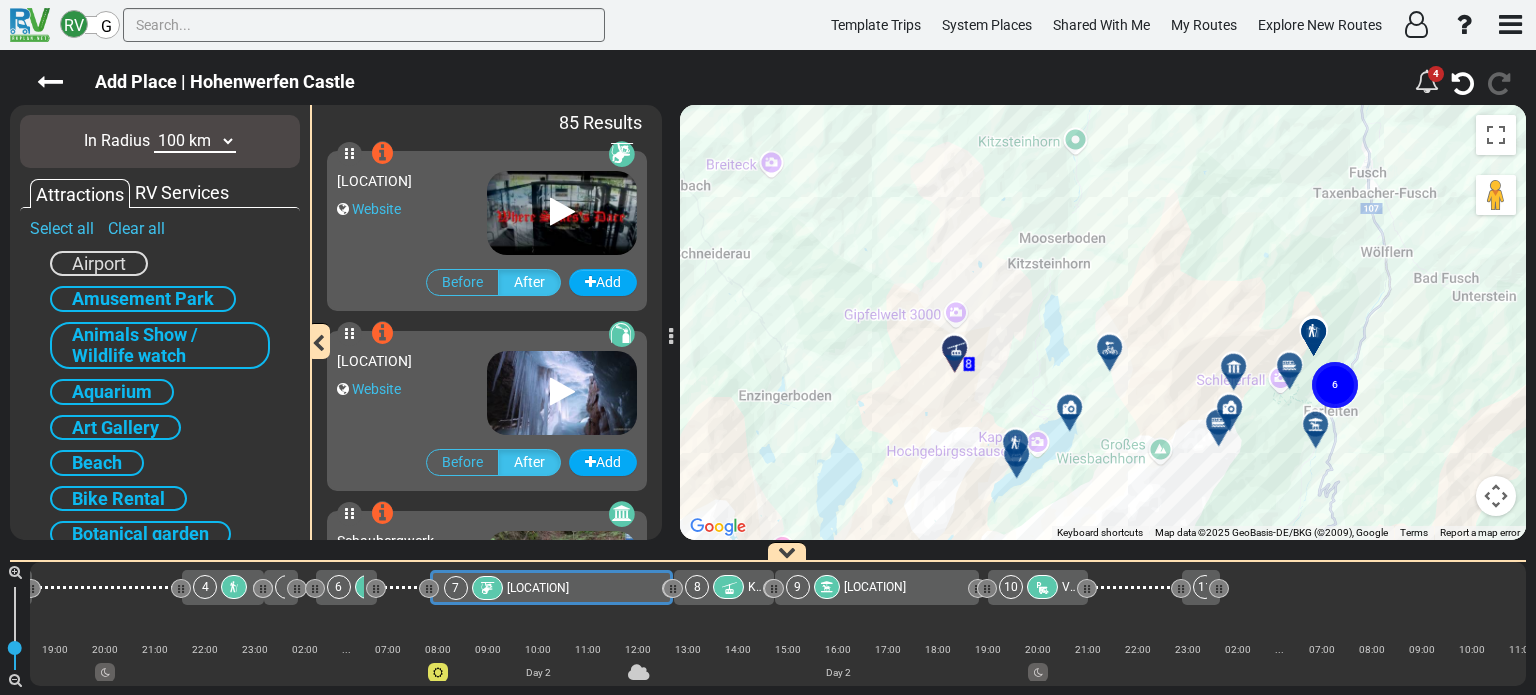 drag, startPoint x: 800, startPoint y: 363, endPoint x: 1033, endPoint y: 378, distance: 233.48233 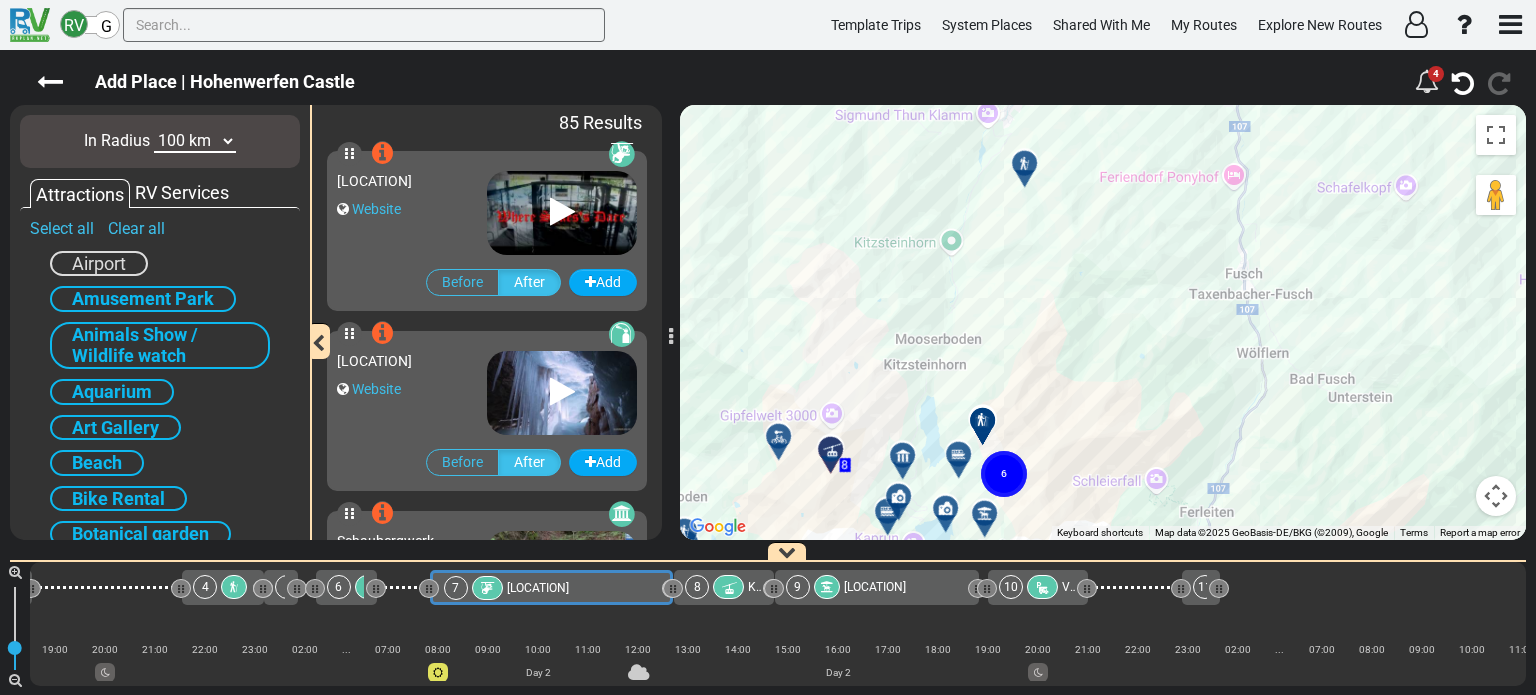 drag, startPoint x: 1125, startPoint y: 323, endPoint x: 999, endPoint y: 428, distance: 164.01524 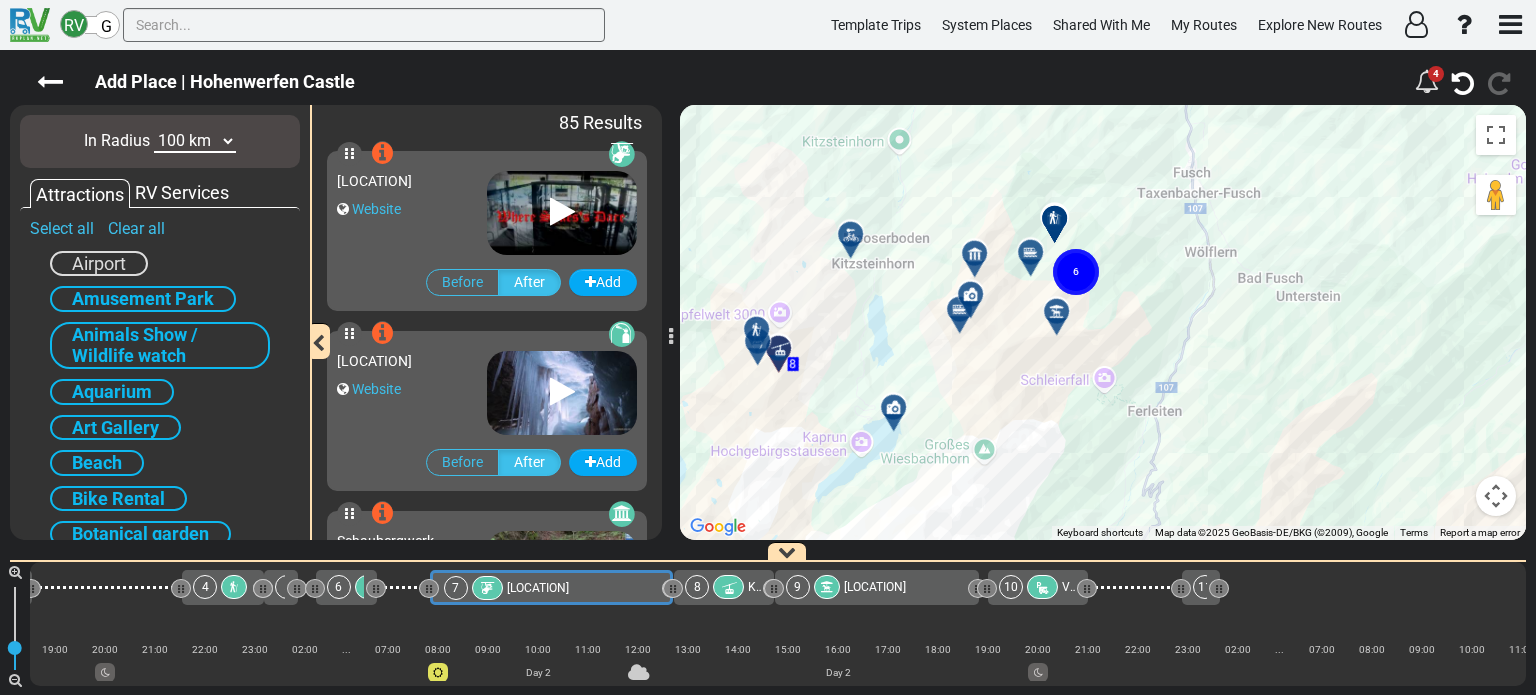 drag, startPoint x: 999, startPoint y: 428, endPoint x: 933, endPoint y: 301, distance: 143.12582 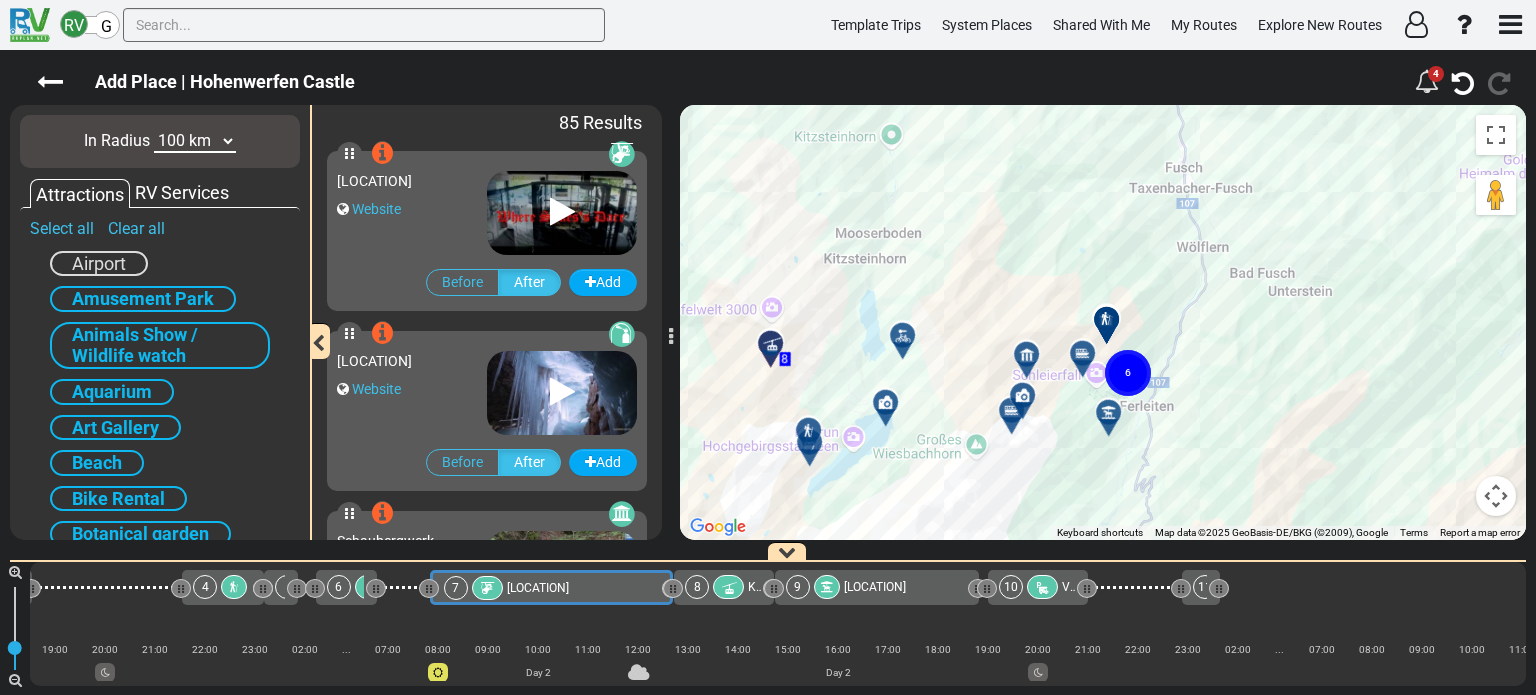 drag, startPoint x: 933, startPoint y: 301, endPoint x: 960, endPoint y: 454, distance: 155.36409 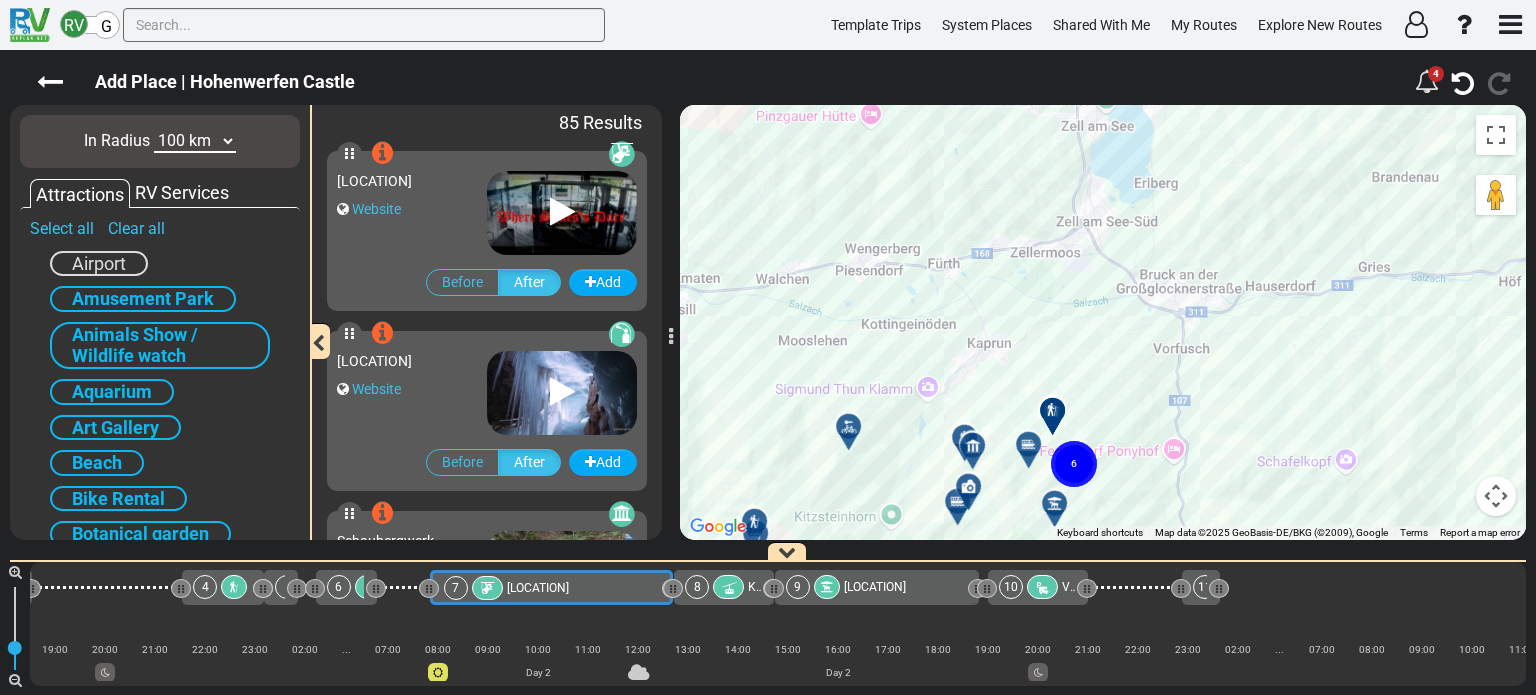 drag, startPoint x: 1006, startPoint y: 279, endPoint x: 950, endPoint y: 379, distance: 114.61239 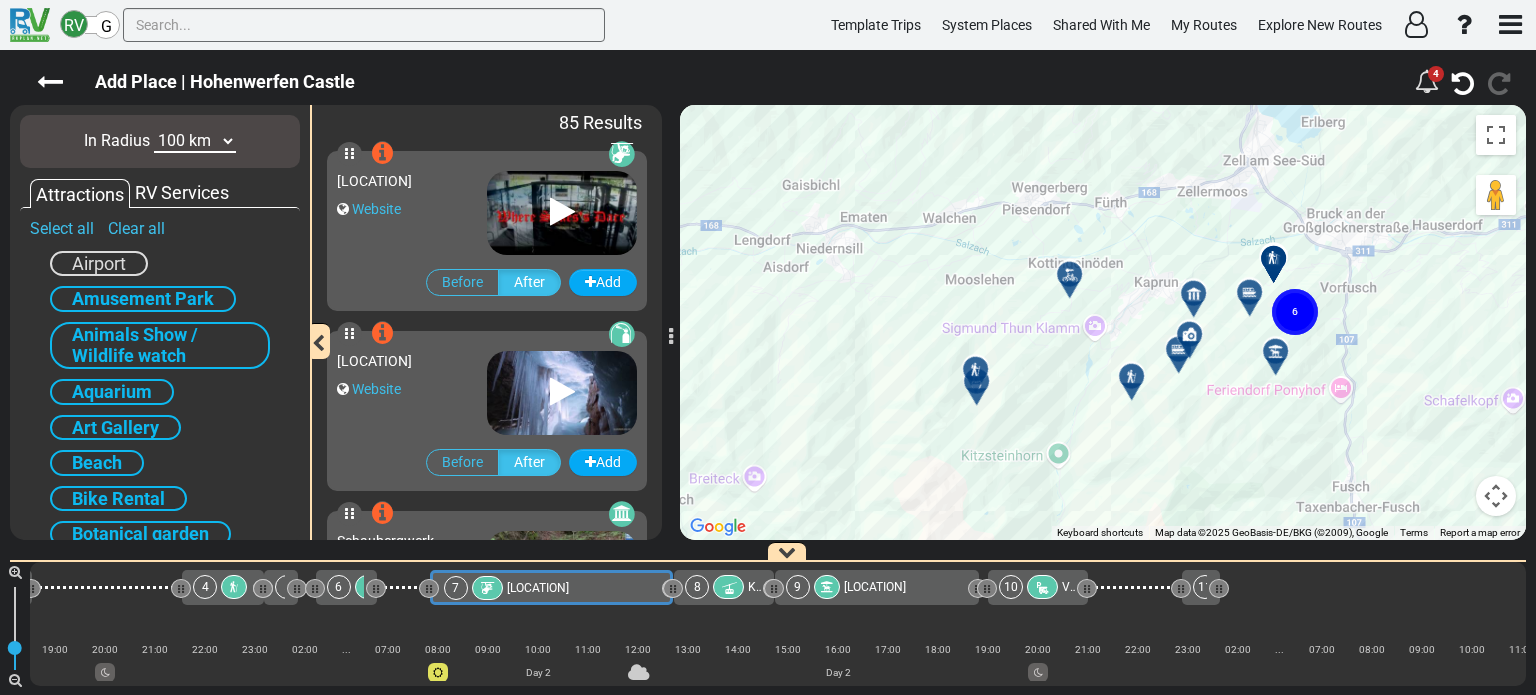drag, startPoint x: 1060, startPoint y: 285, endPoint x: 1210, endPoint y: 238, distance: 157.19096 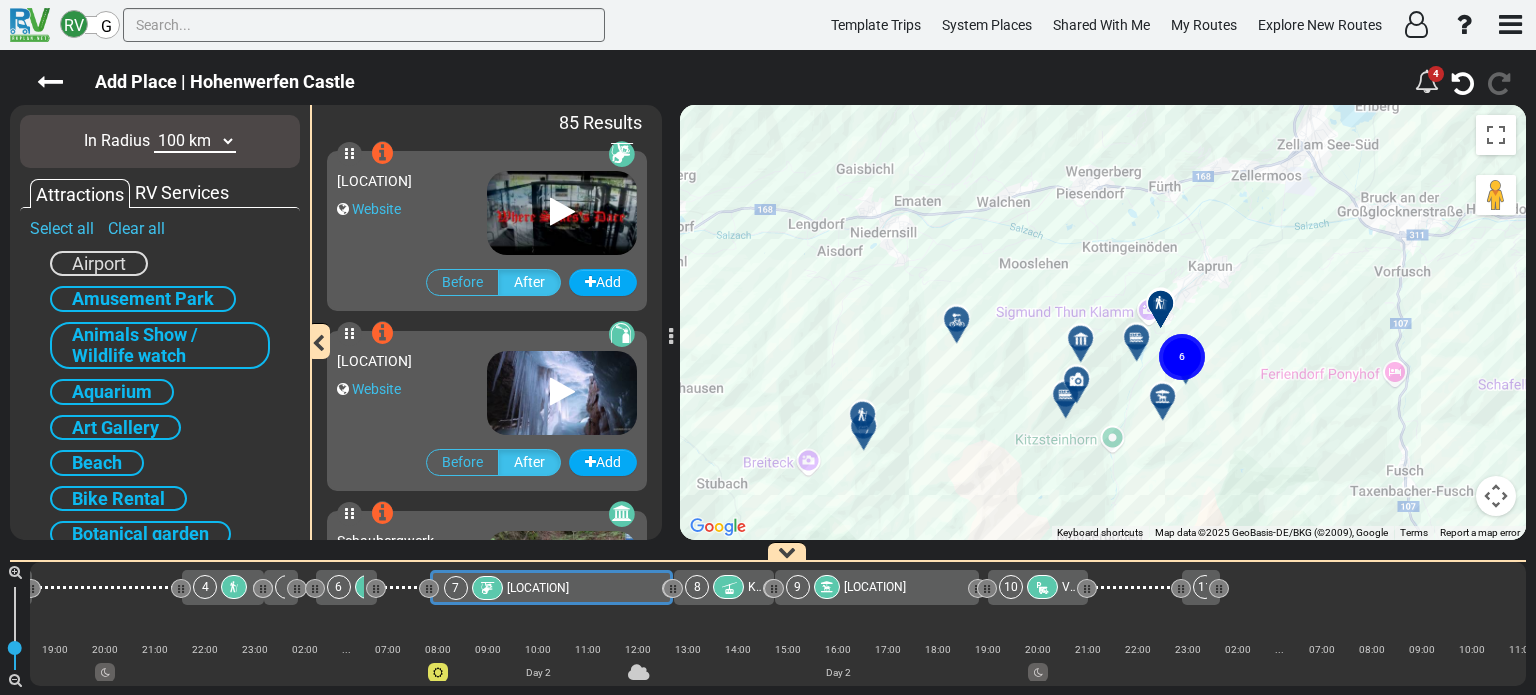 drag, startPoint x: 957, startPoint y: 309, endPoint x: 1034, endPoint y: 288, distance: 79.81228 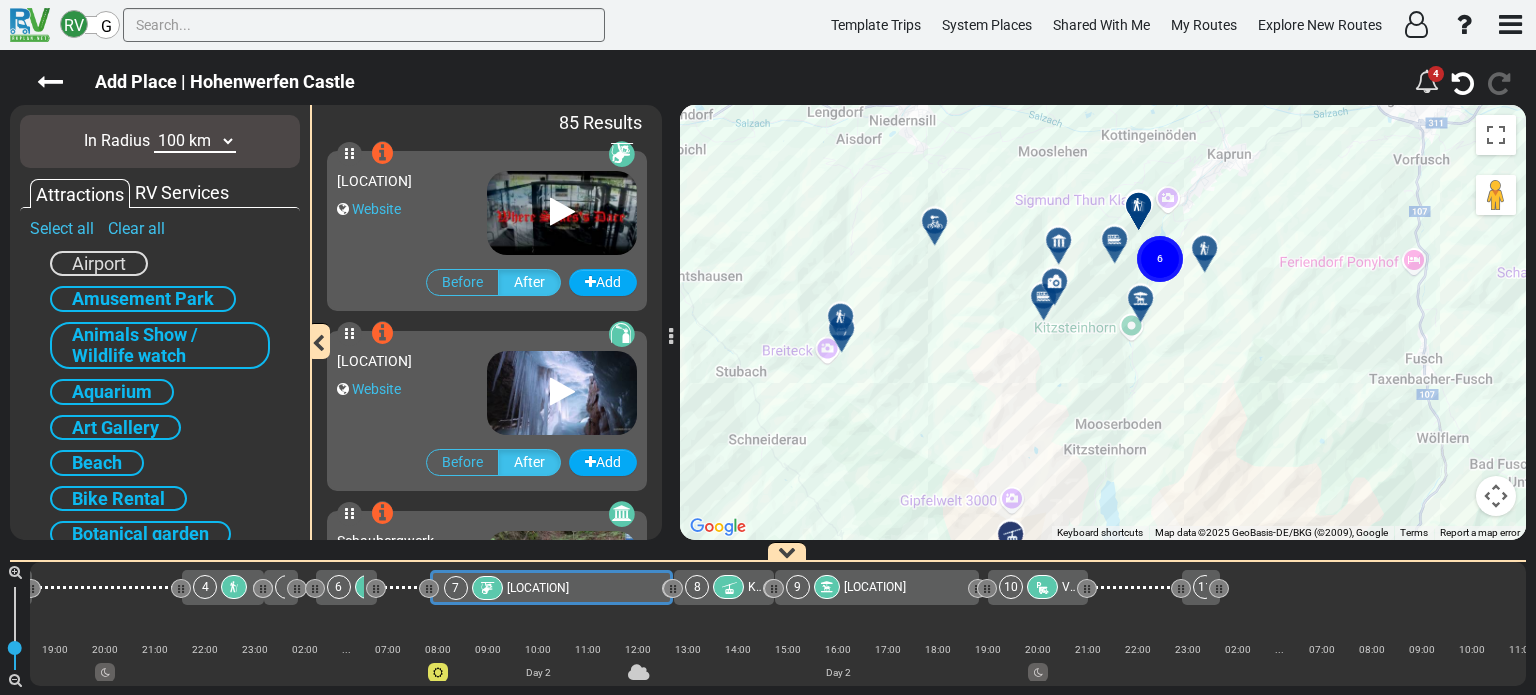 drag, startPoint x: 1158, startPoint y: 325, endPoint x: 1164, endPoint y: 297, distance: 28.635643 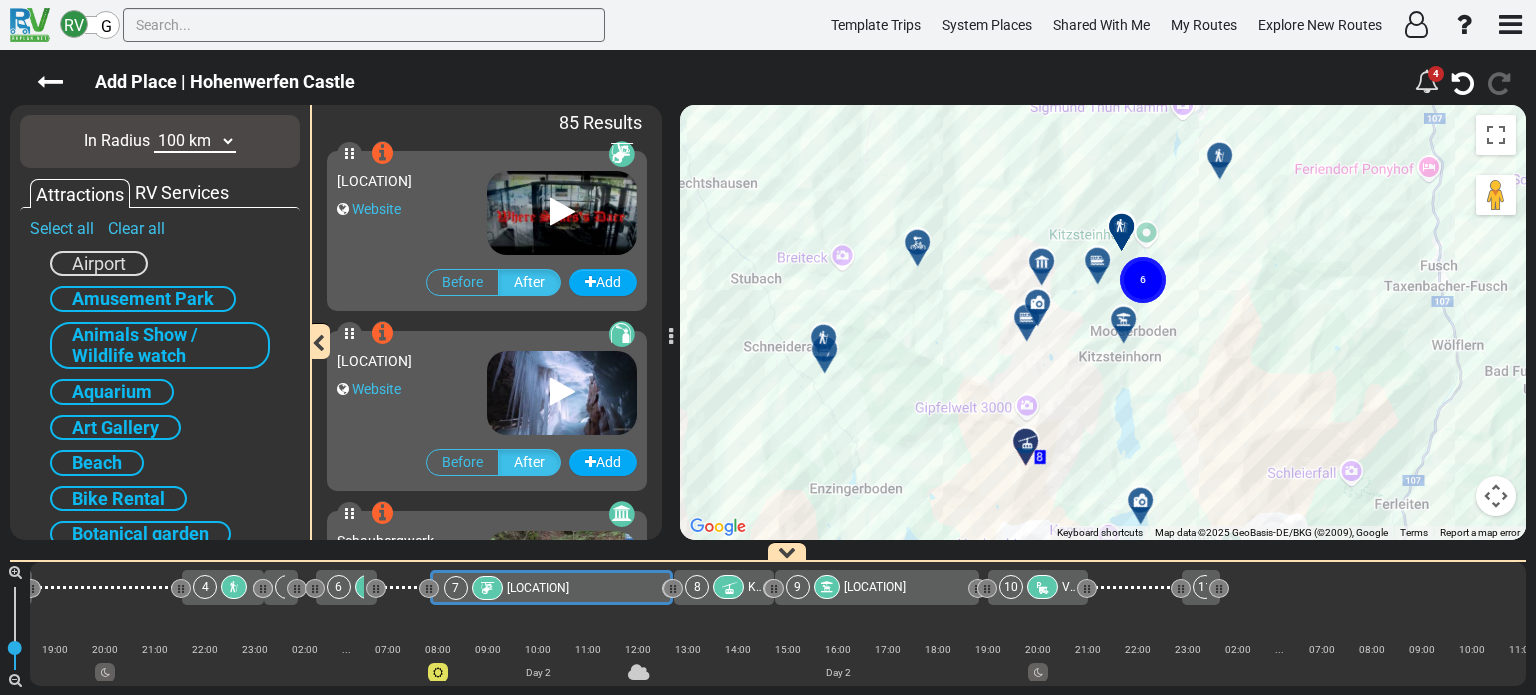 drag, startPoint x: 1173, startPoint y: 283, endPoint x: 1175, endPoint y: 269, distance: 14.142136 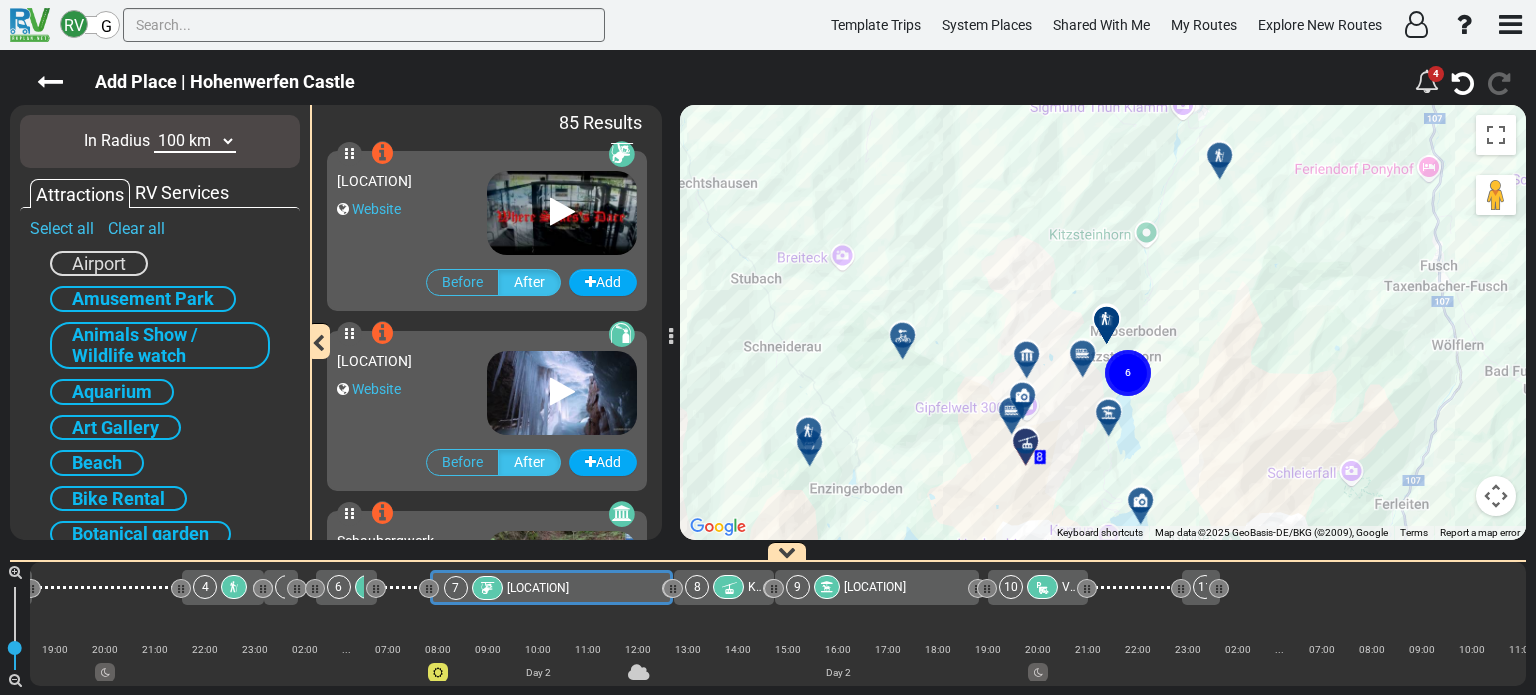 click at bounding box center (1032, 449) 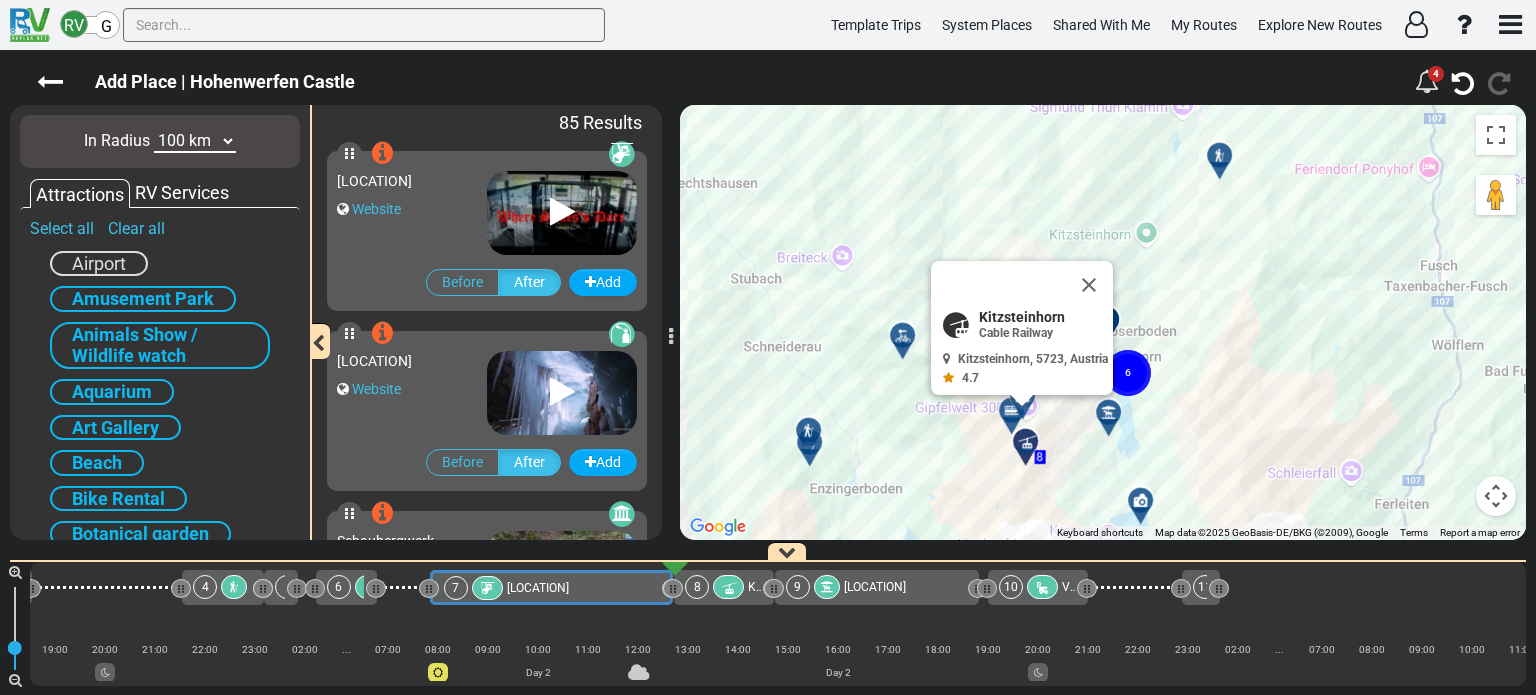 scroll, scrollTop: 0, scrollLeft: 721, axis: horizontal 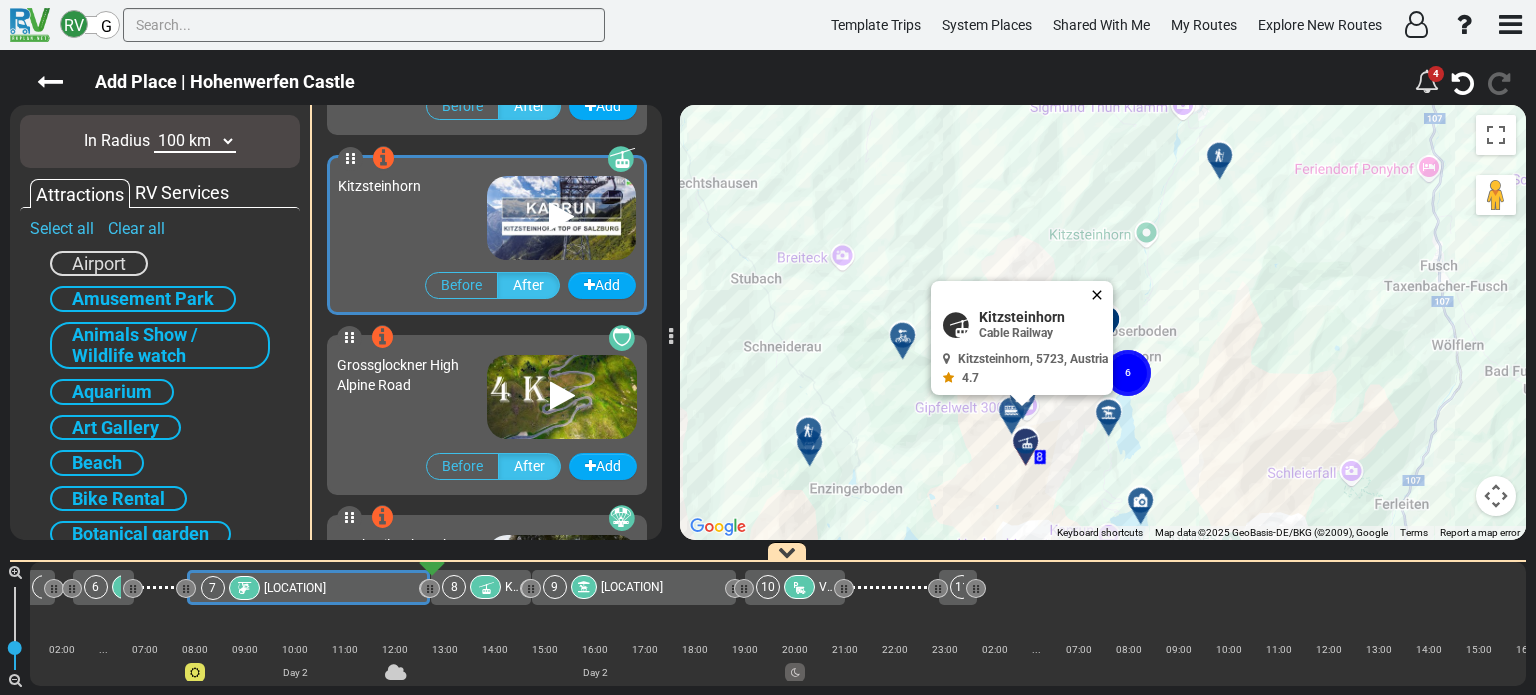 click at bounding box center [1101, 295] 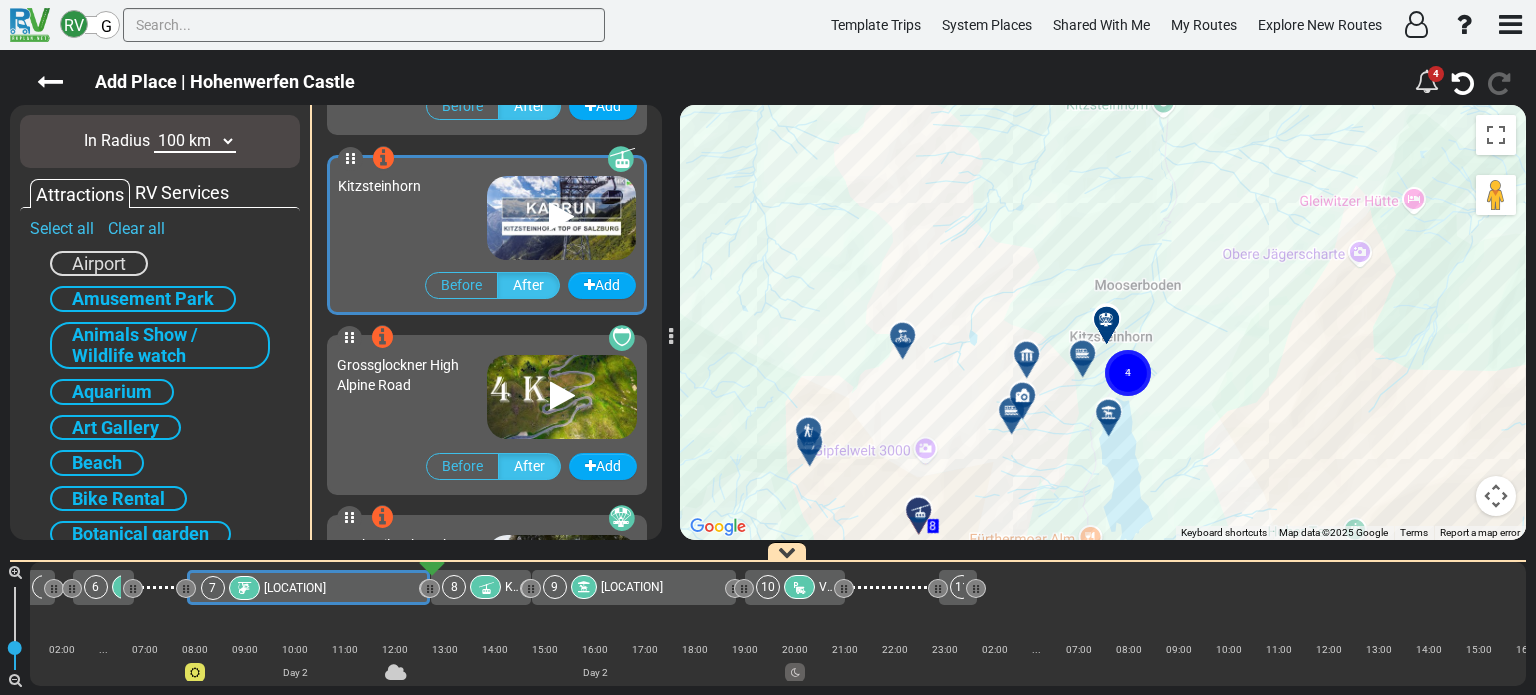 click on "To navigate, press the arrow keys. To activate drag with keyboard, press Alt + Enter. Once in keyboard drag state, use the arrow keys to move the marker. To complete the drag, press the Enter key. To cancel, press Escape. 8 1 11 2 9 10 3 4 5 6
4
2
2
2
2
2
2
2
2" at bounding box center (1103, 322) 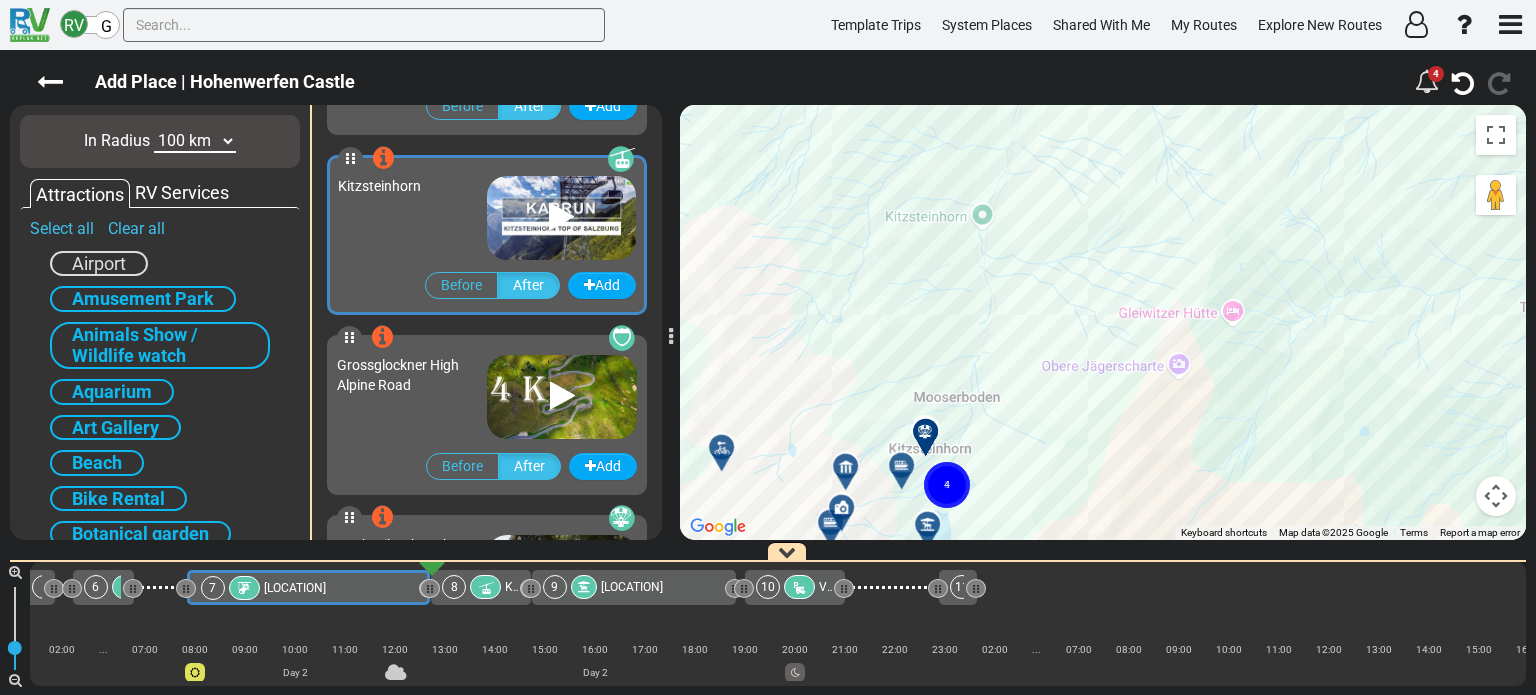 drag, startPoint x: 1108, startPoint y: 333, endPoint x: 923, endPoint y: 447, distance: 217.30394 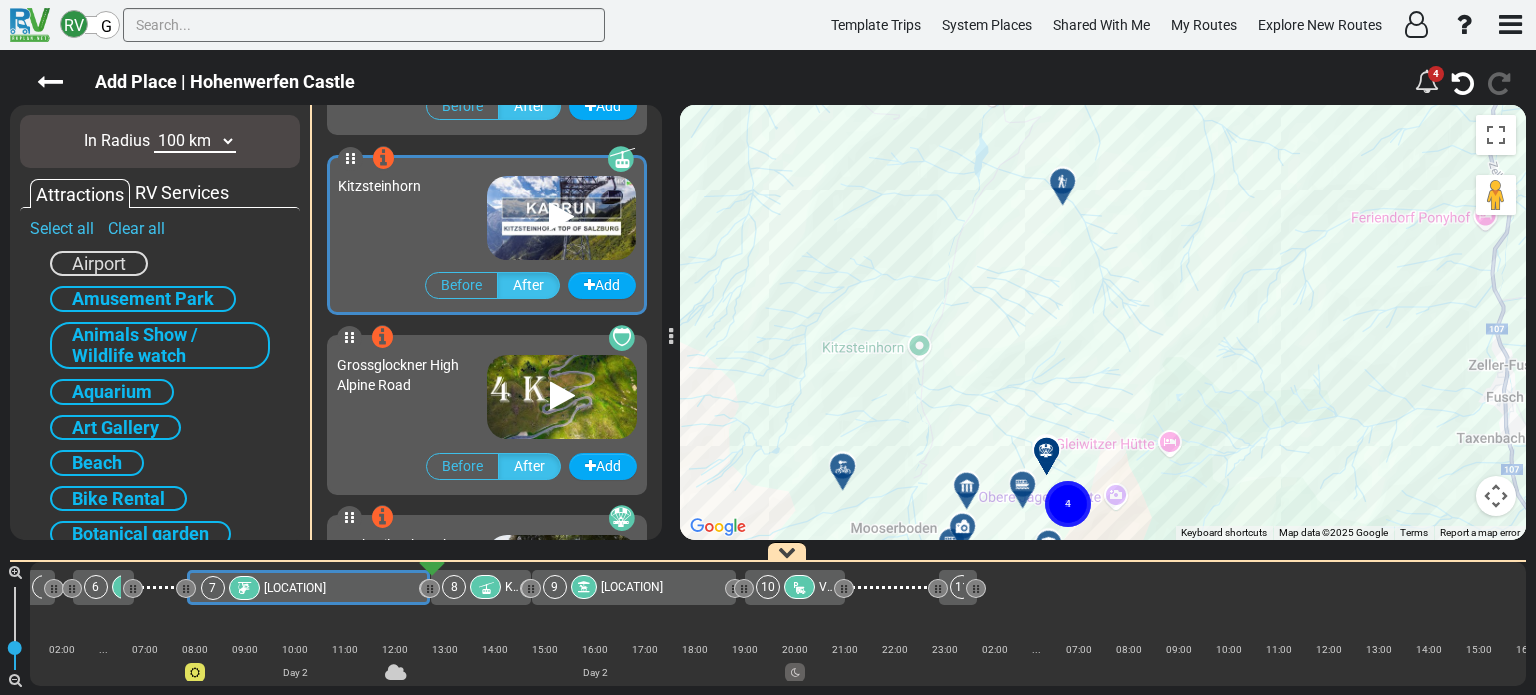 drag, startPoint x: 1100, startPoint y: 359, endPoint x: 1030, endPoint y: 498, distance: 155.63097 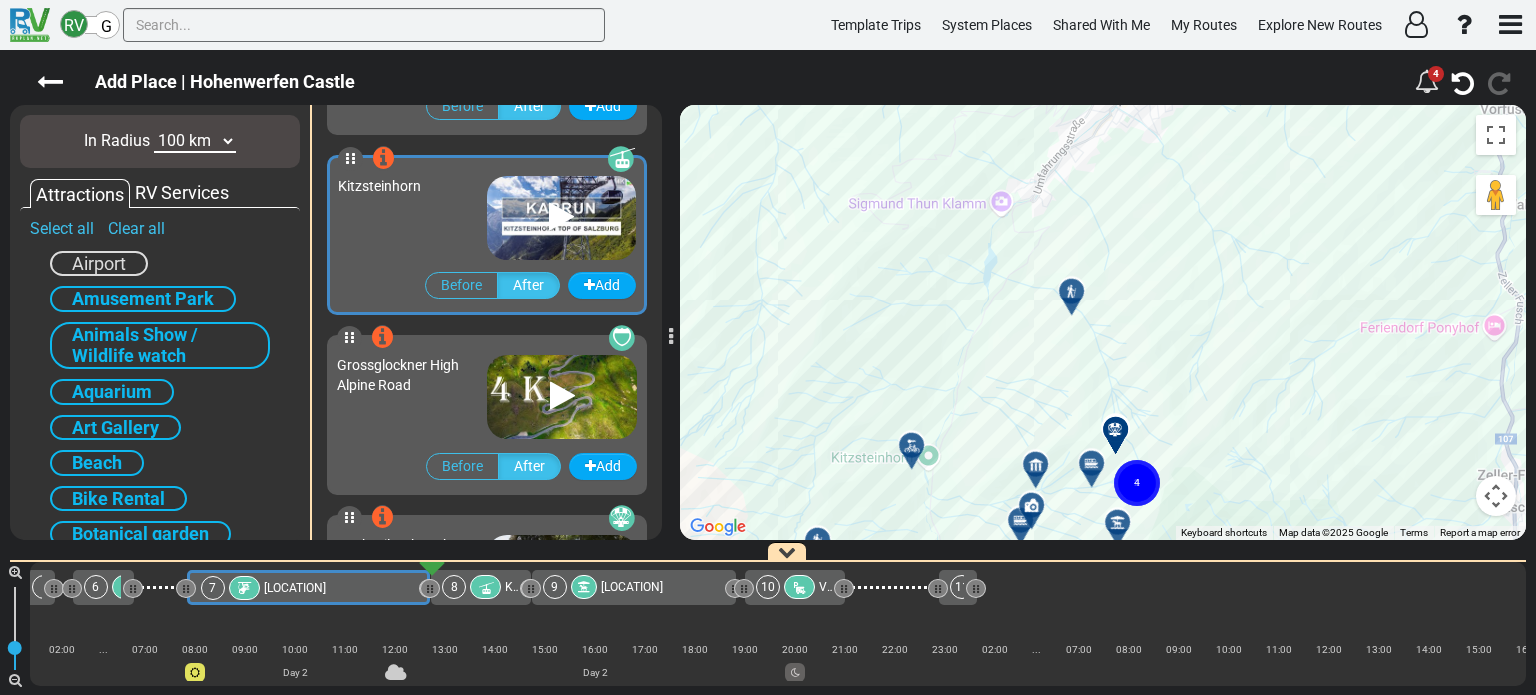 drag, startPoint x: 1021, startPoint y: 325, endPoint x: 1030, endPoint y: 439, distance: 114.35471 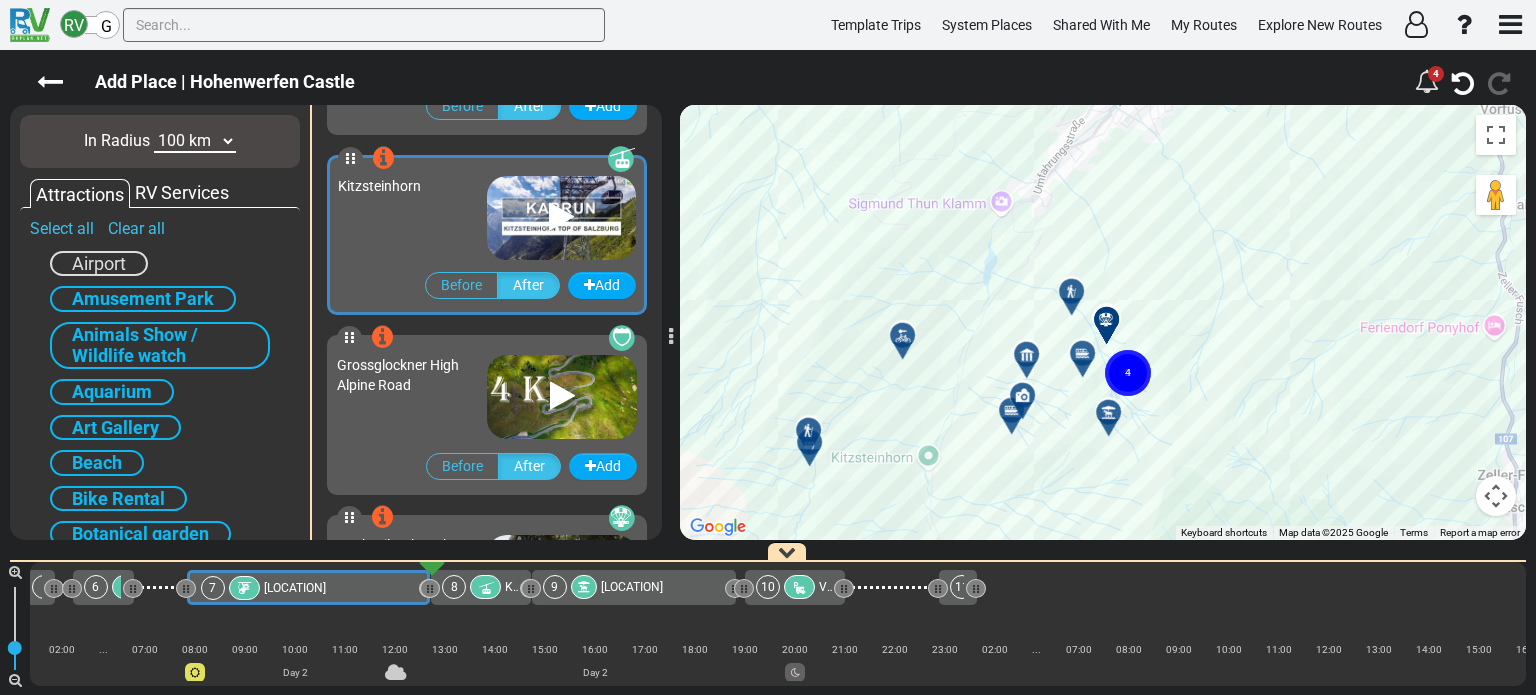click on "To navigate, press the arrow keys. To activate drag with keyboard, press Alt + Enter. Once in keyboard drag state, use the arrow keys to move the marker. To complete the drag, press the Enter key. To cancel, press Escape. 8 1 11 2 9 10 3 4 5 6
4
2
2
2
2
2
2
2
2" at bounding box center [1103, 322] 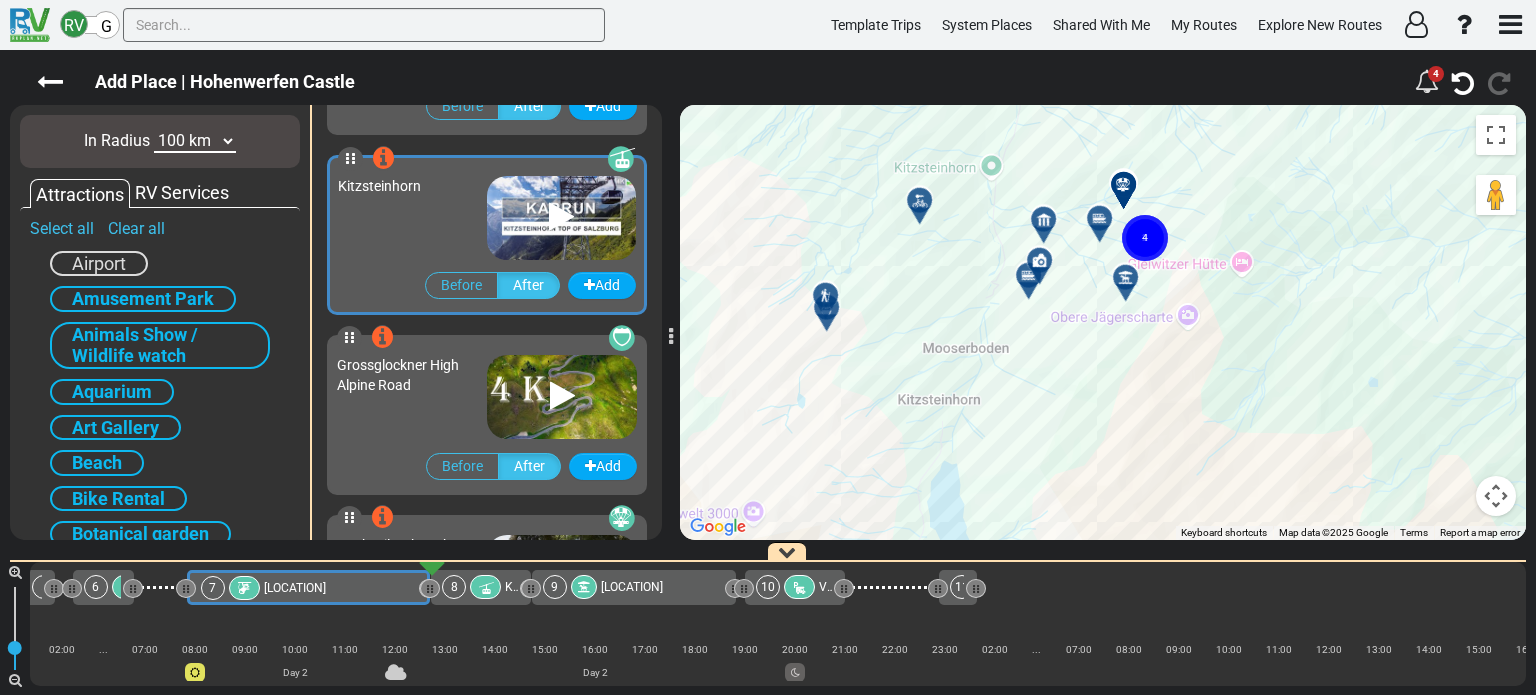 drag, startPoint x: 1035, startPoint y: 348, endPoint x: 1050, endPoint y: 220, distance: 128.87592 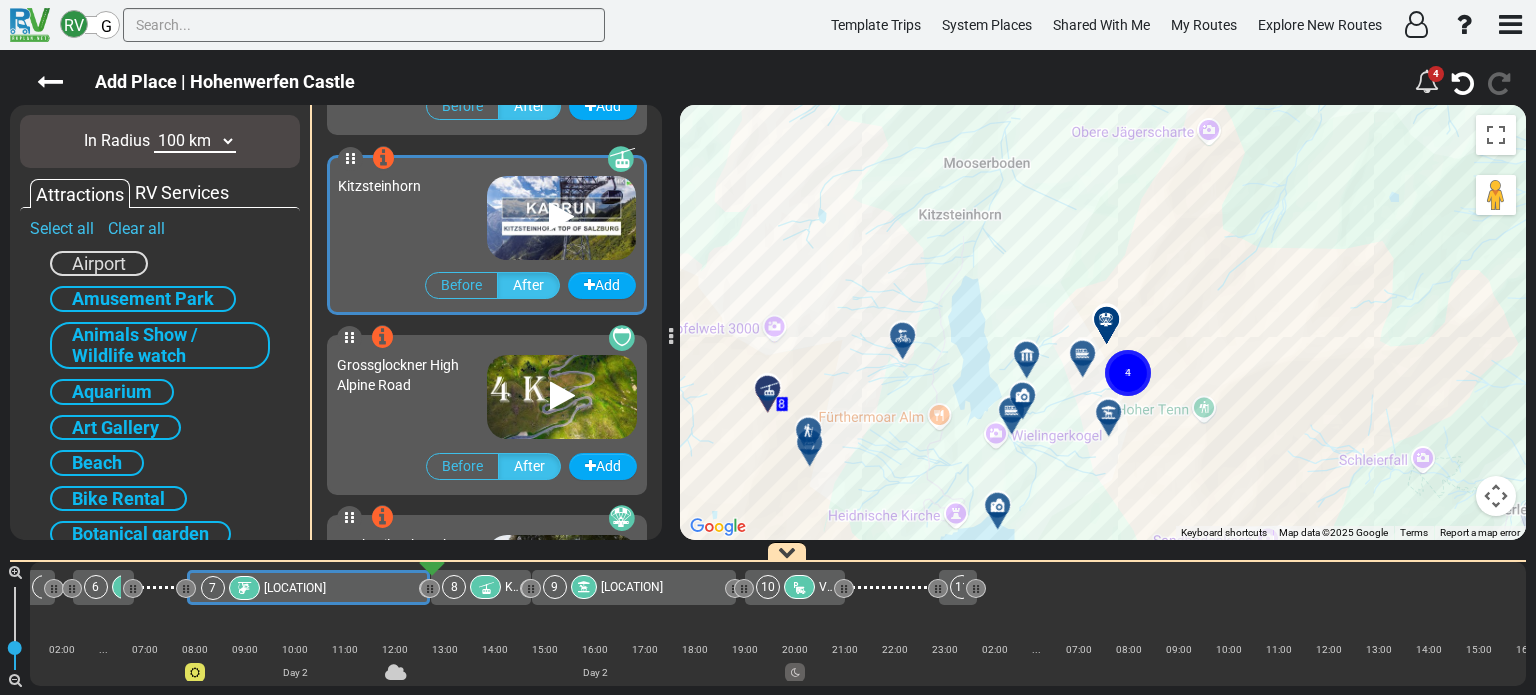 drag, startPoint x: 1050, startPoint y: 221, endPoint x: 1044, endPoint y: 434, distance: 213.08449 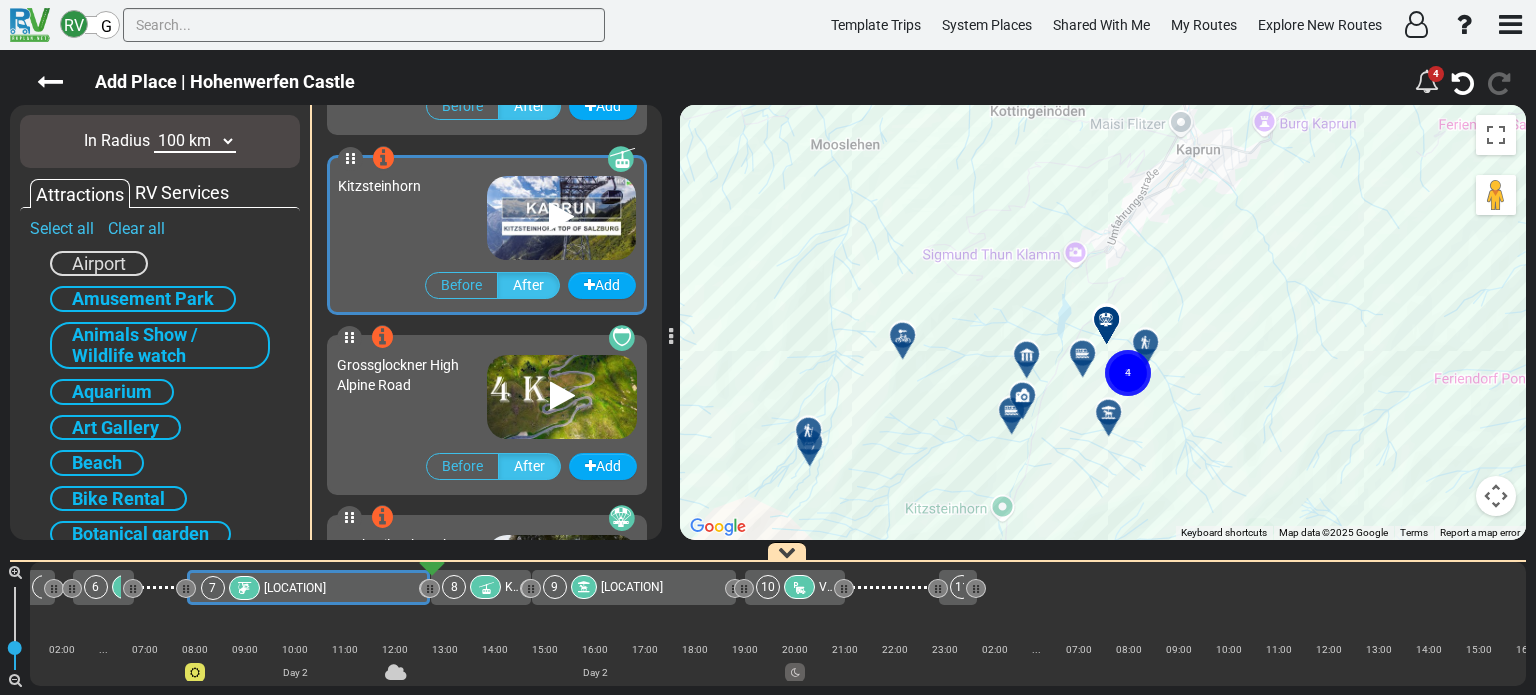 drag, startPoint x: 1064, startPoint y: 216, endPoint x: 998, endPoint y: 376, distance: 173.07802 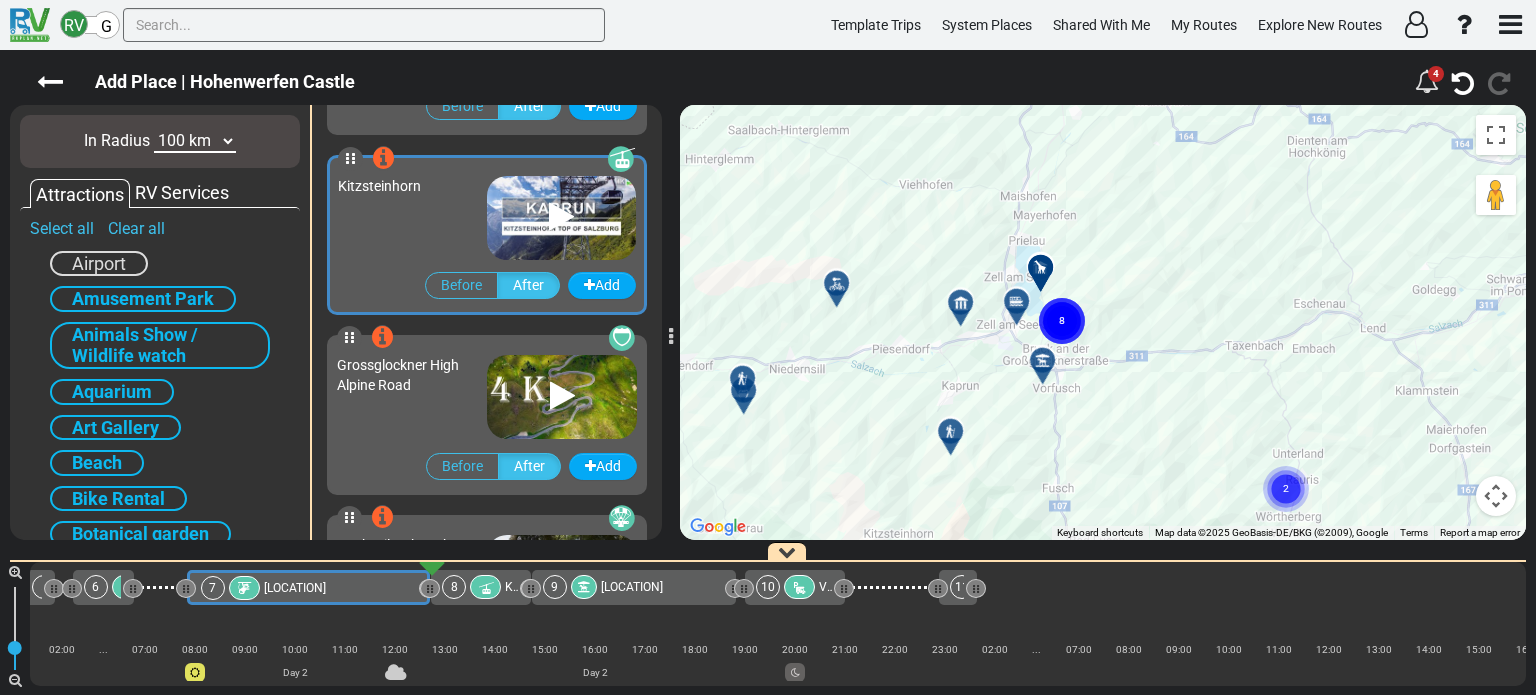 drag, startPoint x: 1082, startPoint y: 337, endPoint x: 1012, endPoint y: 291, distance: 83.761566 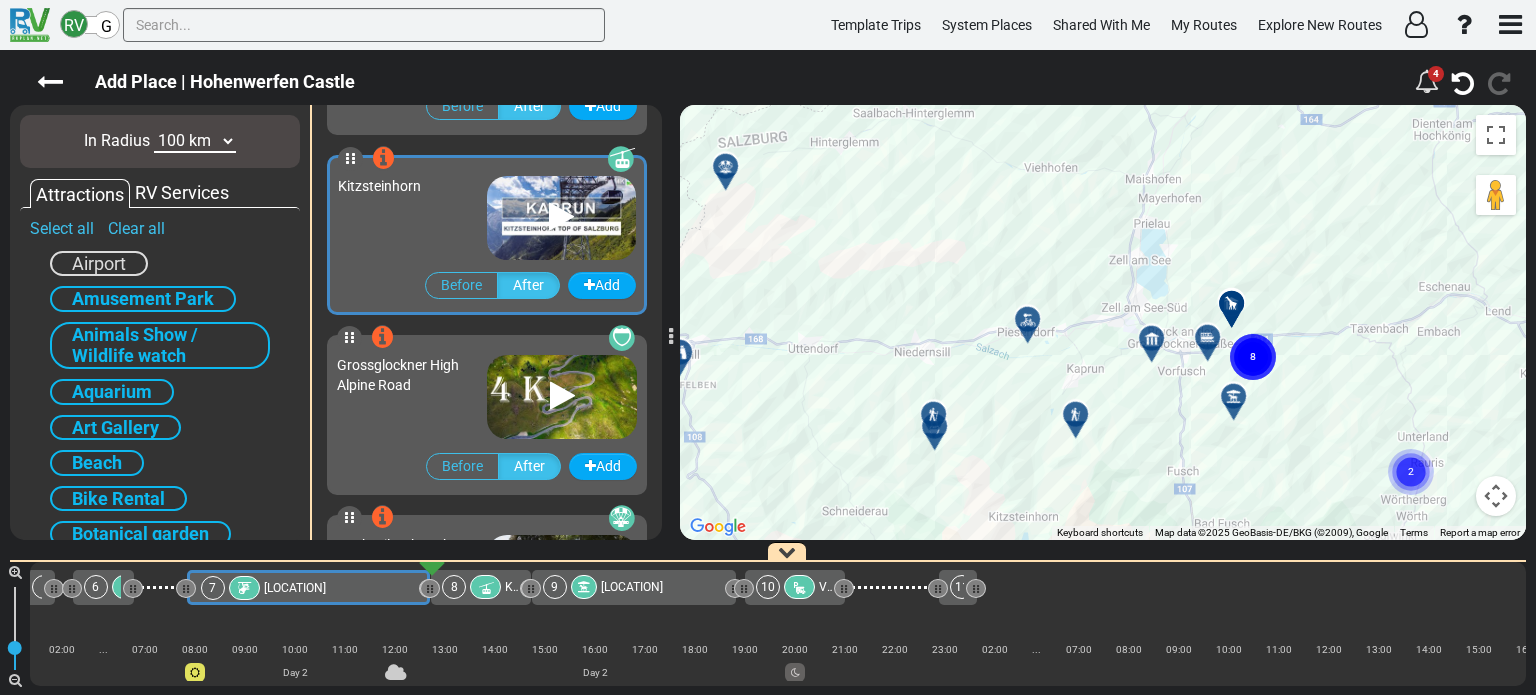 drag, startPoint x: 946, startPoint y: 335, endPoint x: 1108, endPoint y: 311, distance: 163.76813 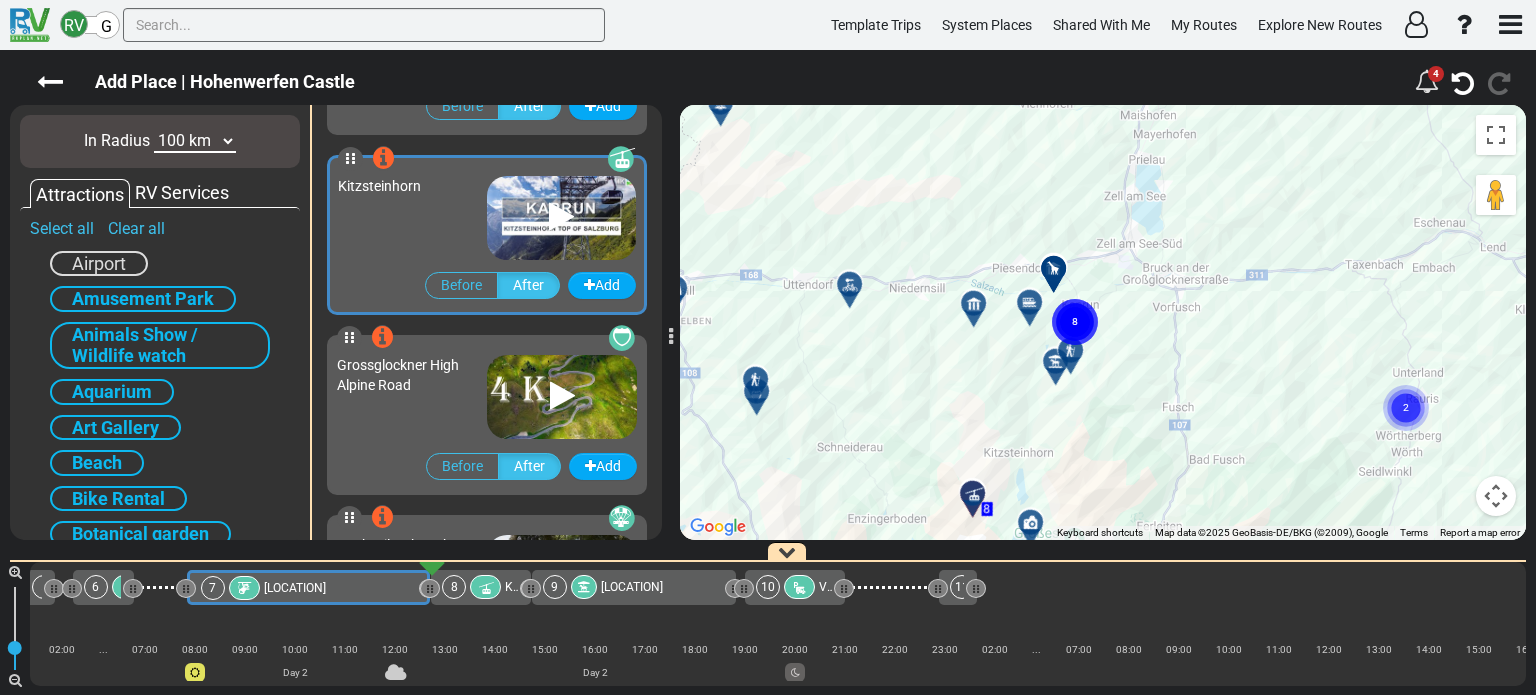drag, startPoint x: 899, startPoint y: 471, endPoint x: 859, endPoint y: 390, distance: 90.33826 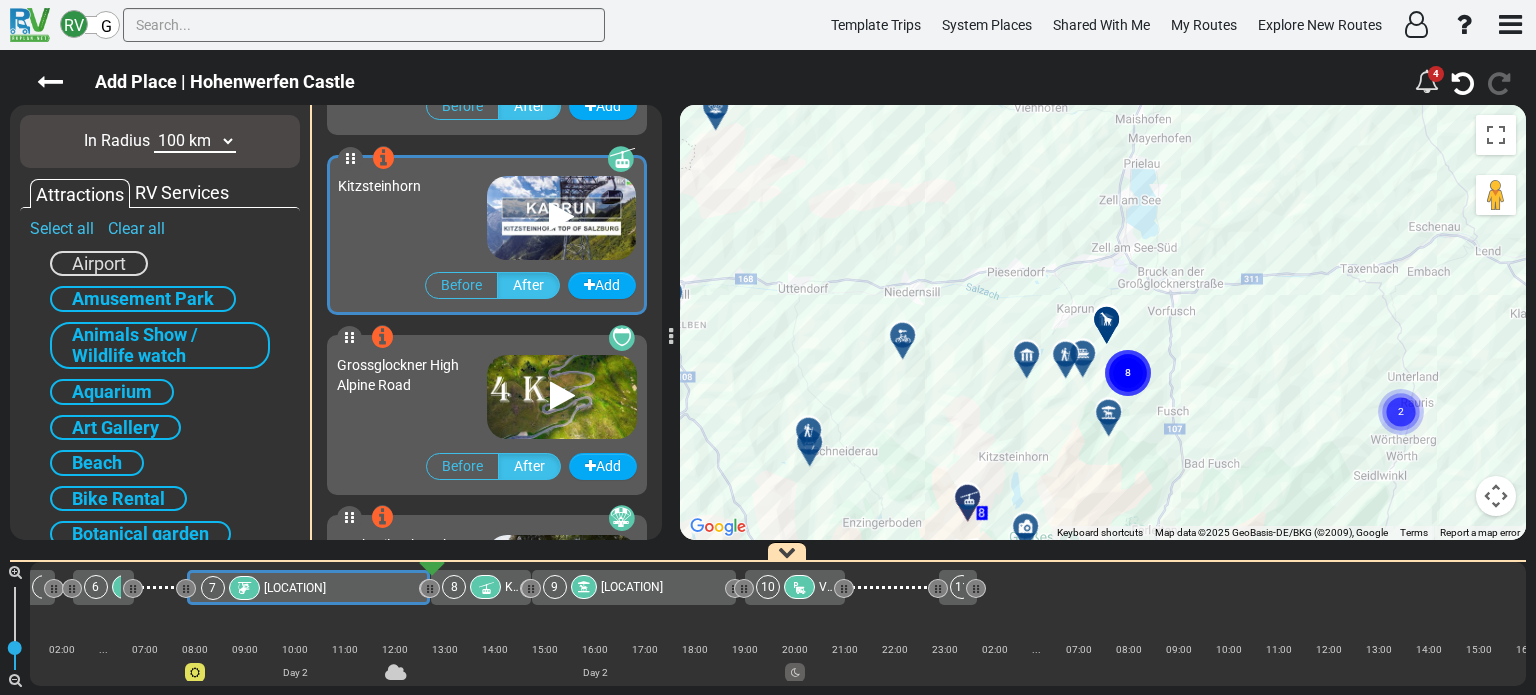 click at bounding box center (1072, 362) 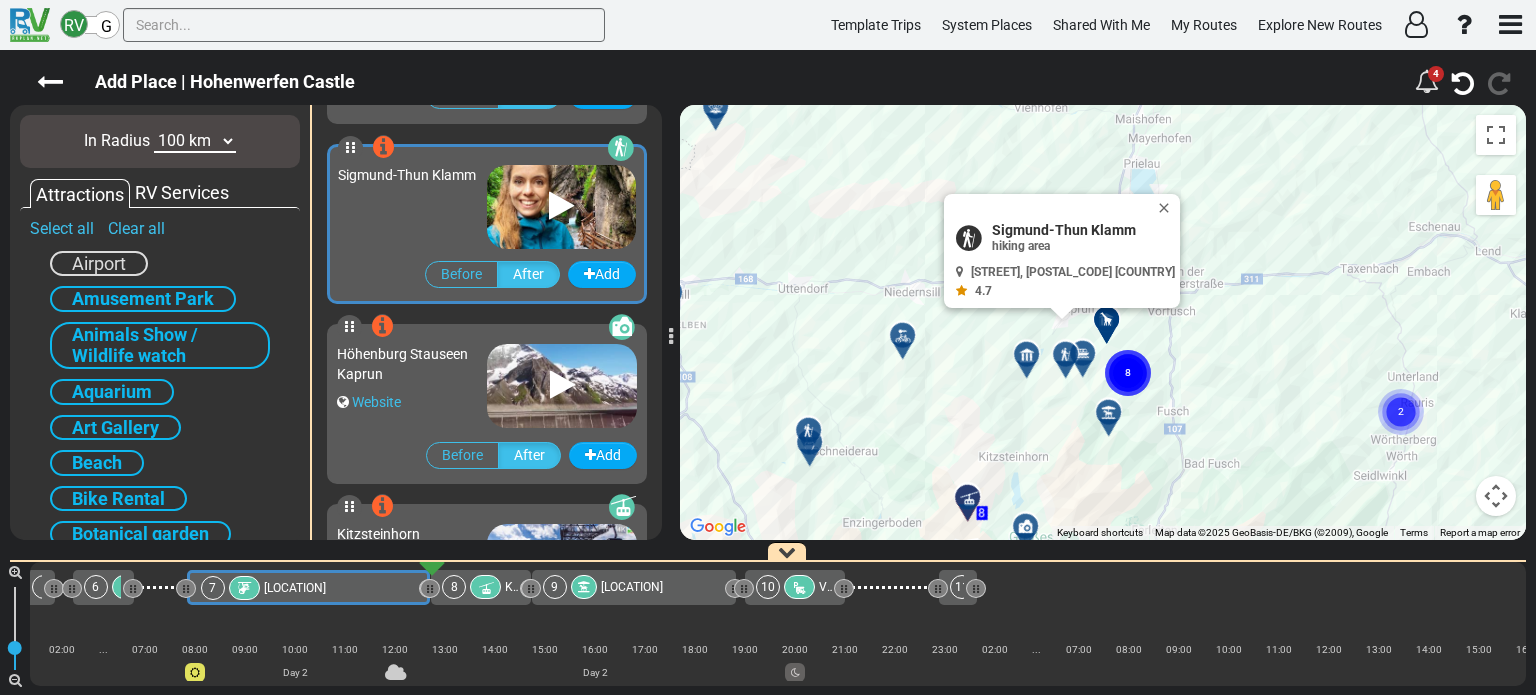 scroll, scrollTop: 9176, scrollLeft: 0, axis: vertical 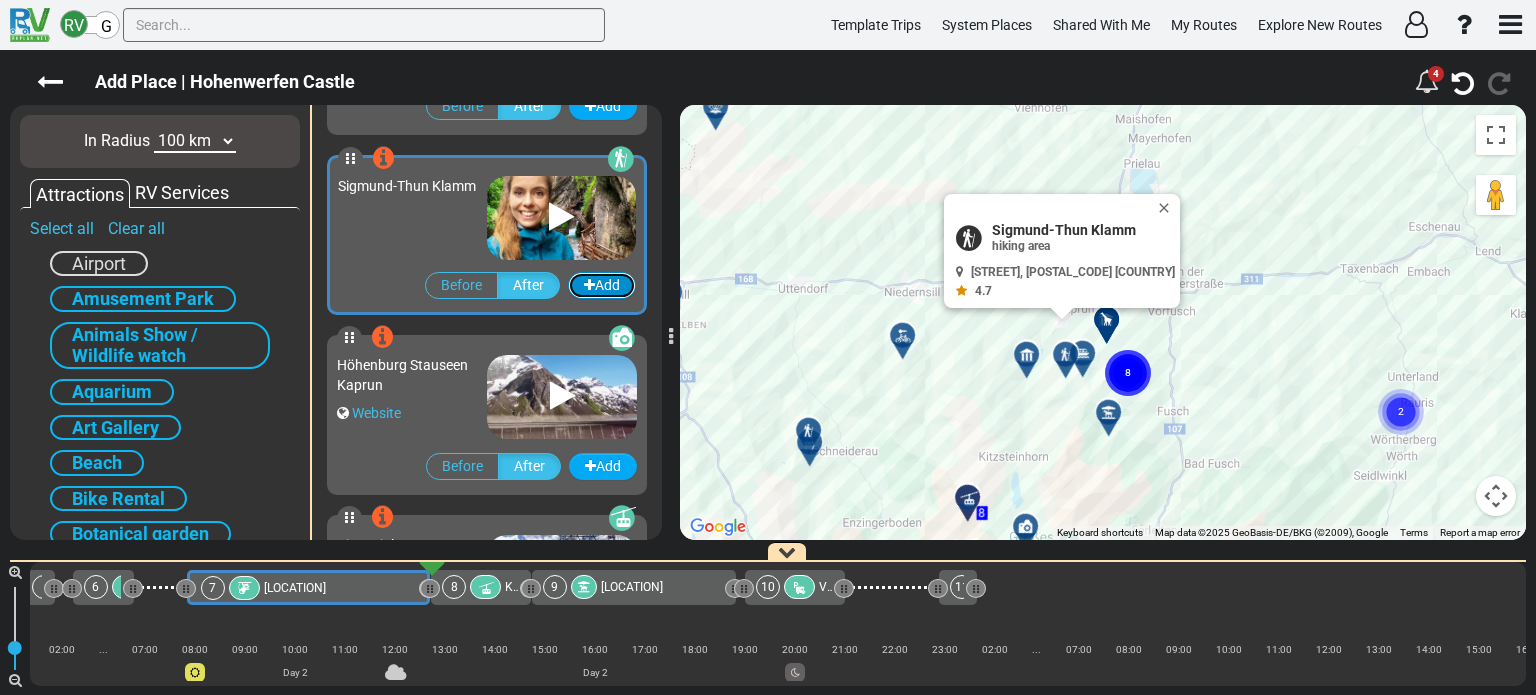 click on "Add" at bounding box center (602, 285) 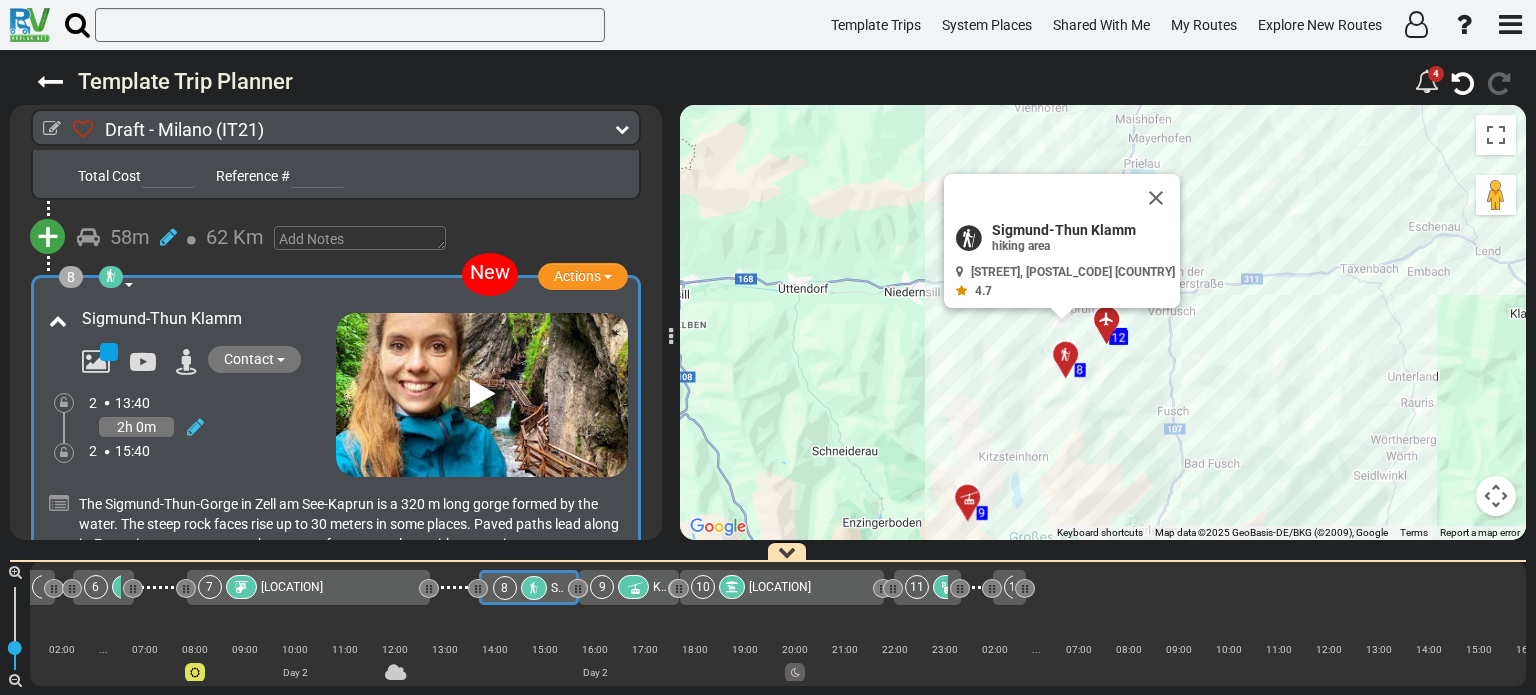 scroll, scrollTop: 2614, scrollLeft: 0, axis: vertical 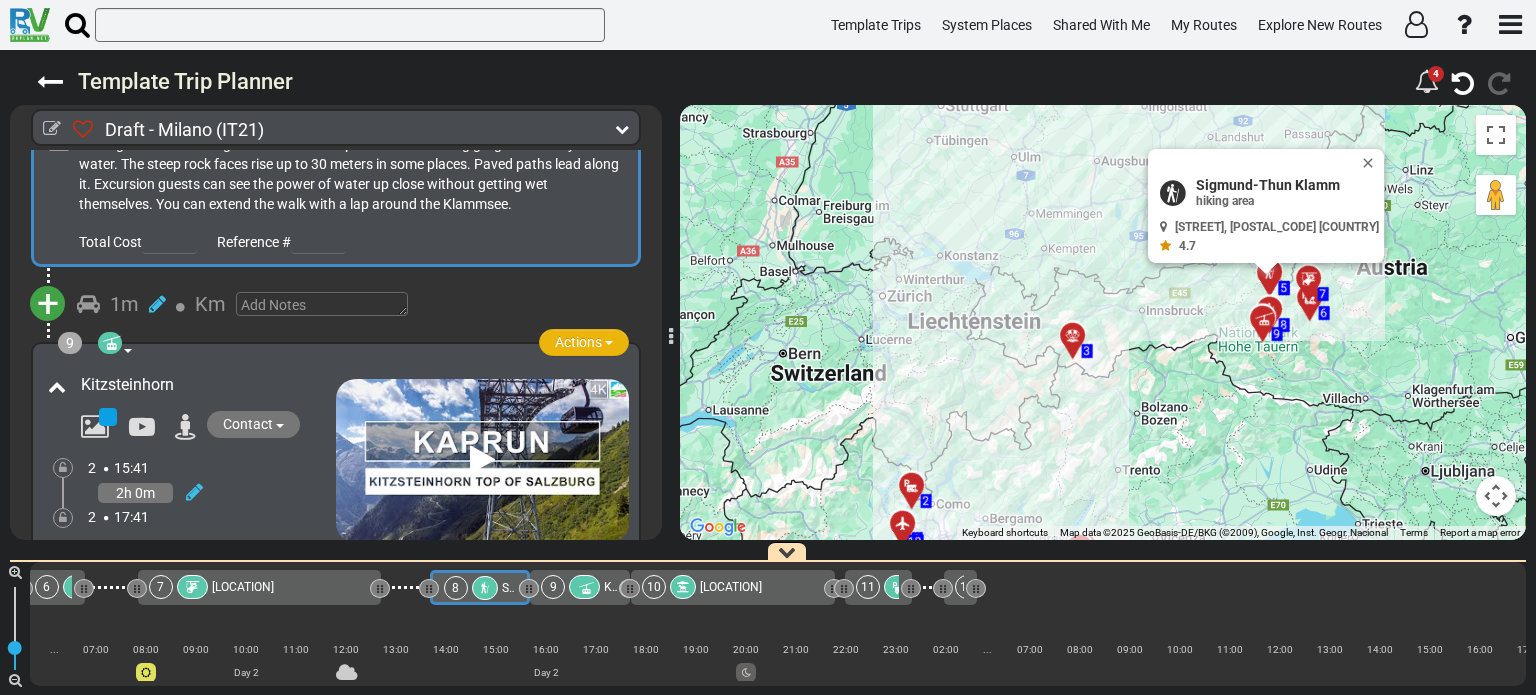 click on "Actions" at bounding box center (584, 342) 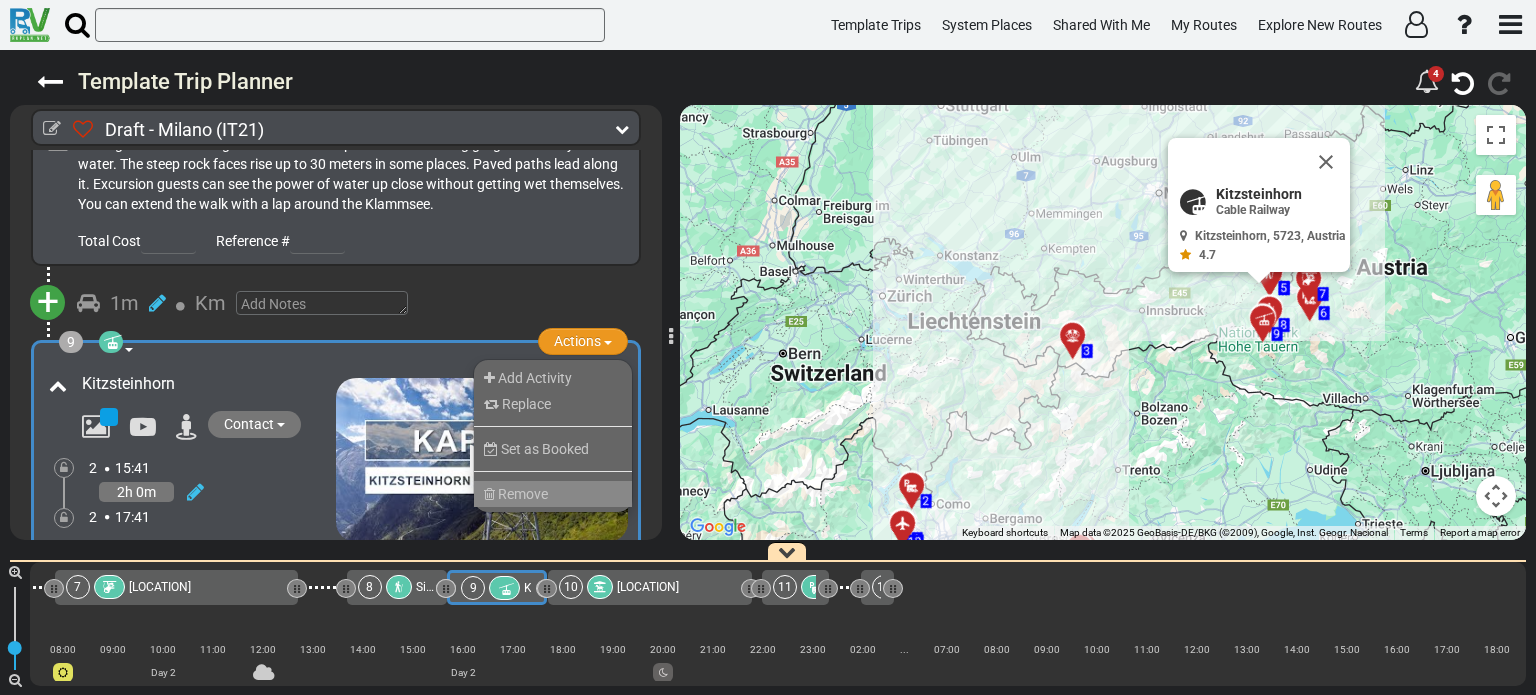 scroll, scrollTop: 0, scrollLeft: 992, axis: horizontal 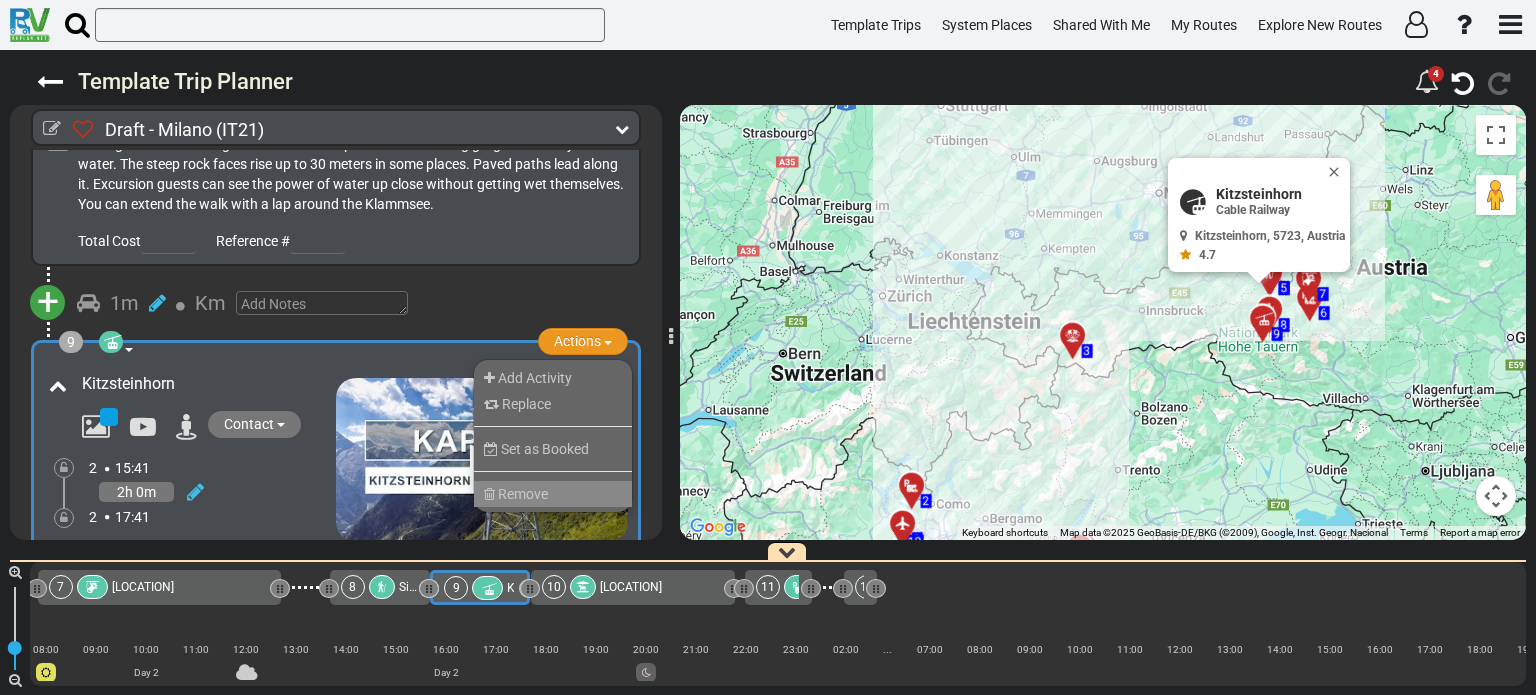click on "Remove" at bounding box center [553, 494] 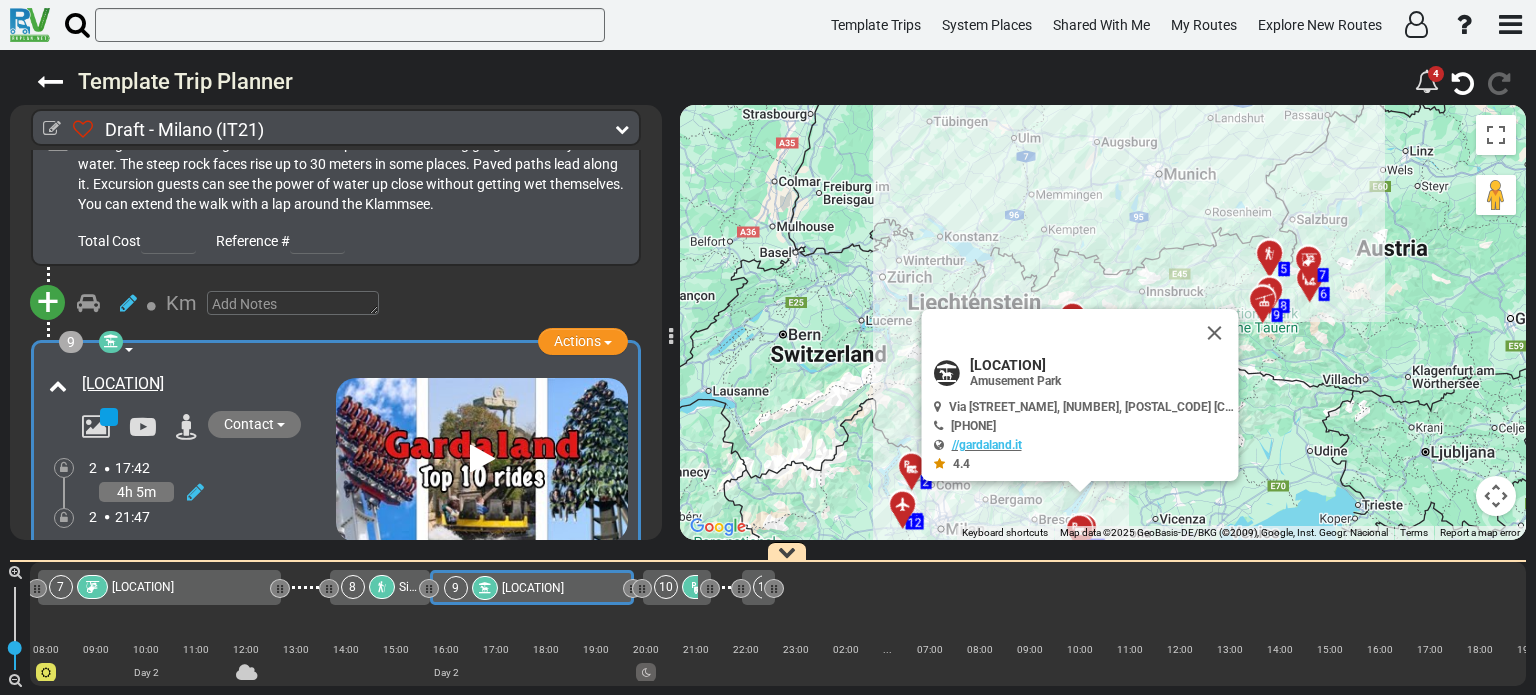 scroll, scrollTop: 0, scrollLeft: 992, axis: horizontal 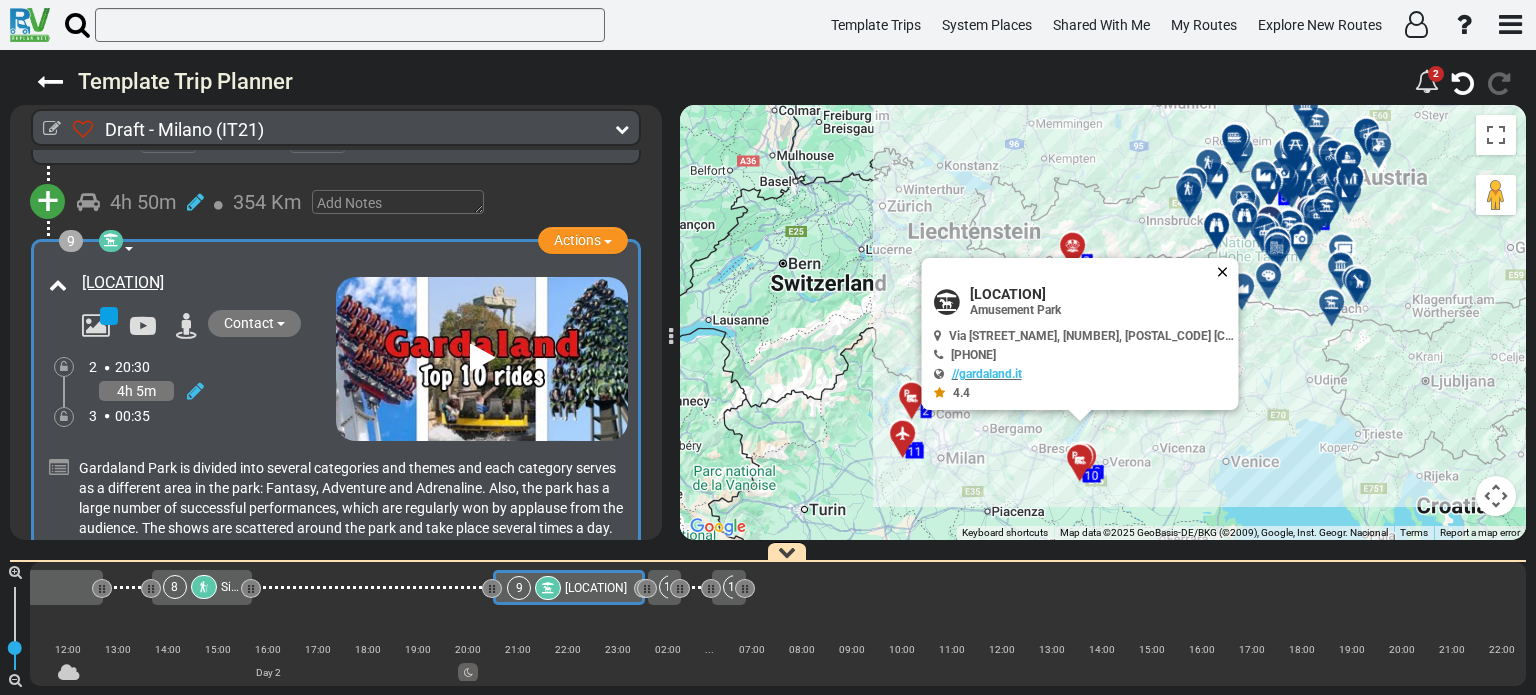 click at bounding box center (1227, 272) 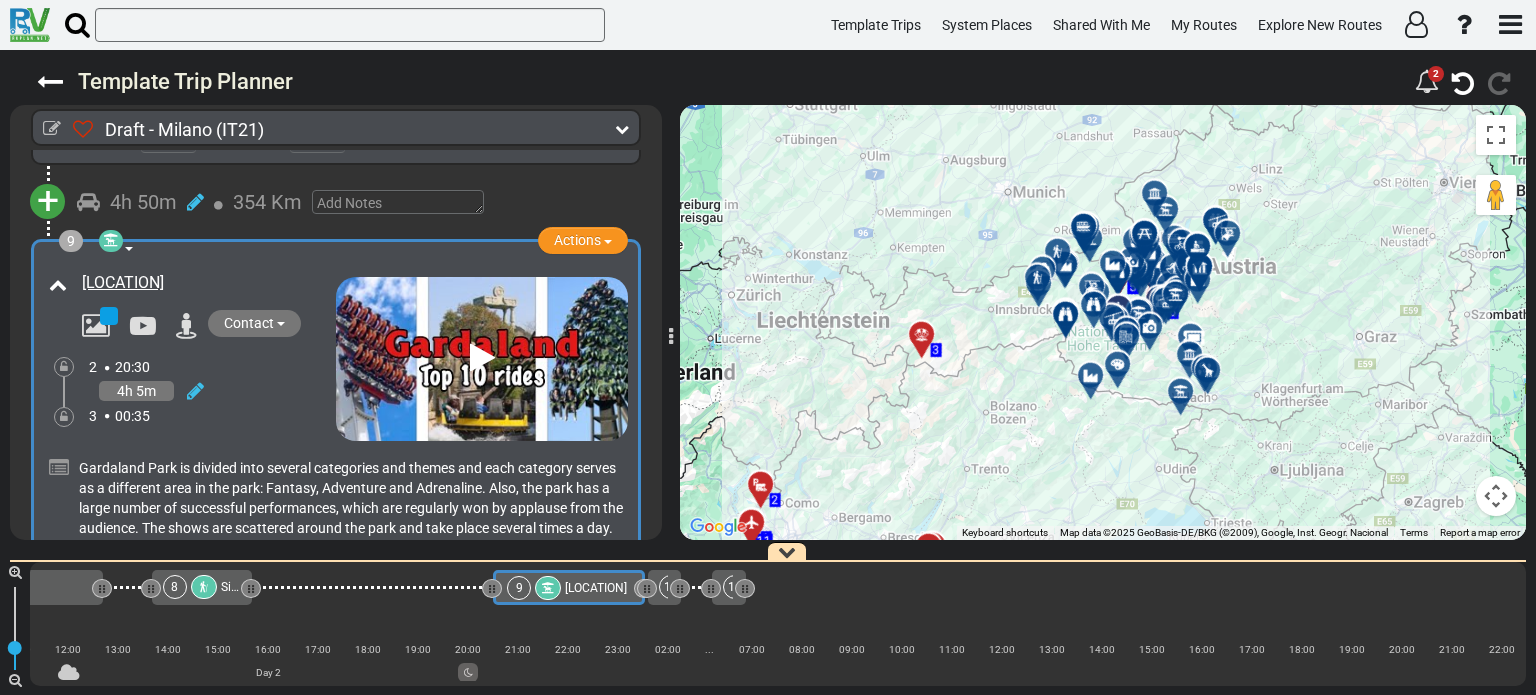 drag, startPoint x: 1167, startPoint y: 297, endPoint x: 1012, endPoint y: 389, distance: 180.24706 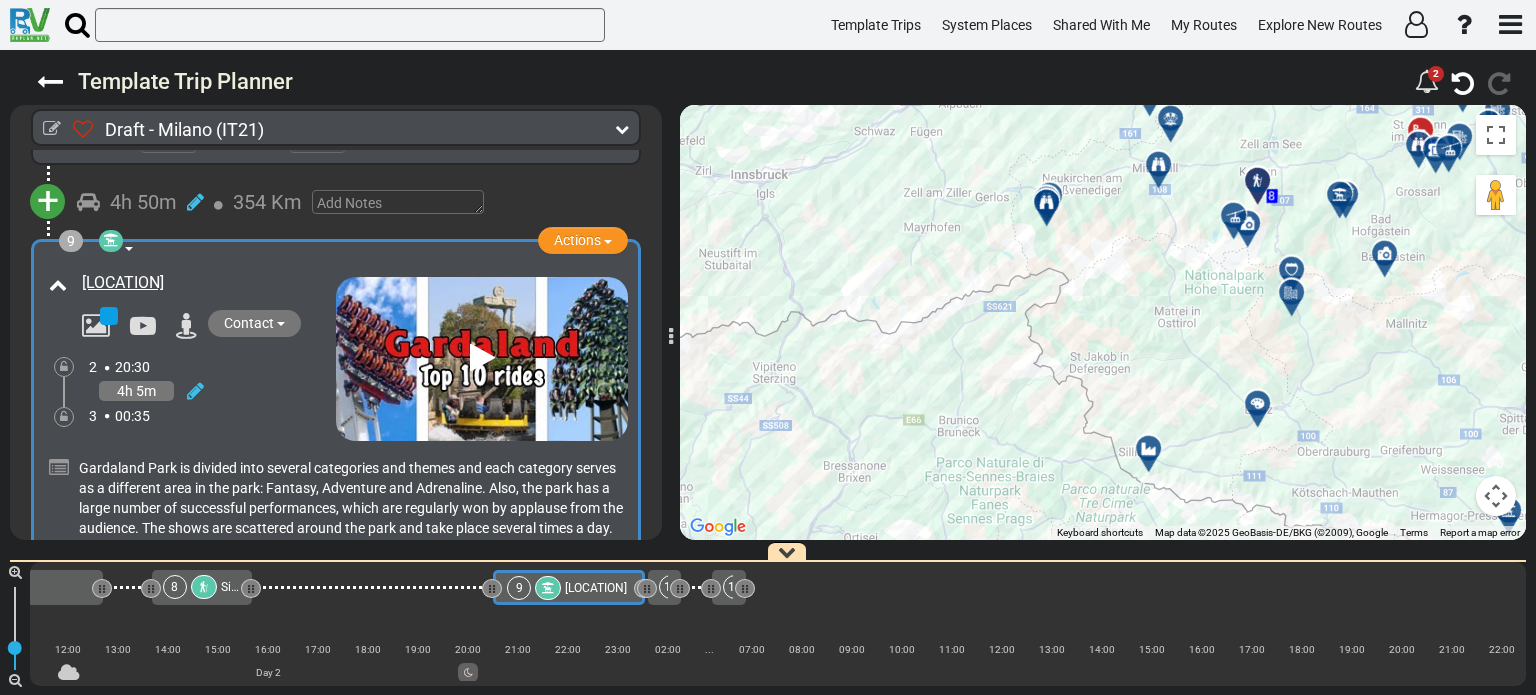 drag, startPoint x: 1012, startPoint y: 389, endPoint x: 831, endPoint y: 500, distance: 212.32523 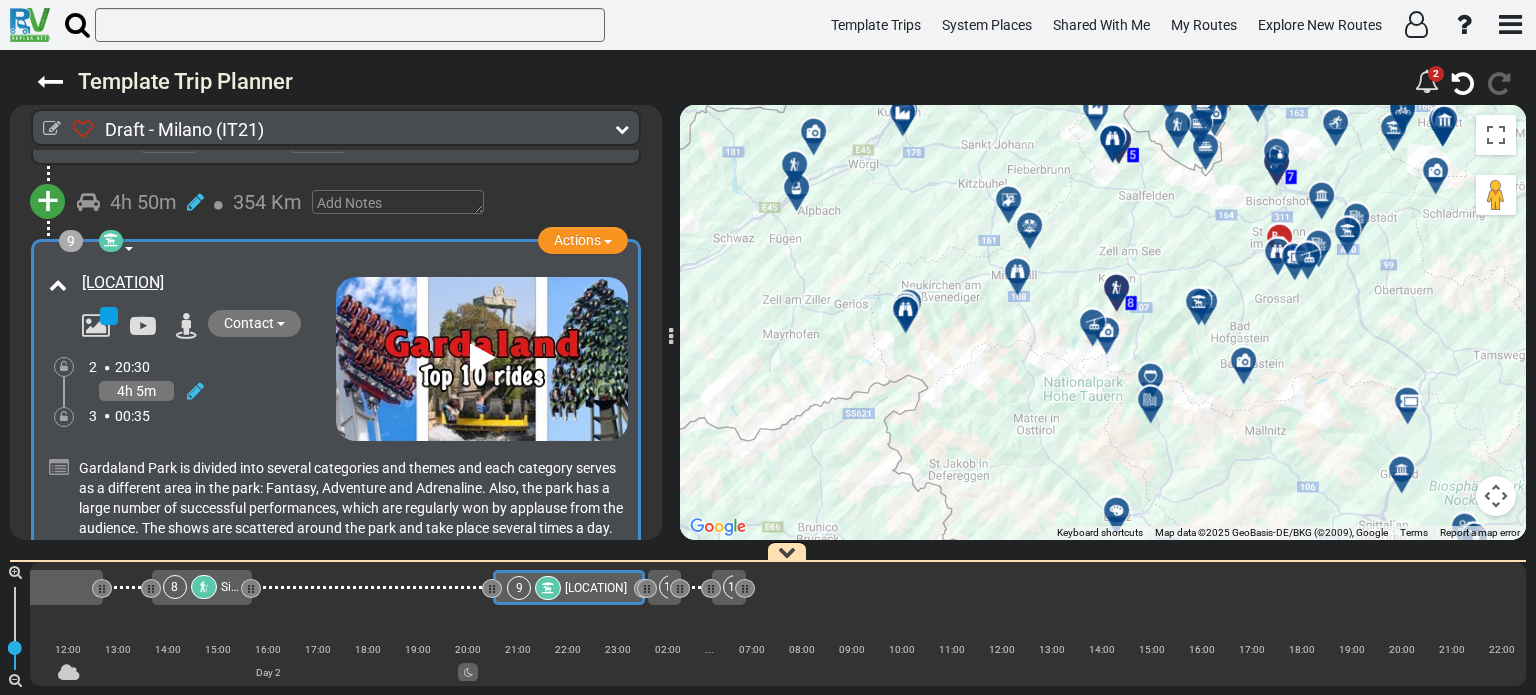 drag, startPoint x: 999, startPoint y: 377, endPoint x: 830, endPoint y: 506, distance: 212.60762 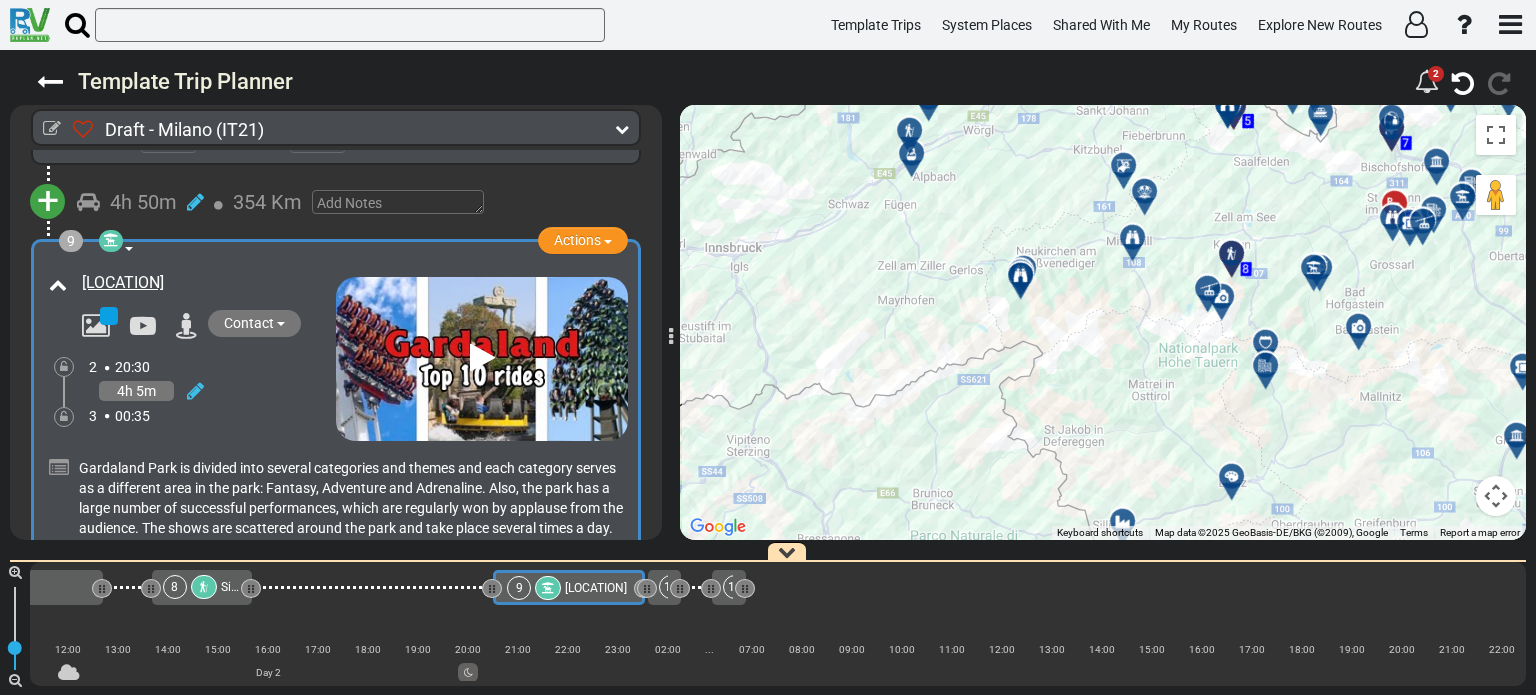 drag, startPoint x: 894, startPoint y: 453, endPoint x: 1032, endPoint y: 396, distance: 149.30841 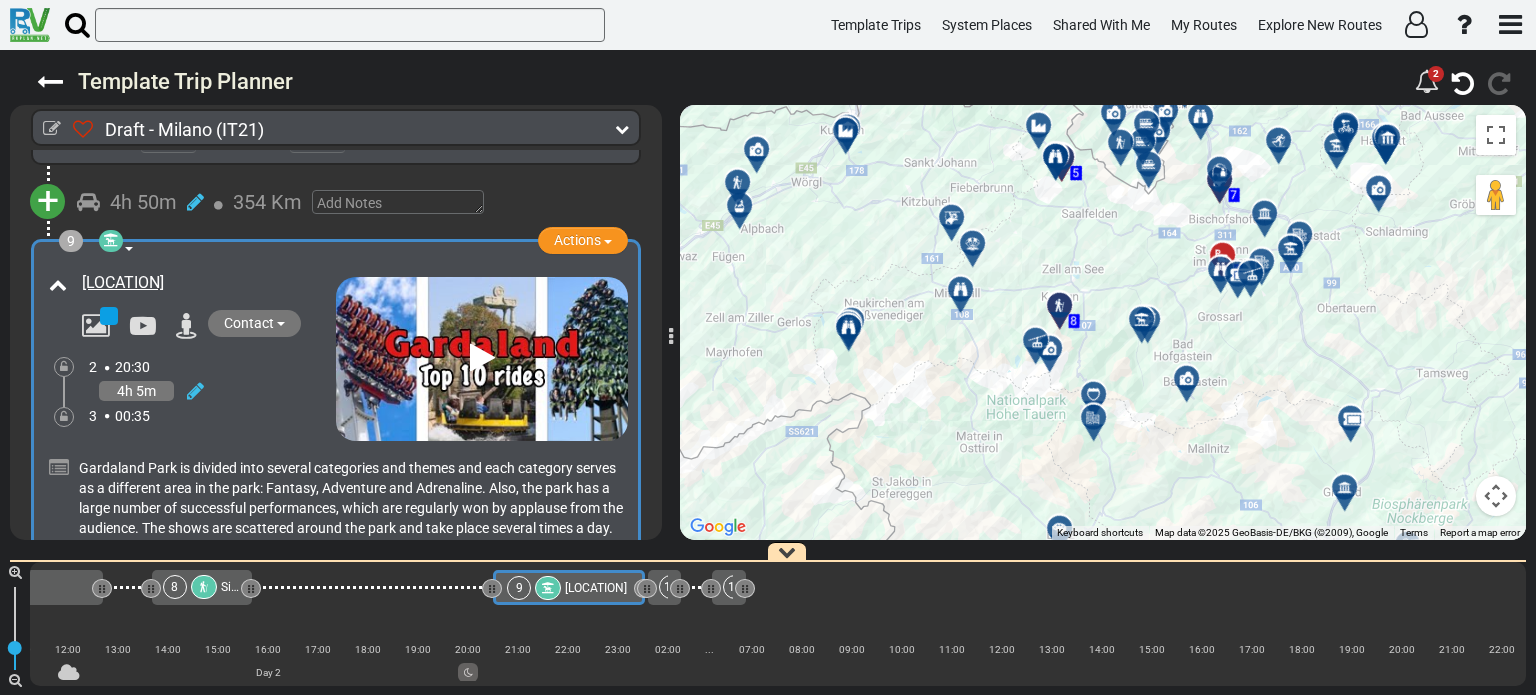 drag, startPoint x: 1125, startPoint y: 333, endPoint x: 951, endPoint y: 386, distance: 181.89282 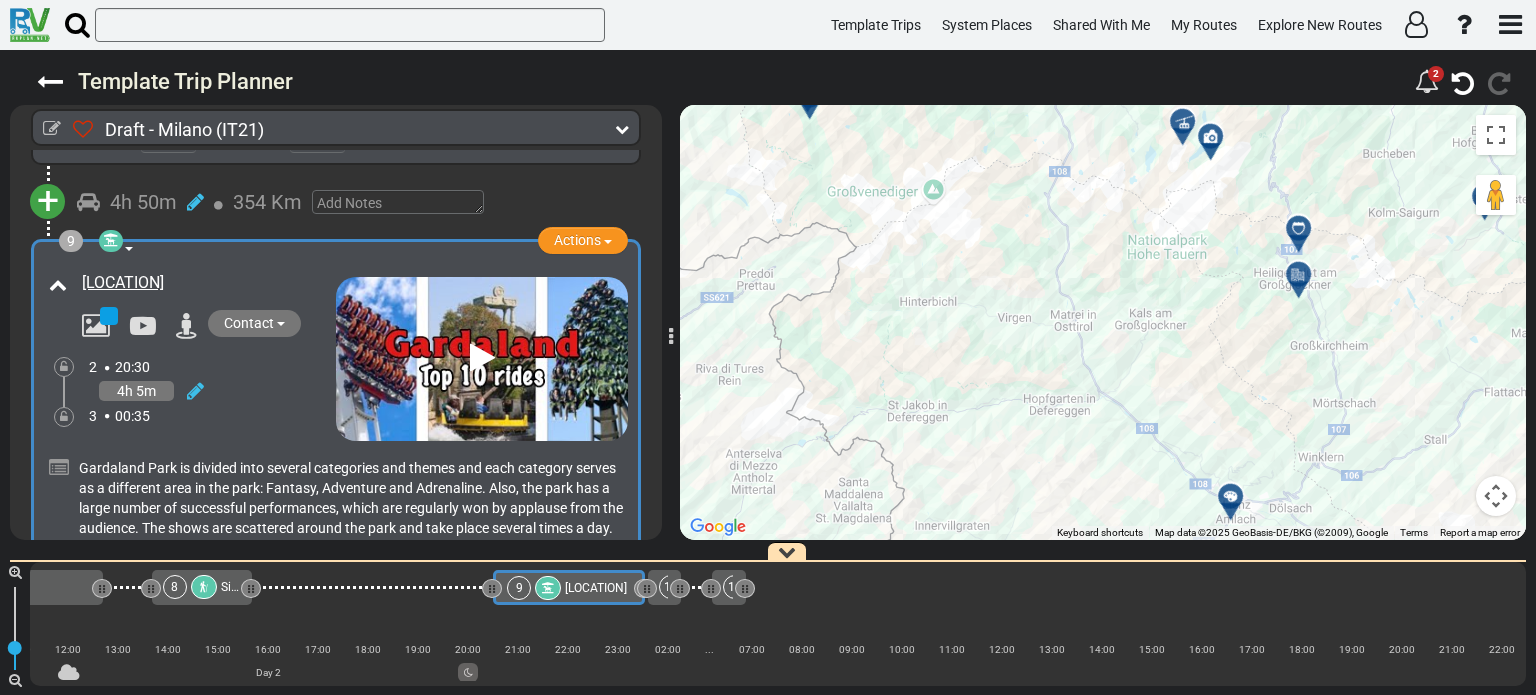 drag, startPoint x: 997, startPoint y: 426, endPoint x: 1129, endPoint y: 215, distance: 248.88753 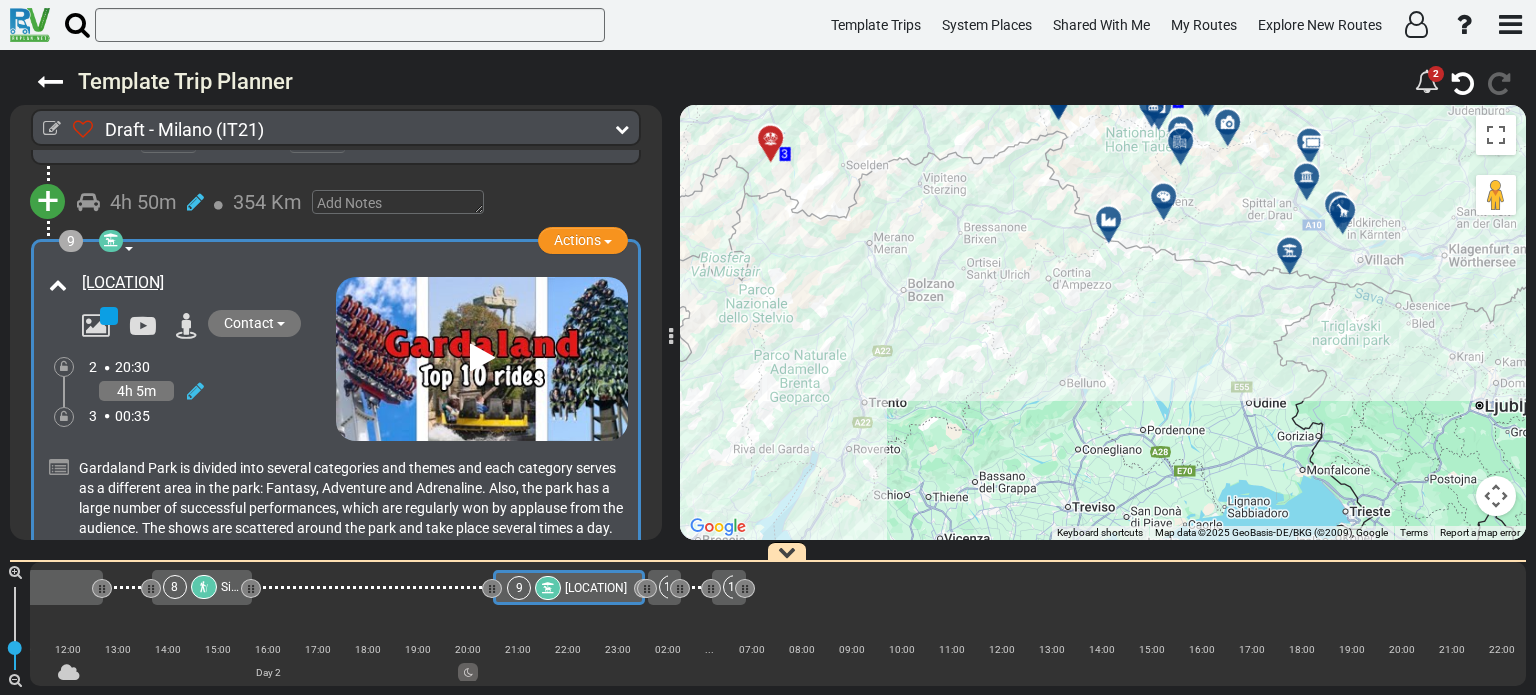 drag, startPoint x: 1117, startPoint y: 297, endPoint x: 1125, endPoint y: 201, distance: 96.332756 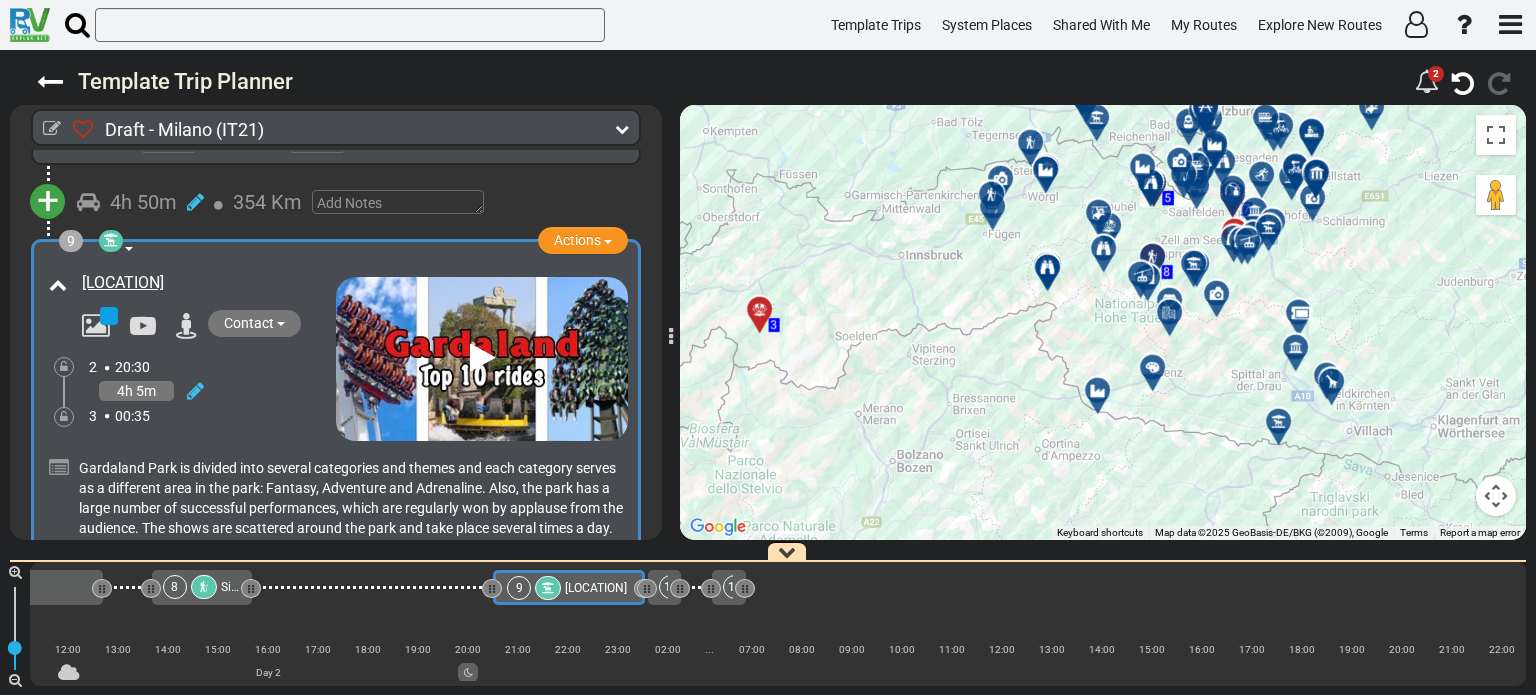 drag, startPoint x: 1125, startPoint y: 201, endPoint x: 1114, endPoint y: 381, distance: 180.3358 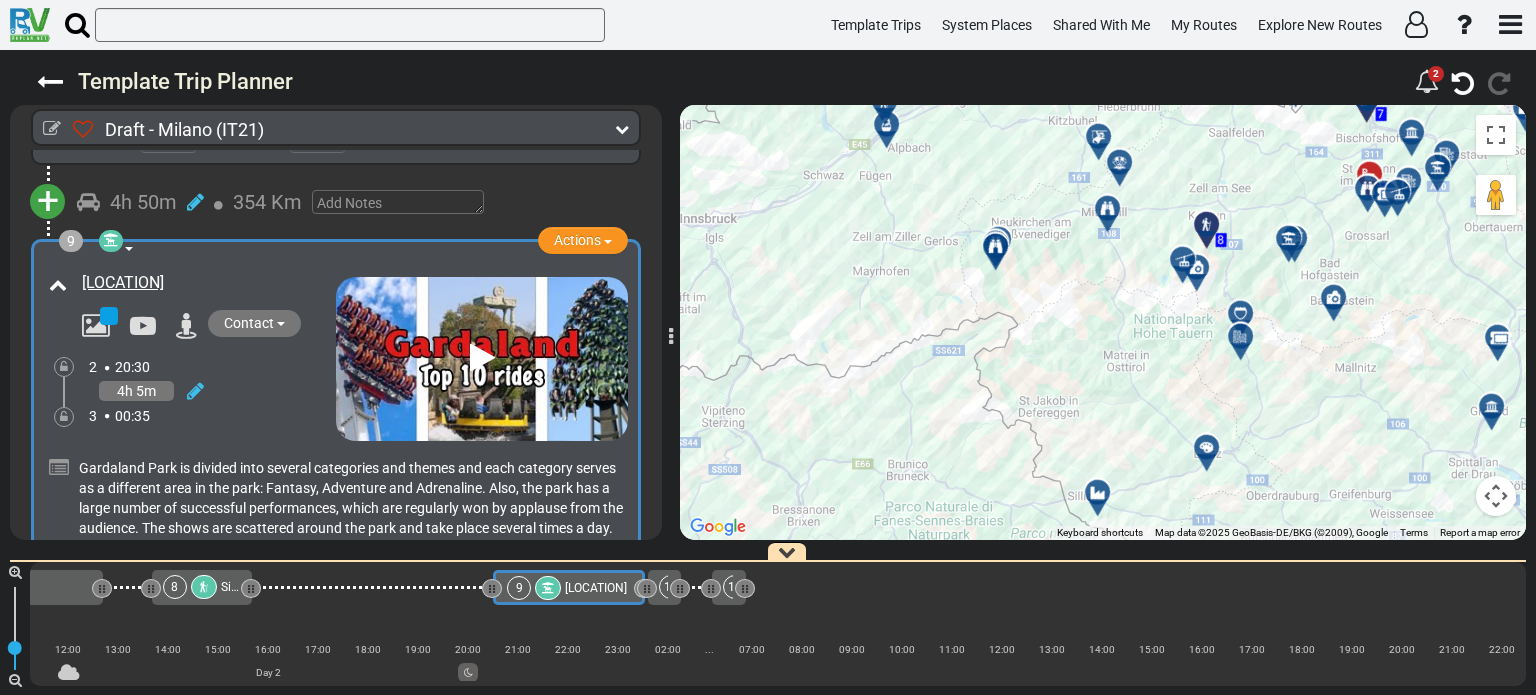 click at bounding box center (1107, 208) 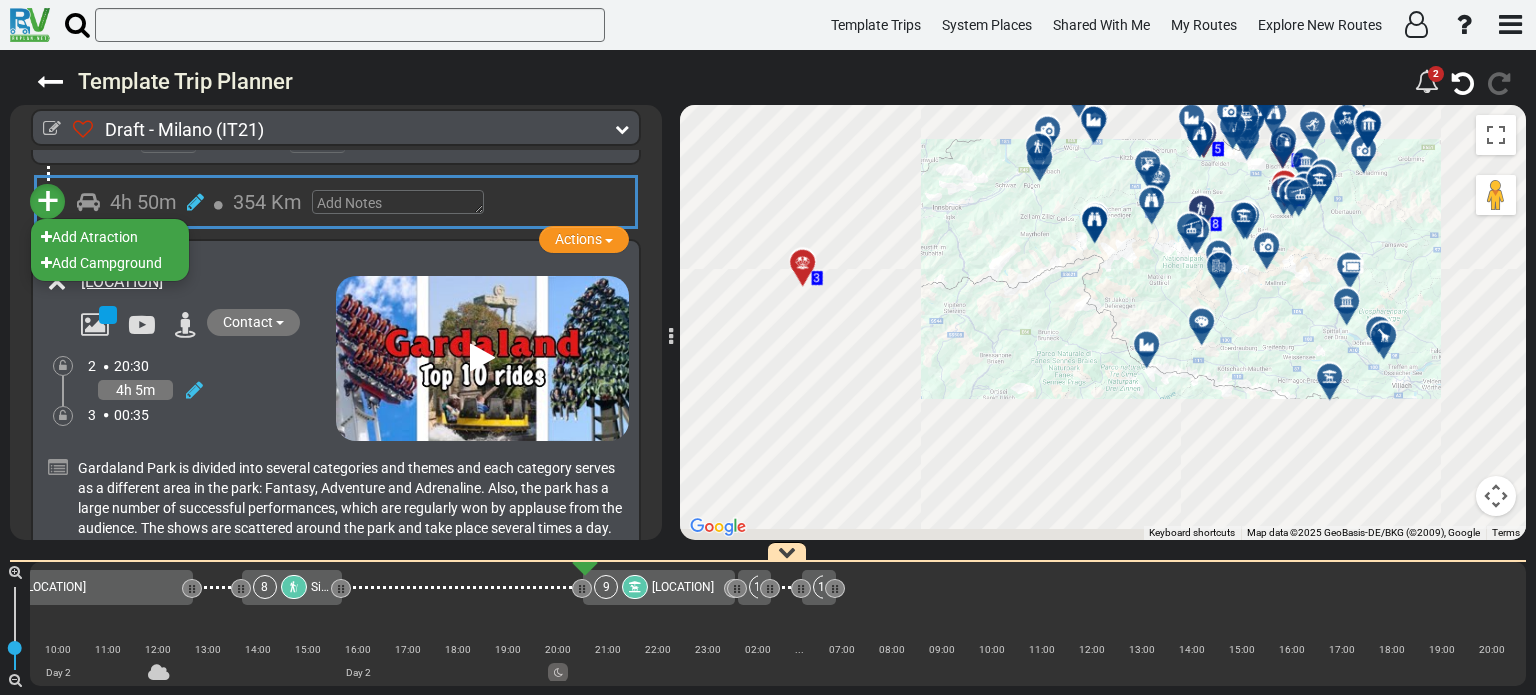 scroll, scrollTop: 0, scrollLeft: 992, axis: horizontal 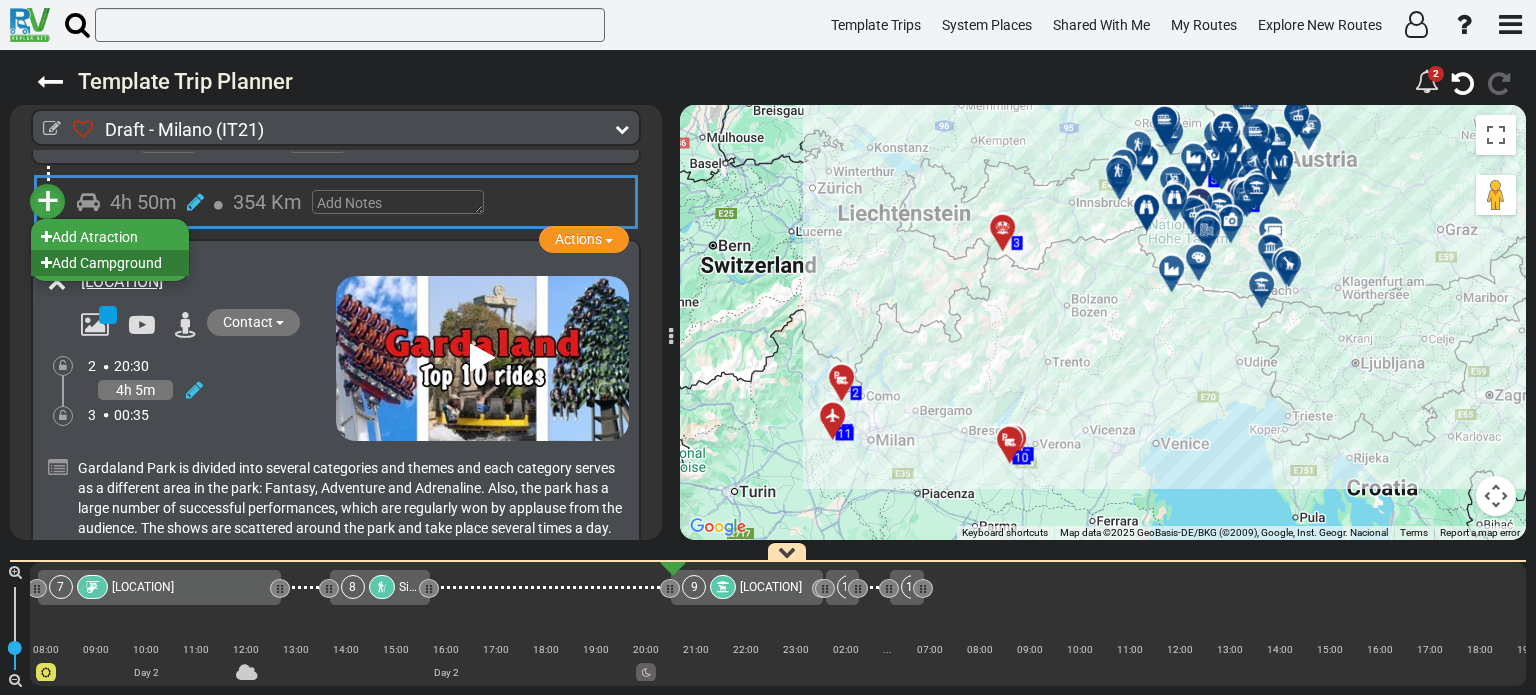 click on "Add Campground" at bounding box center (110, 263) 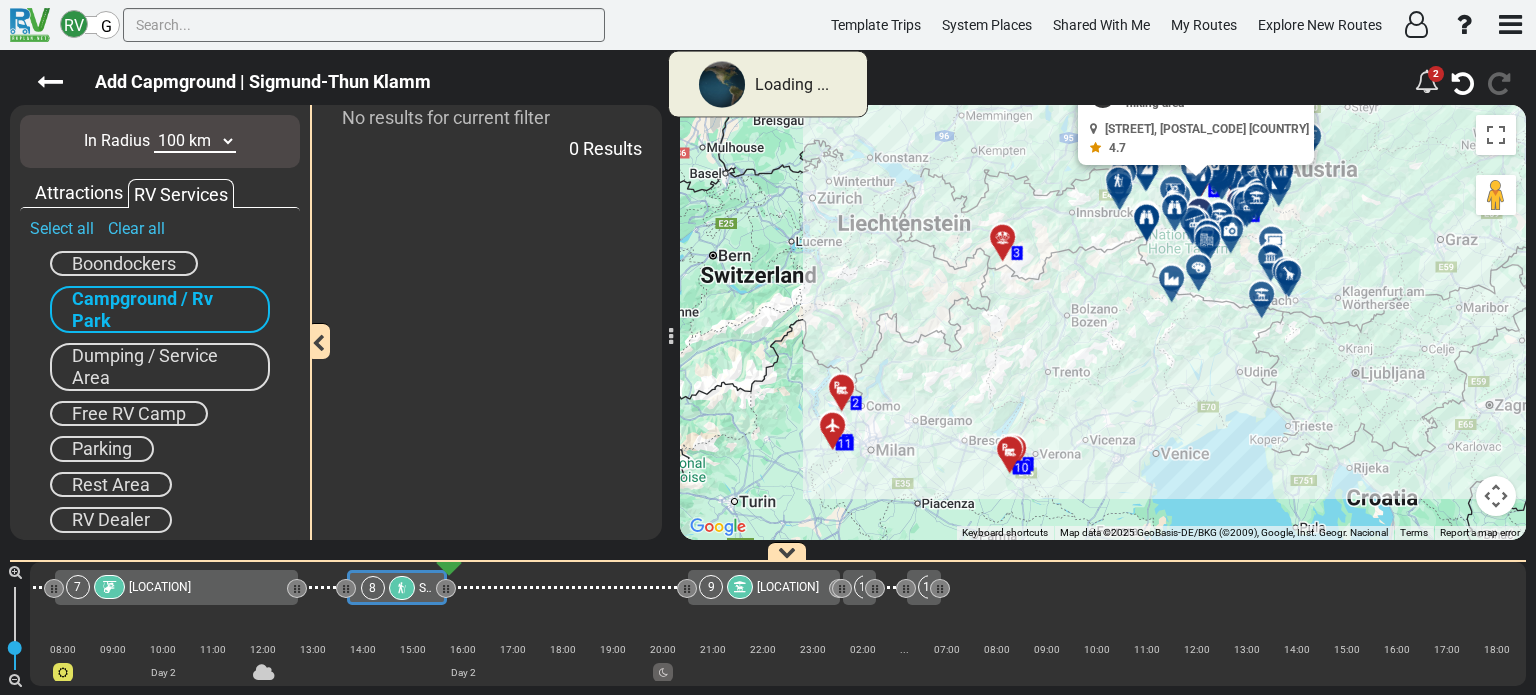 scroll, scrollTop: 0, scrollLeft: 950, axis: horizontal 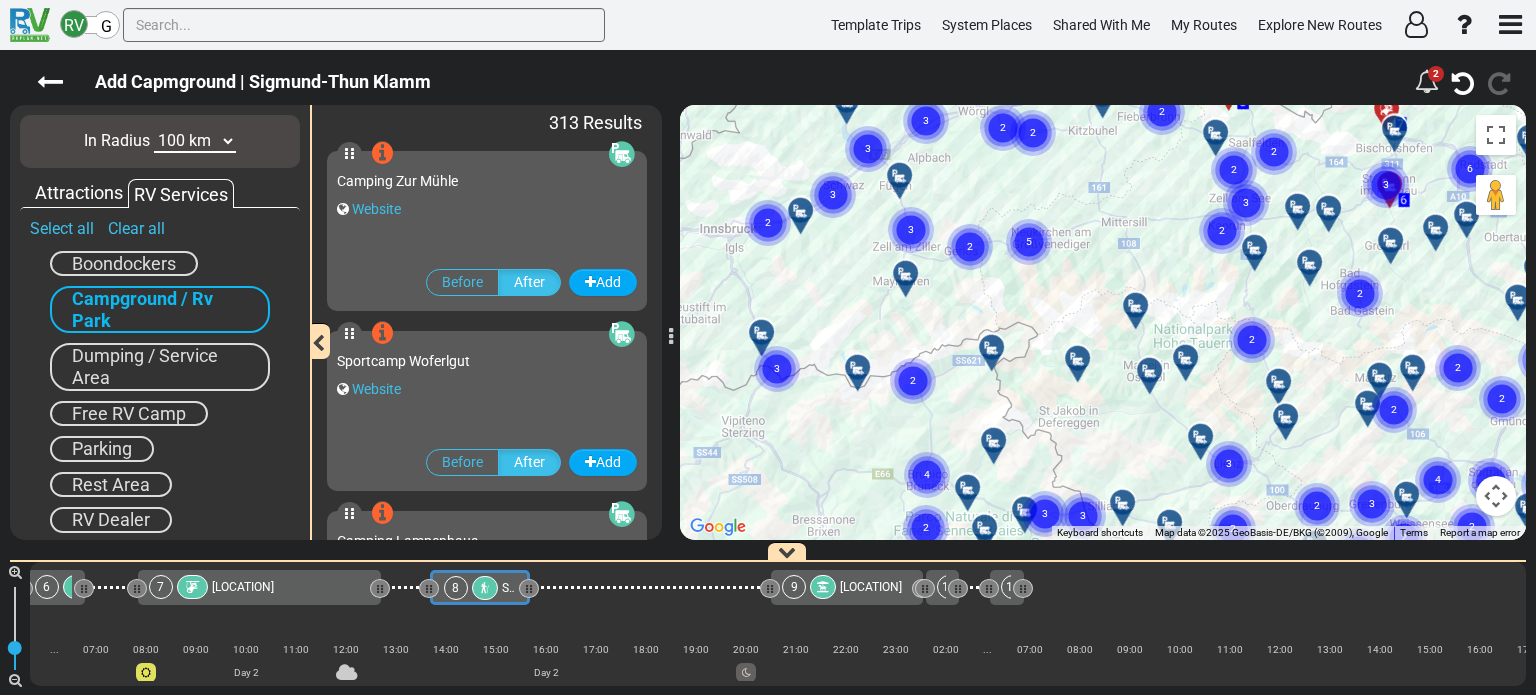 click at bounding box center [1150, 371] 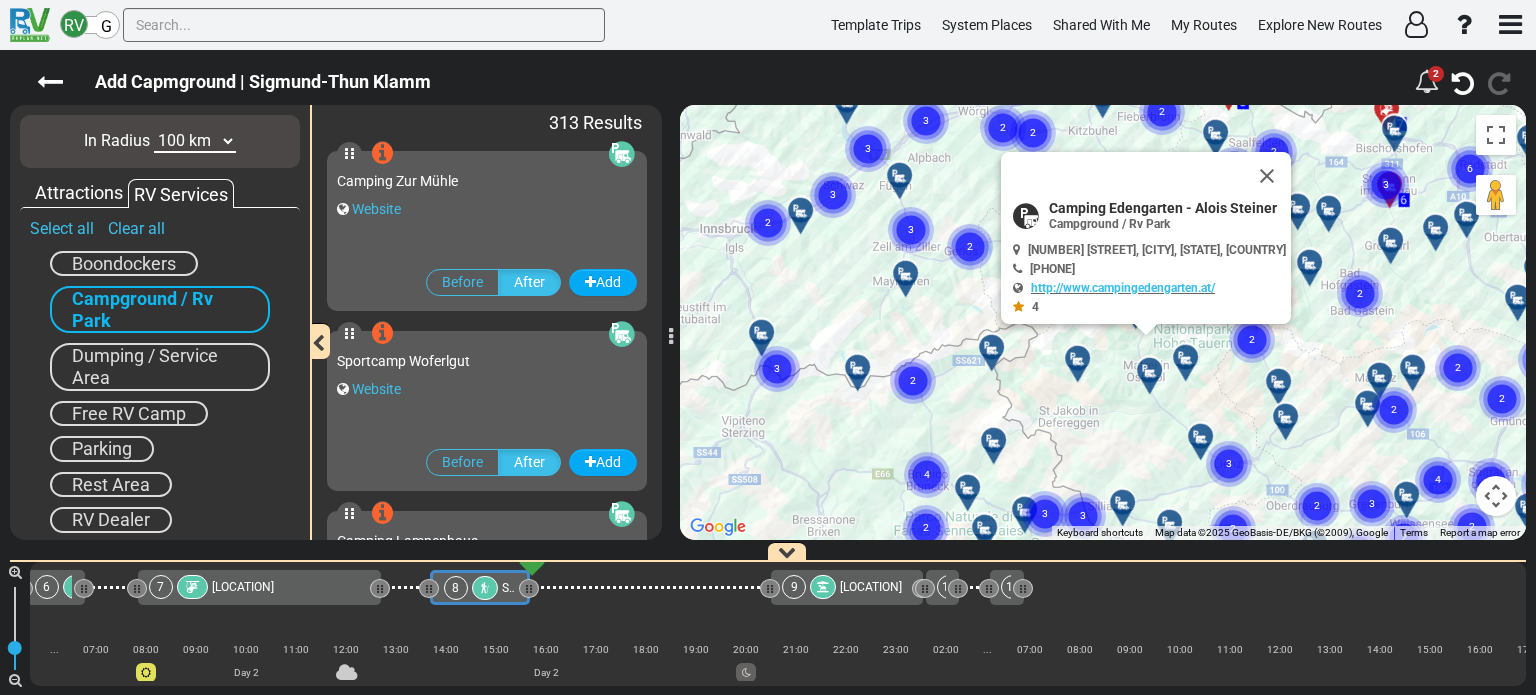 scroll, scrollTop: 0, scrollLeft: 958, axis: horizontal 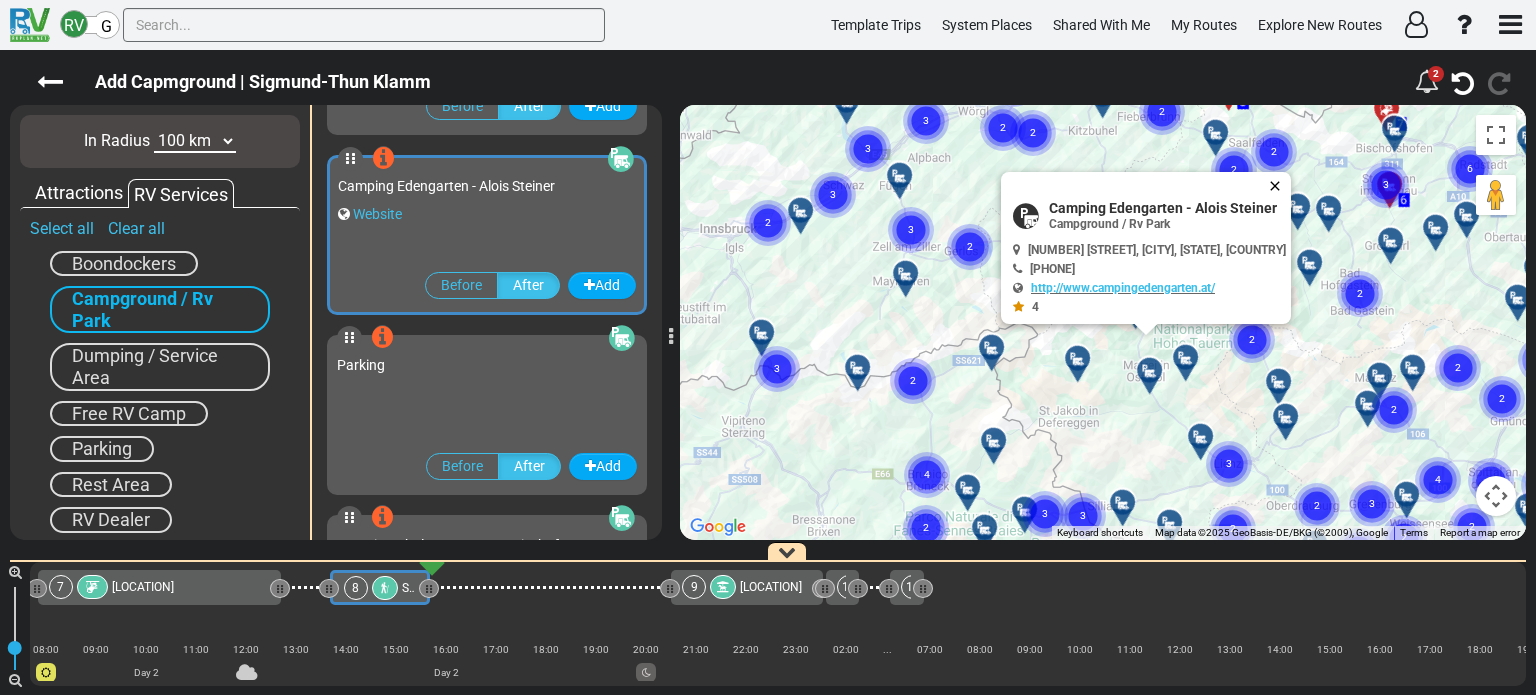 click at bounding box center [1279, 186] 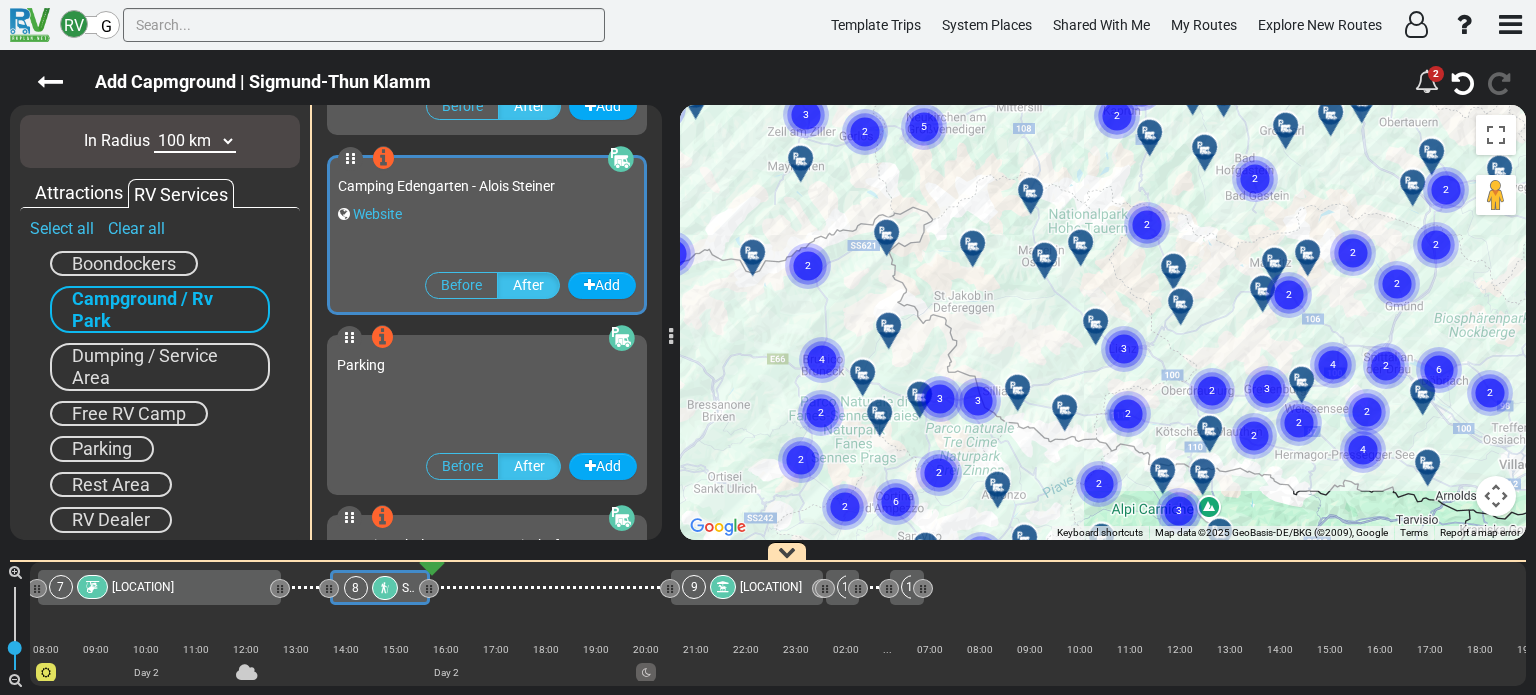 drag, startPoint x: 1220, startPoint y: 391, endPoint x: 1116, endPoint y: 272, distance: 158.04114 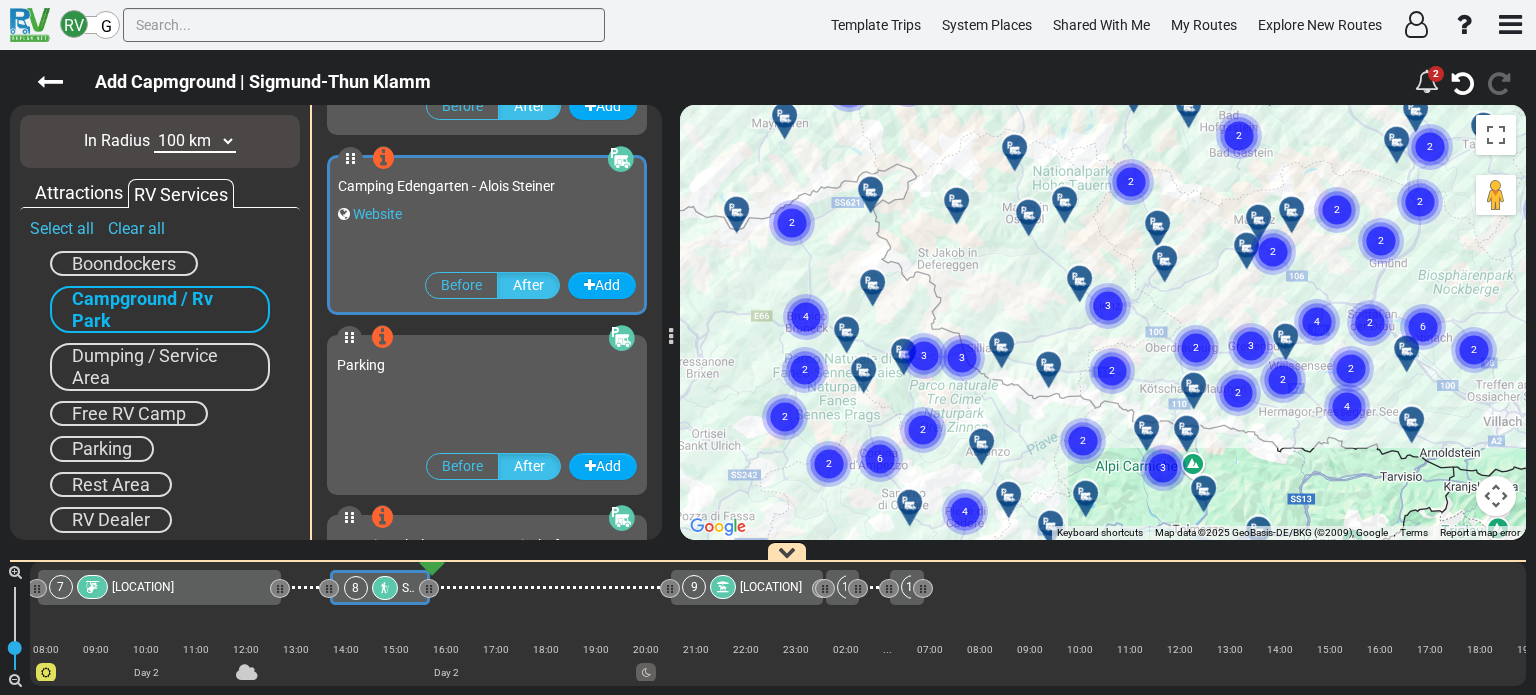 drag, startPoint x: 1169, startPoint y: 356, endPoint x: 1152, endPoint y: 308, distance: 50.92151 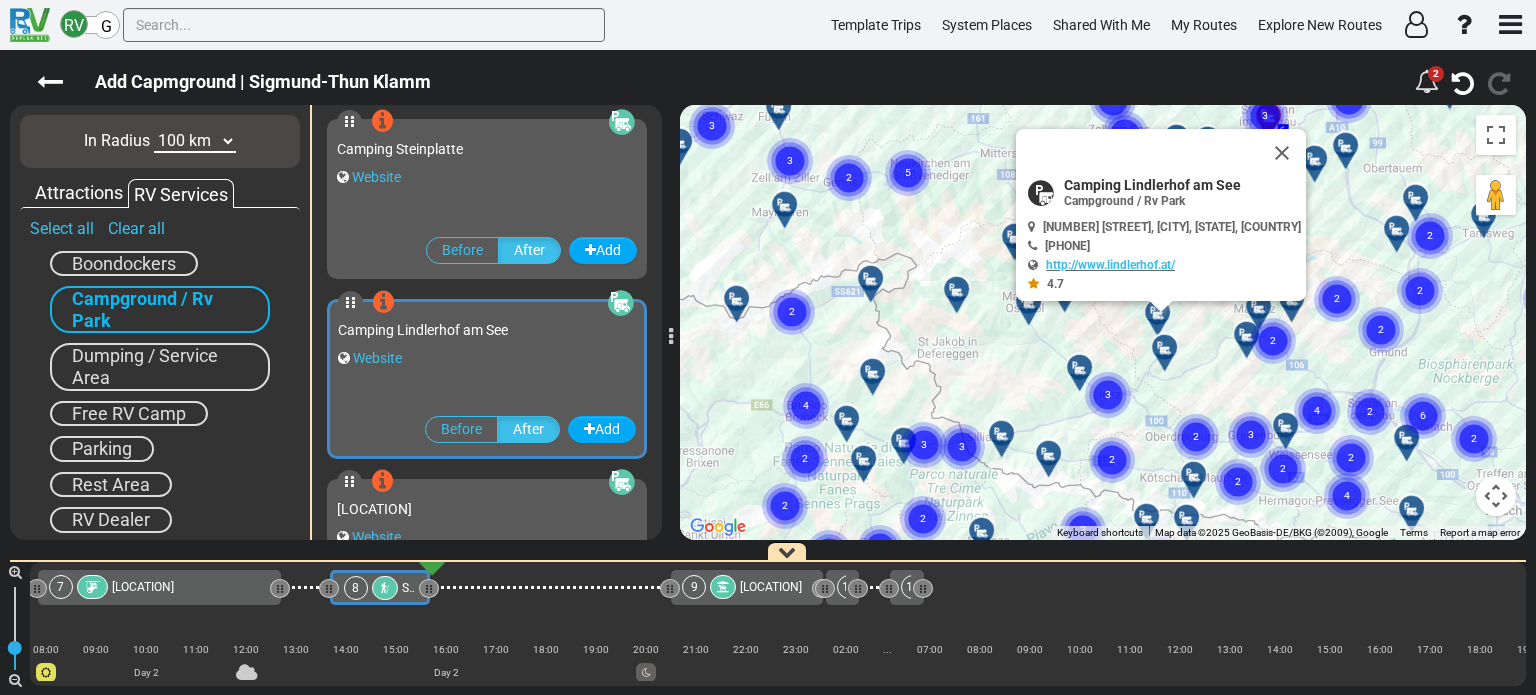 scroll, scrollTop: 5576, scrollLeft: 0, axis: vertical 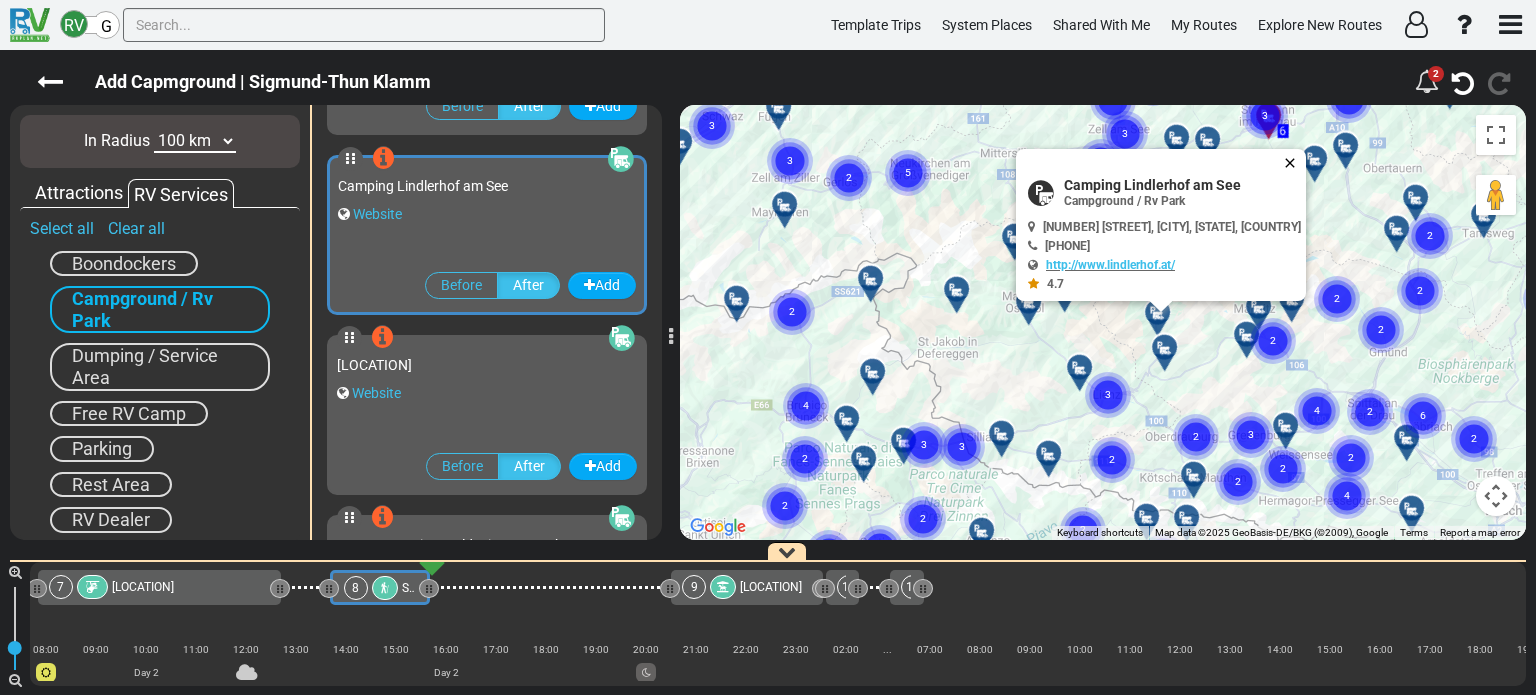 click at bounding box center [1294, 163] 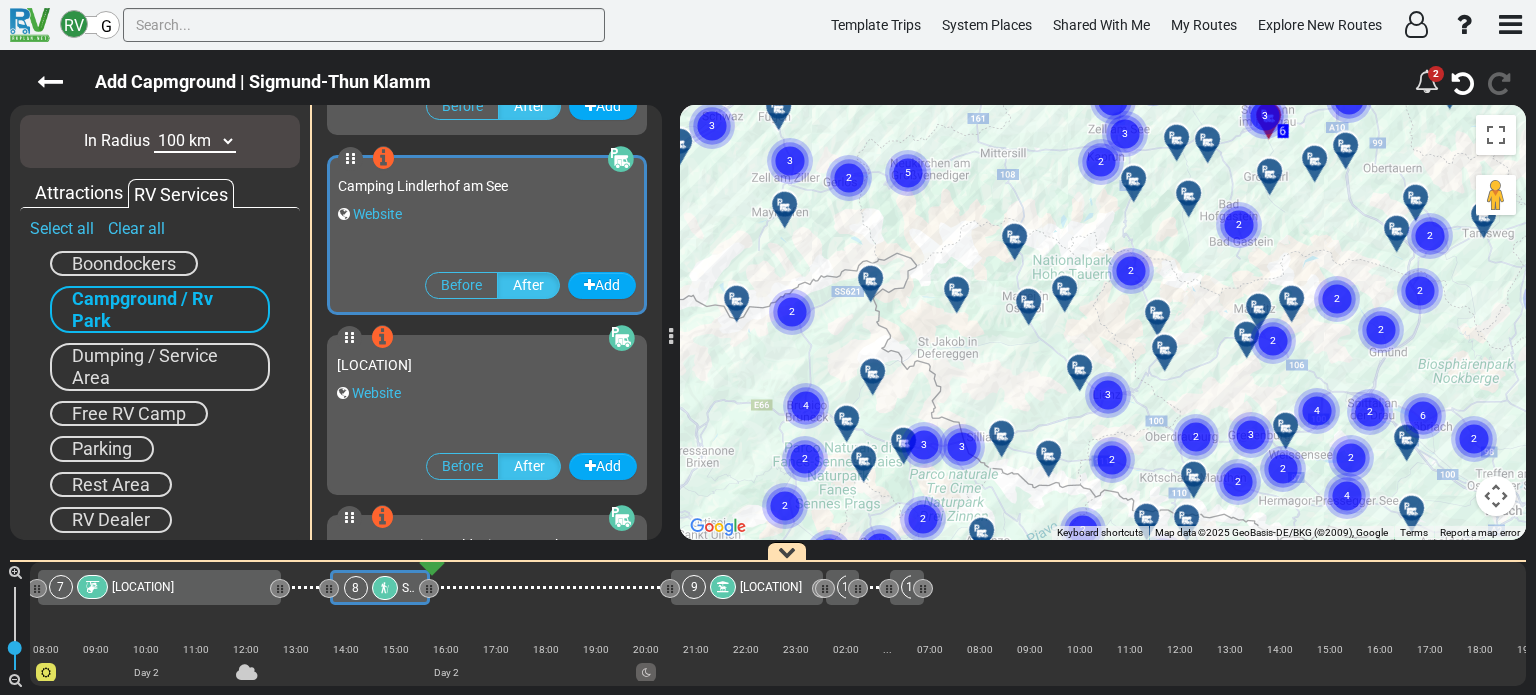 click at bounding box center (1171, 355) 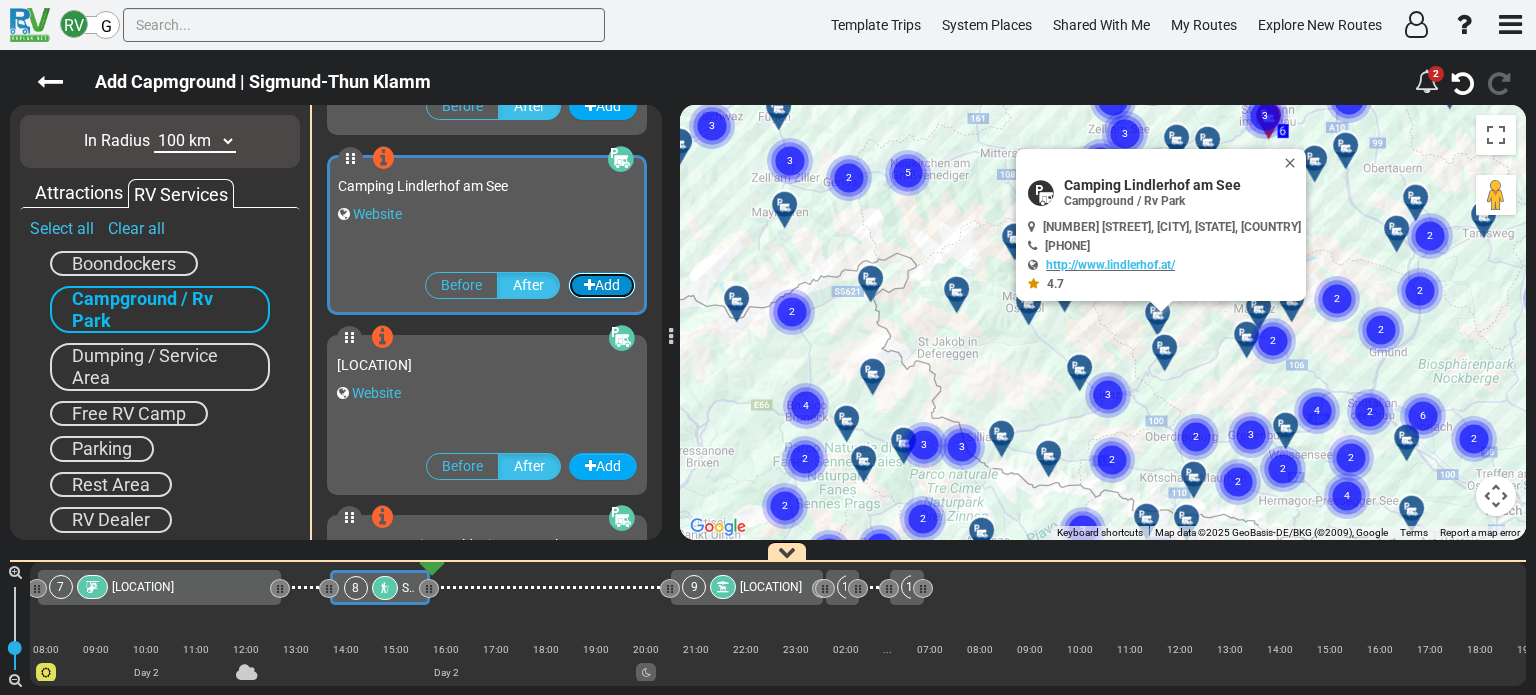 click on "Add" at bounding box center [602, 285] 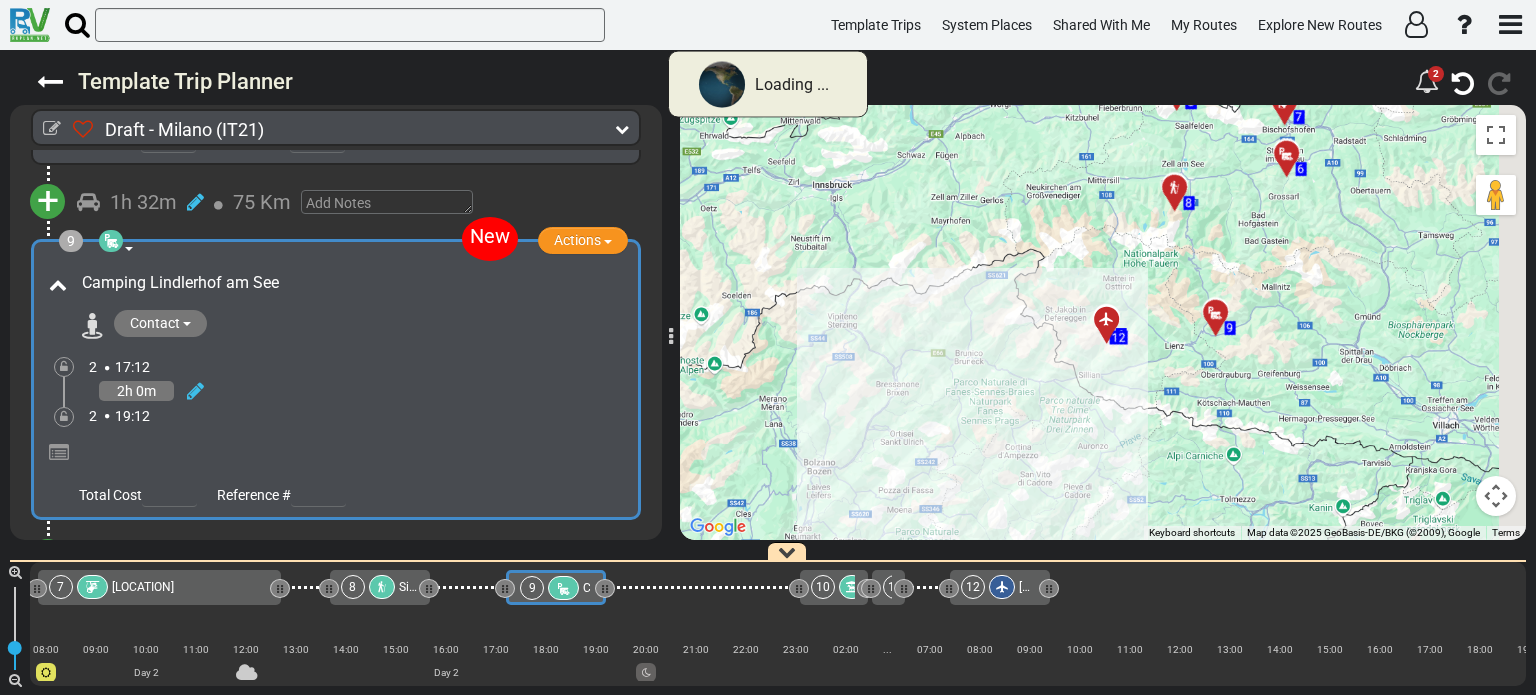scroll, scrollTop: 2882, scrollLeft: 0, axis: vertical 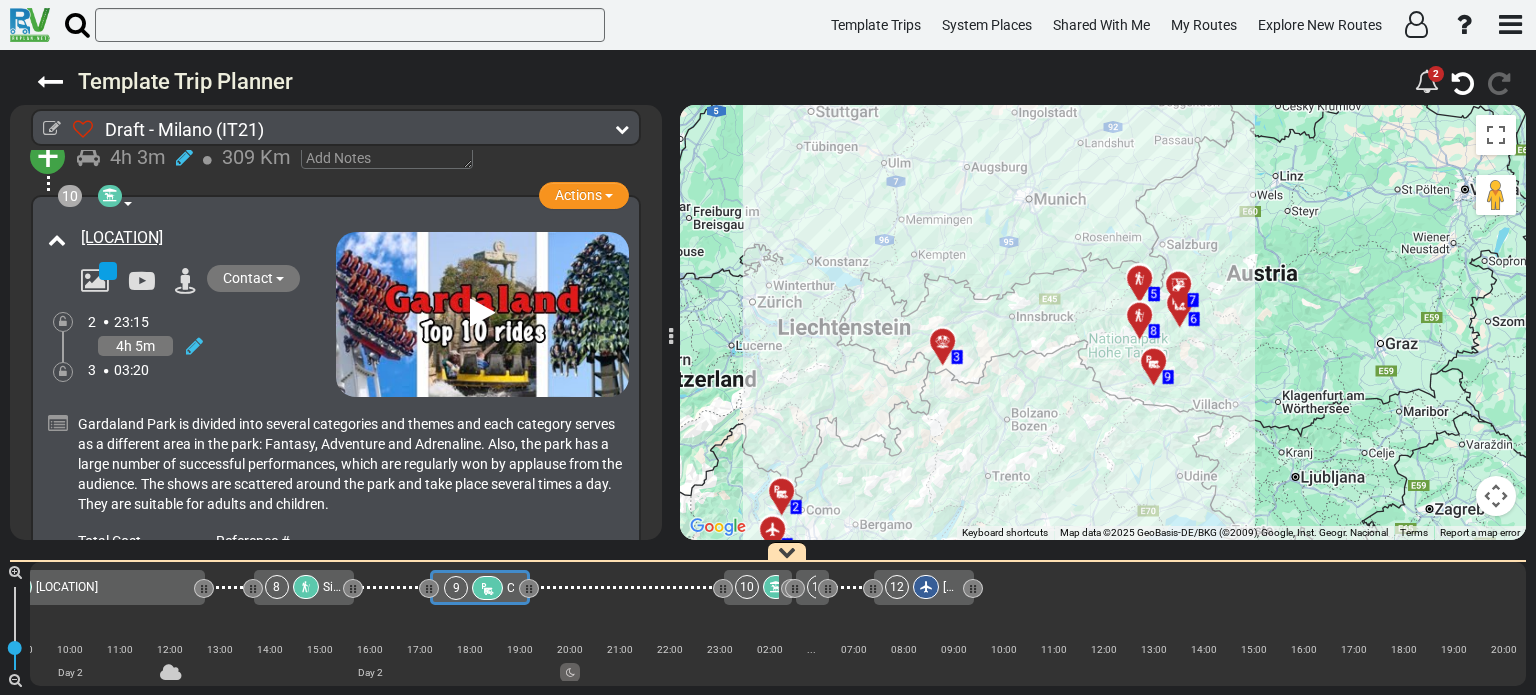 drag, startPoint x: 1348, startPoint y: 312, endPoint x: 1216, endPoint y: 410, distance: 164.40195 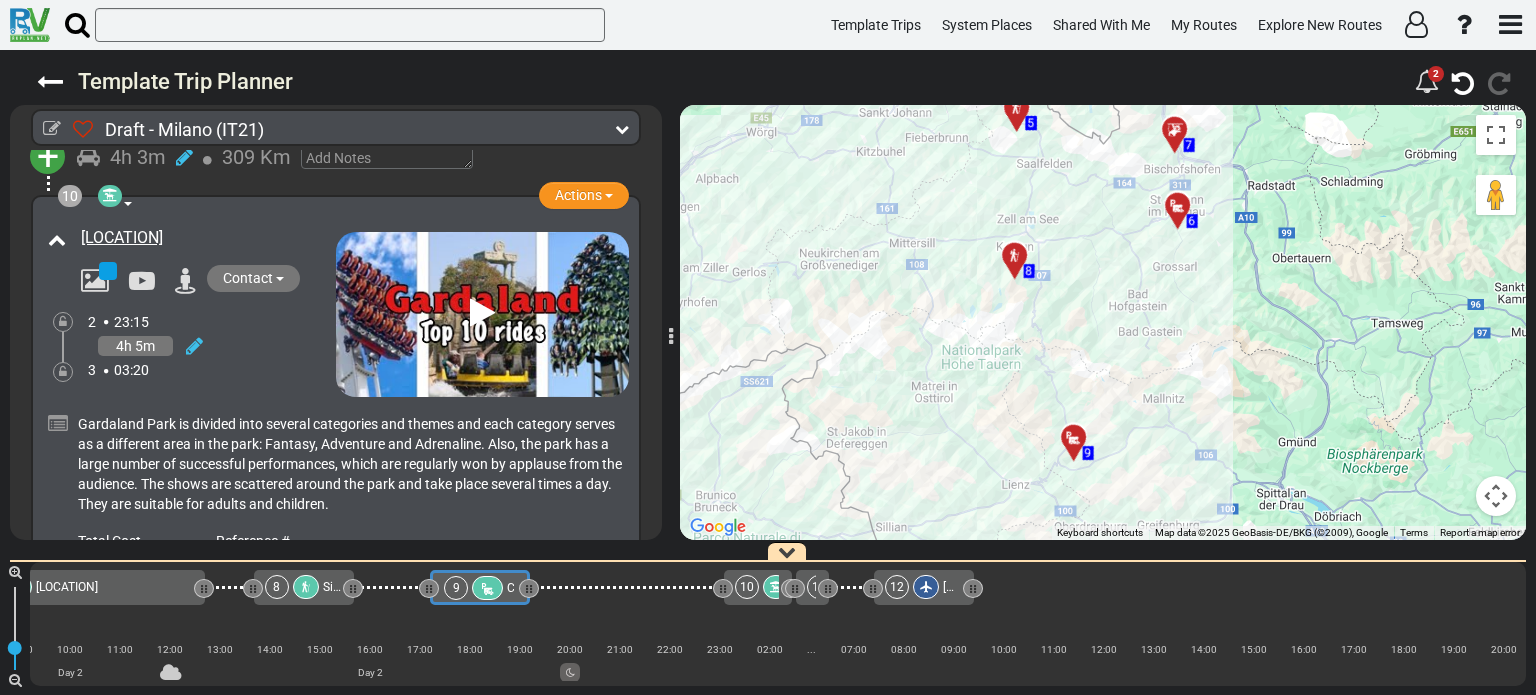 drag, startPoint x: 1212, startPoint y: 277, endPoint x: 1160, endPoint y: 471, distance: 200.8482 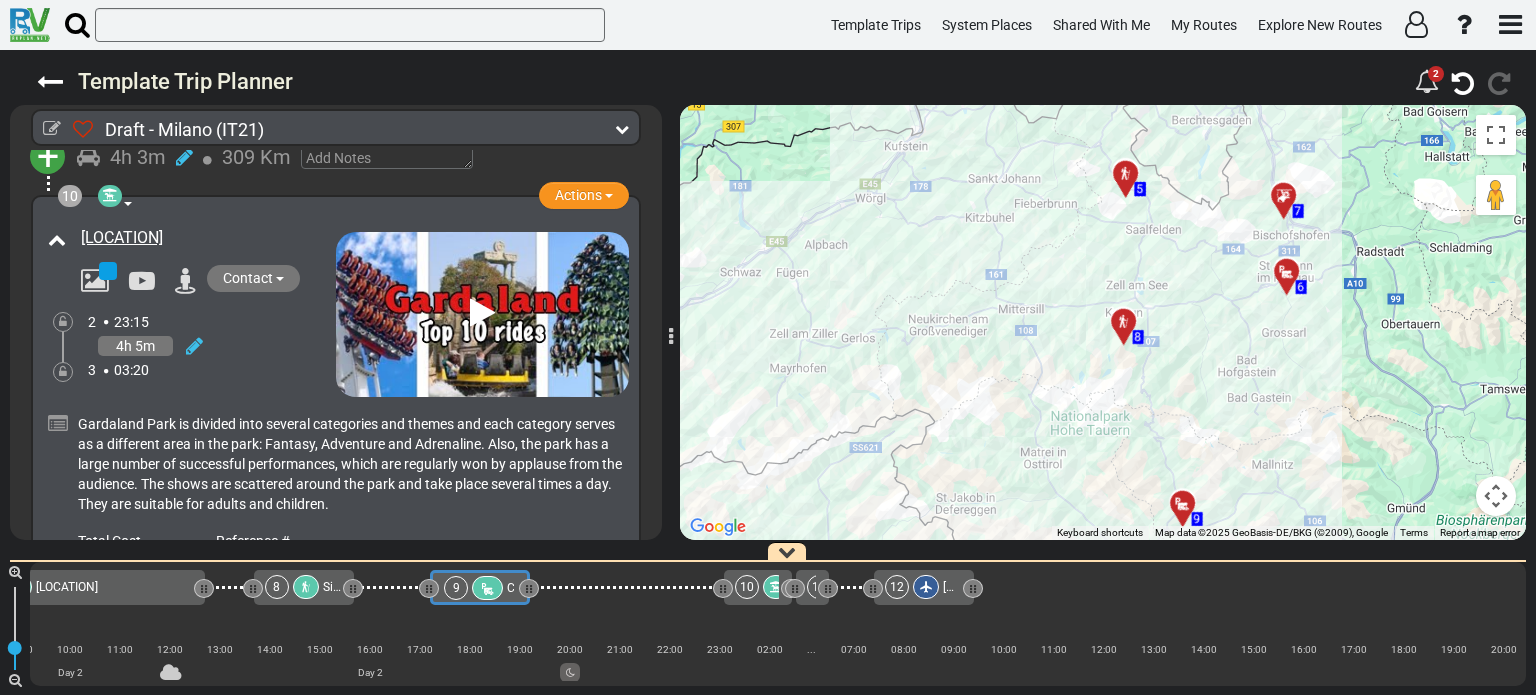 drag, startPoint x: 1176, startPoint y: 364, endPoint x: 1288, endPoint y: 431, distance: 130.51053 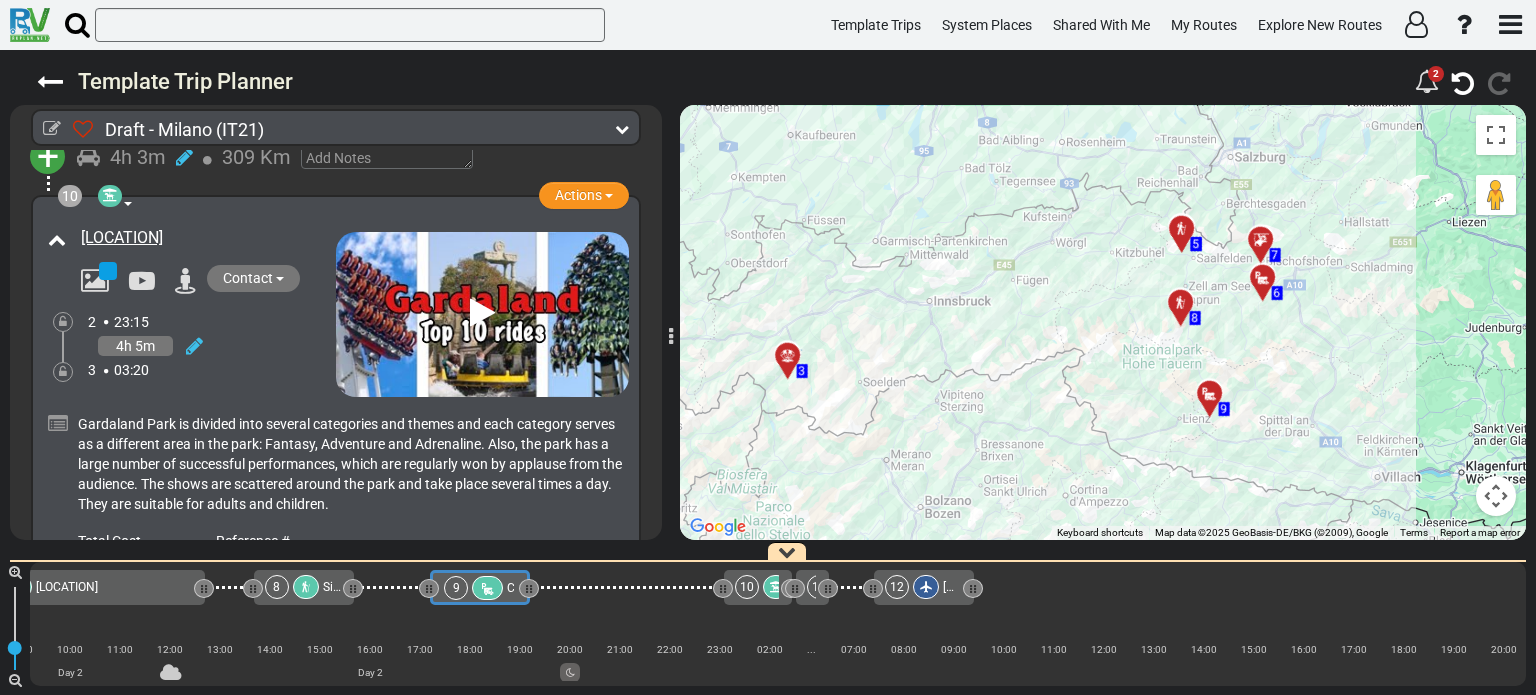 drag, startPoint x: 914, startPoint y: 353, endPoint x: 1083, endPoint y: 315, distance: 173.21951 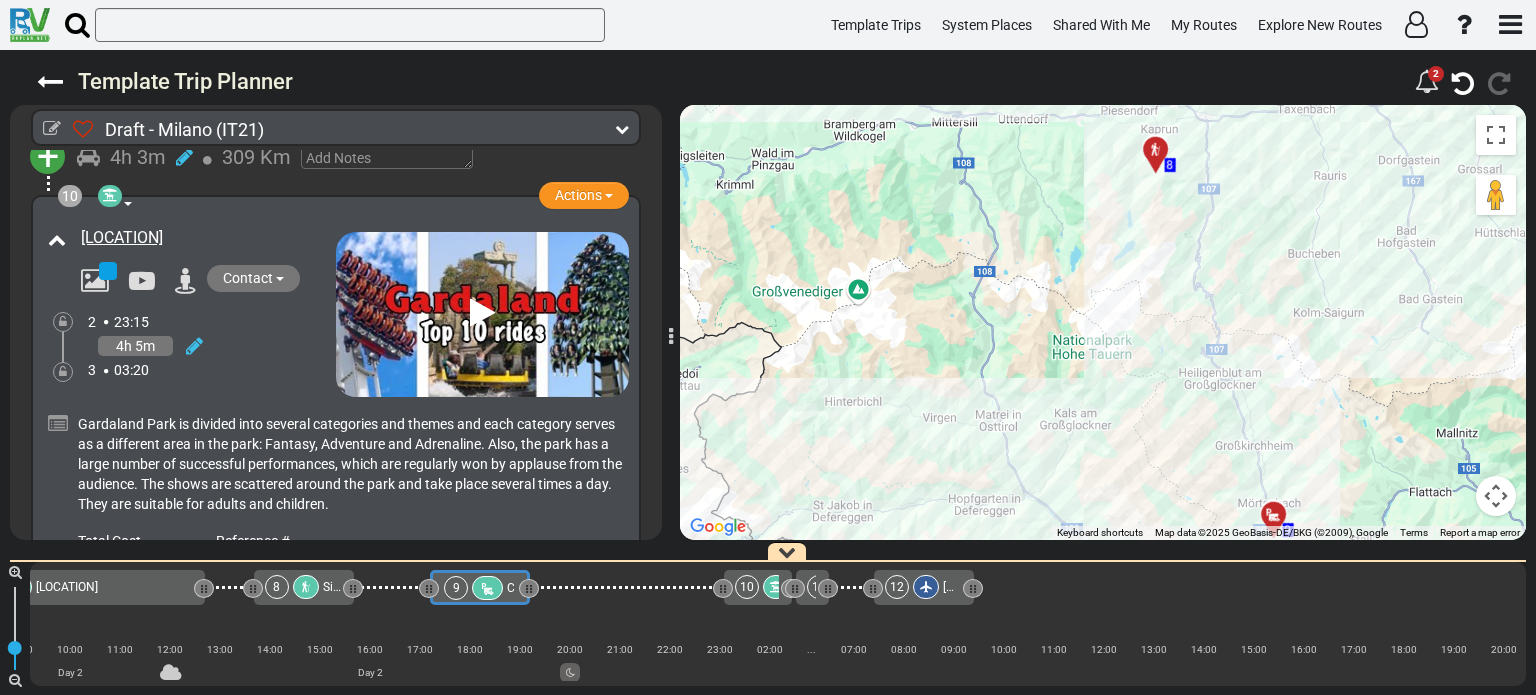drag, startPoint x: 1129, startPoint y: 361, endPoint x: 1380, endPoint y: 408, distance: 255.36249 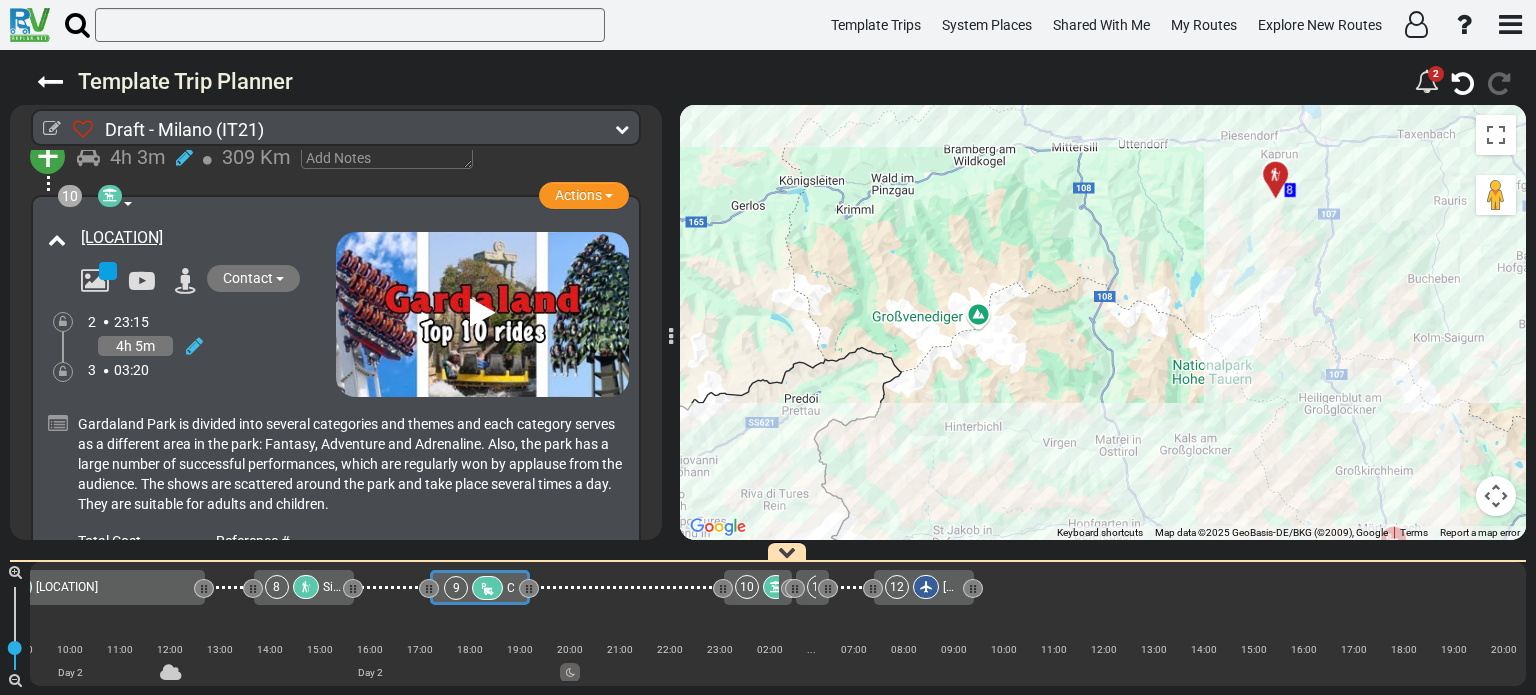 drag, startPoint x: 1176, startPoint y: 371, endPoint x: 1273, endPoint y: 396, distance: 100.16985 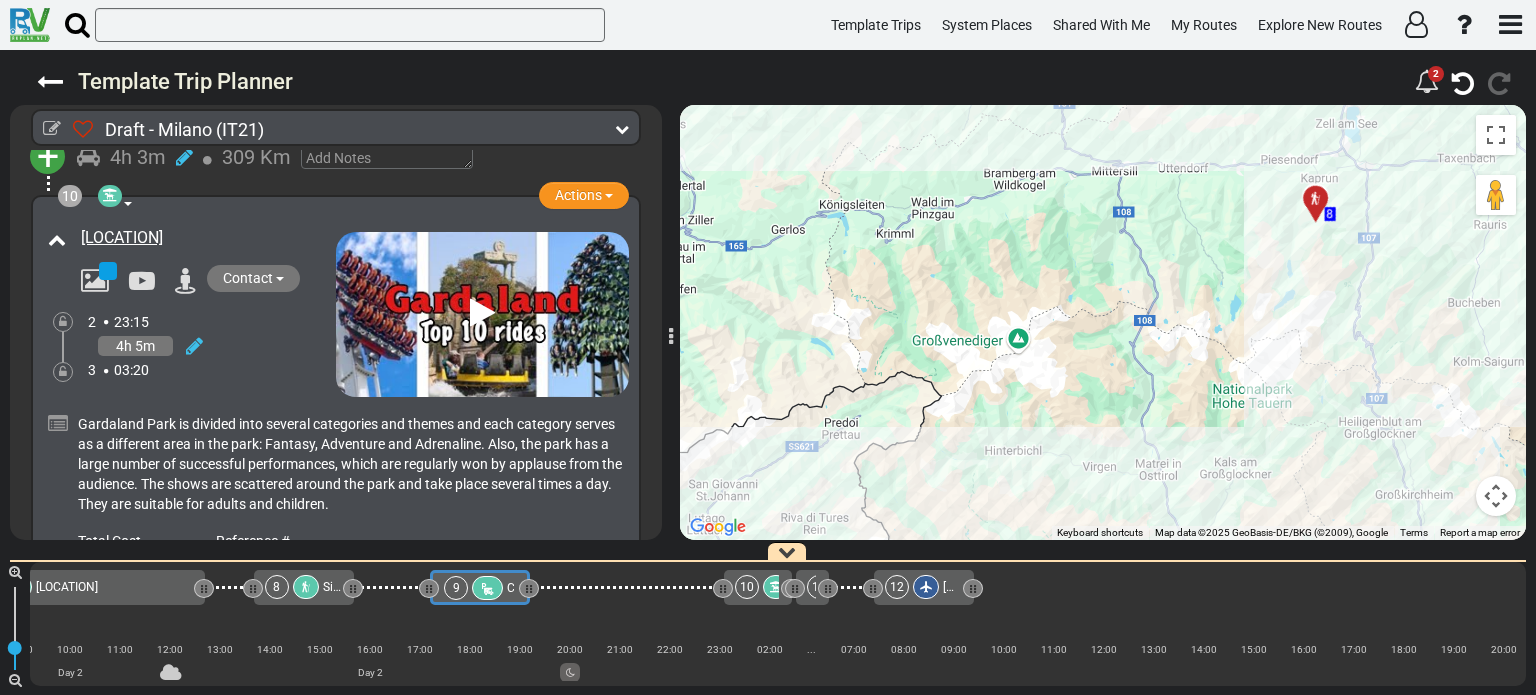 drag, startPoint x: 1180, startPoint y: 325, endPoint x: 1217, endPoint y: 339, distance: 39.56008 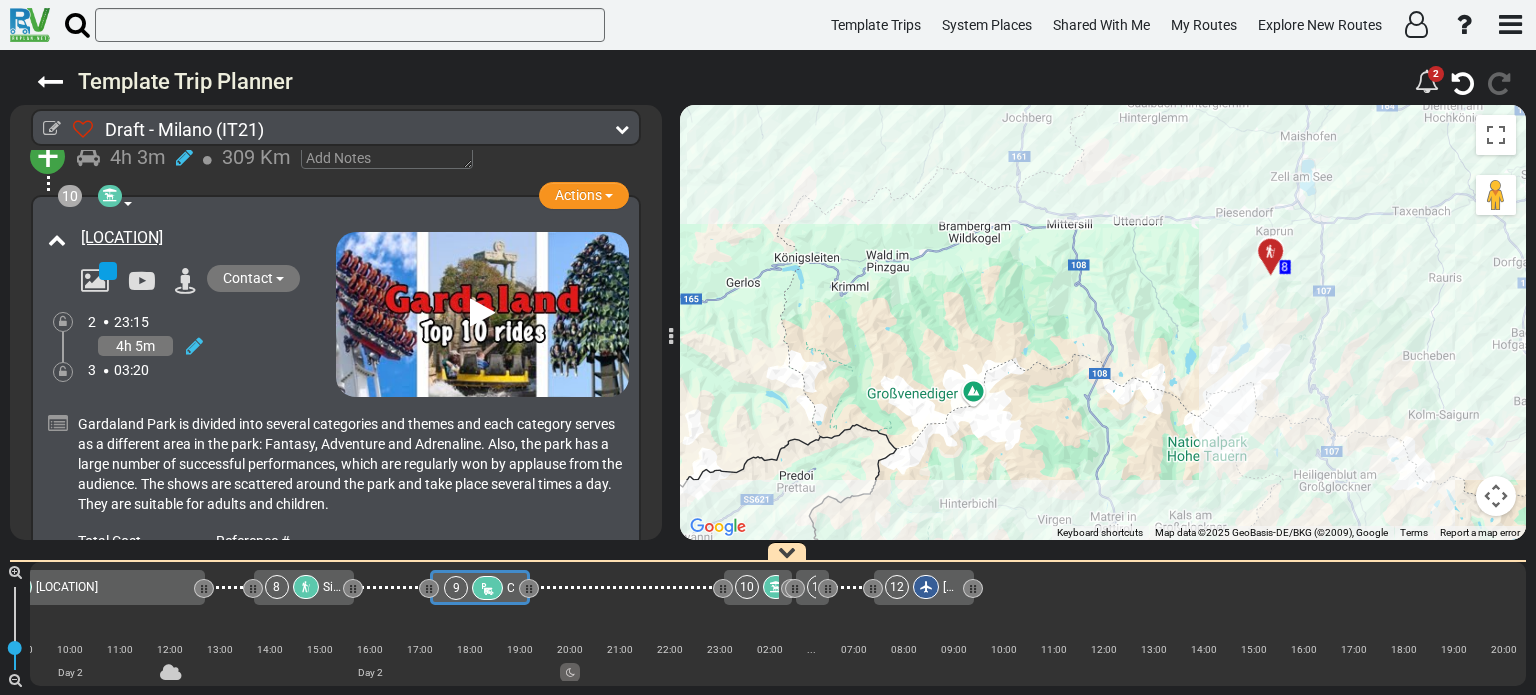 drag, startPoint x: 1205, startPoint y: 345, endPoint x: 1160, endPoint y: 398, distance: 69.52697 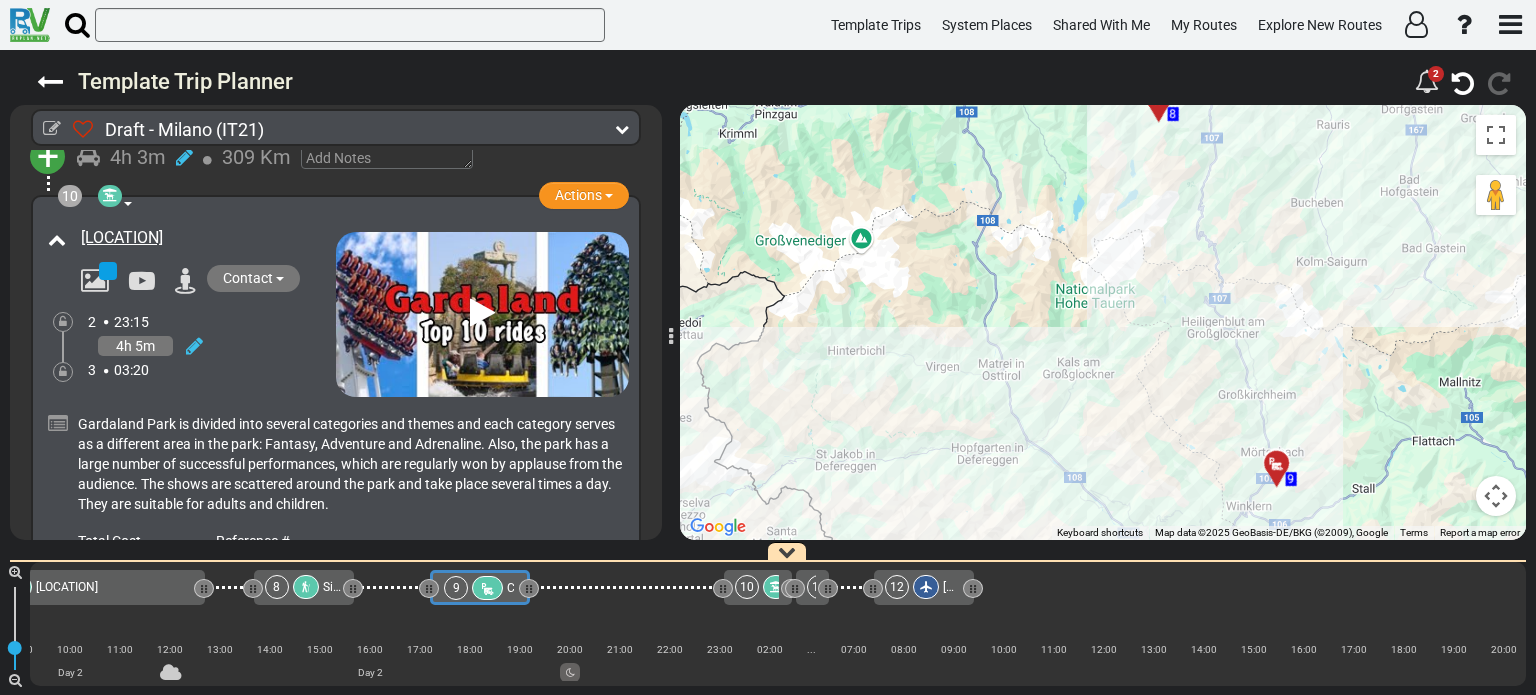 drag, startPoint x: 1009, startPoint y: 386, endPoint x: 895, endPoint y: 223, distance: 198.90953 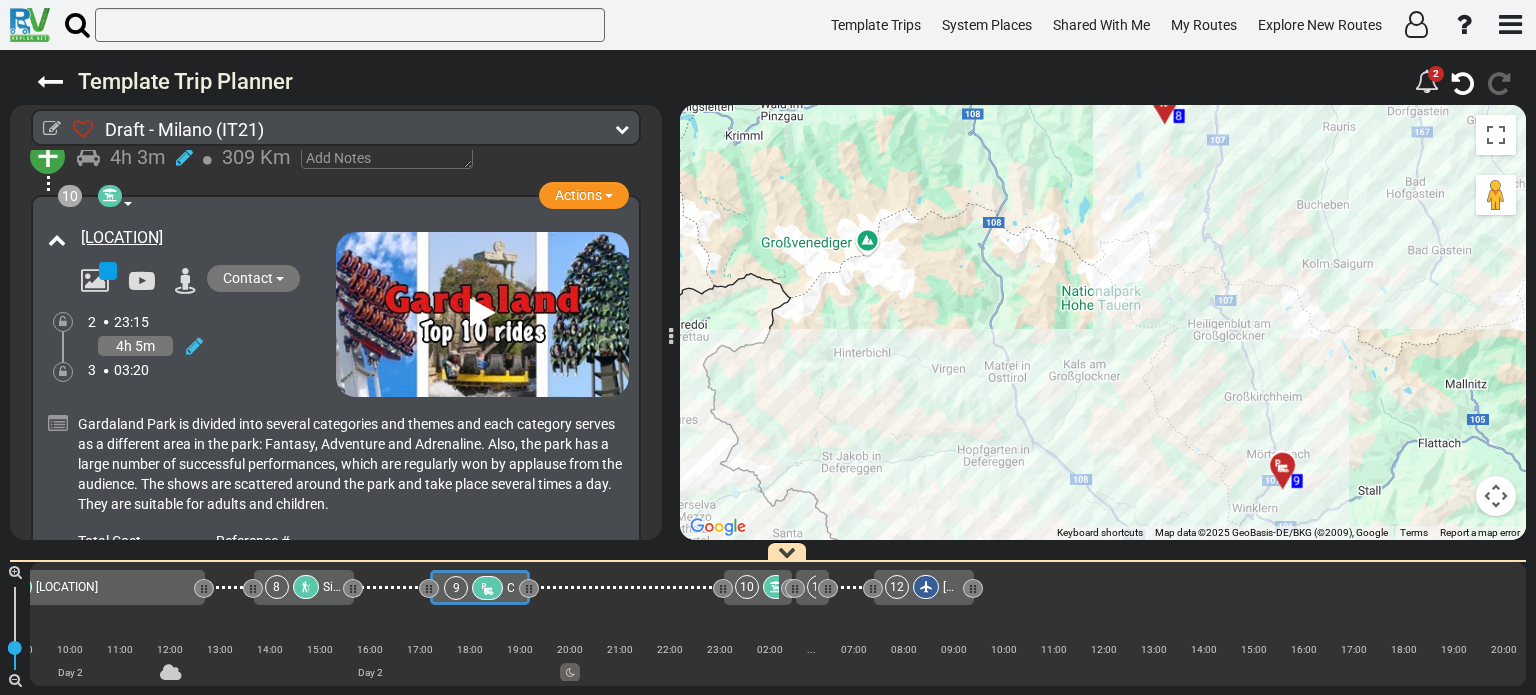 drag, startPoint x: 919, startPoint y: 359, endPoint x: 934, endPoint y: 239, distance: 120.93387 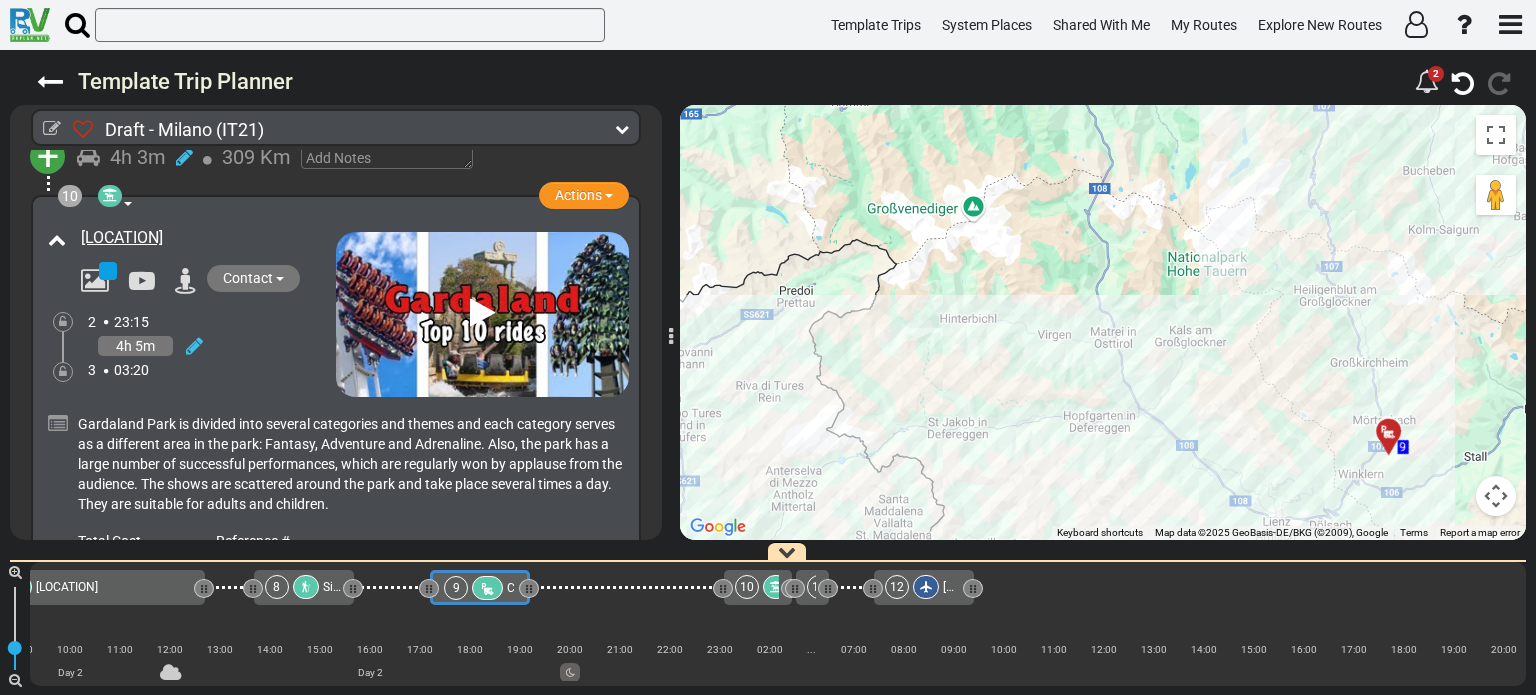 drag, startPoint x: 912, startPoint y: 315, endPoint x: 992, endPoint y: 439, distance: 147.56694 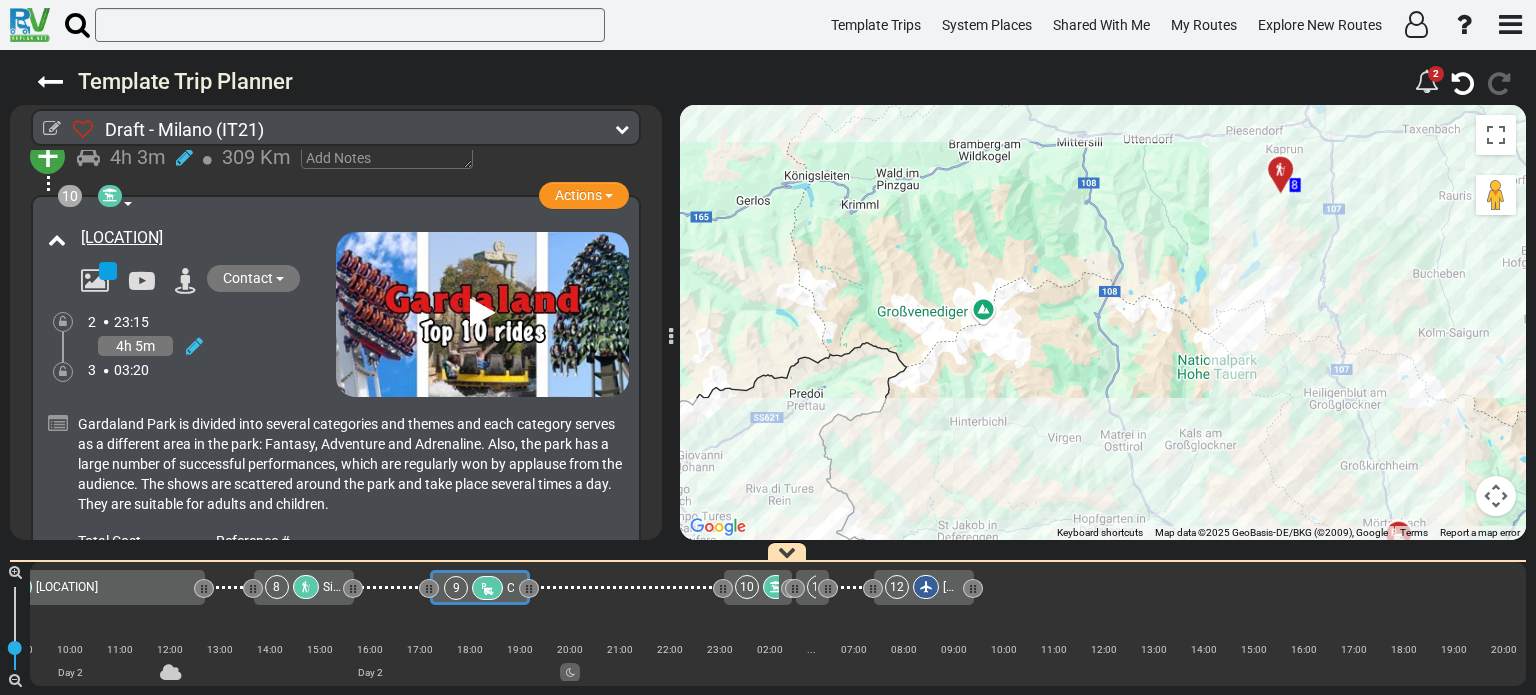drag, startPoint x: 957, startPoint y: 359, endPoint x: 968, endPoint y: 466, distance: 107.563934 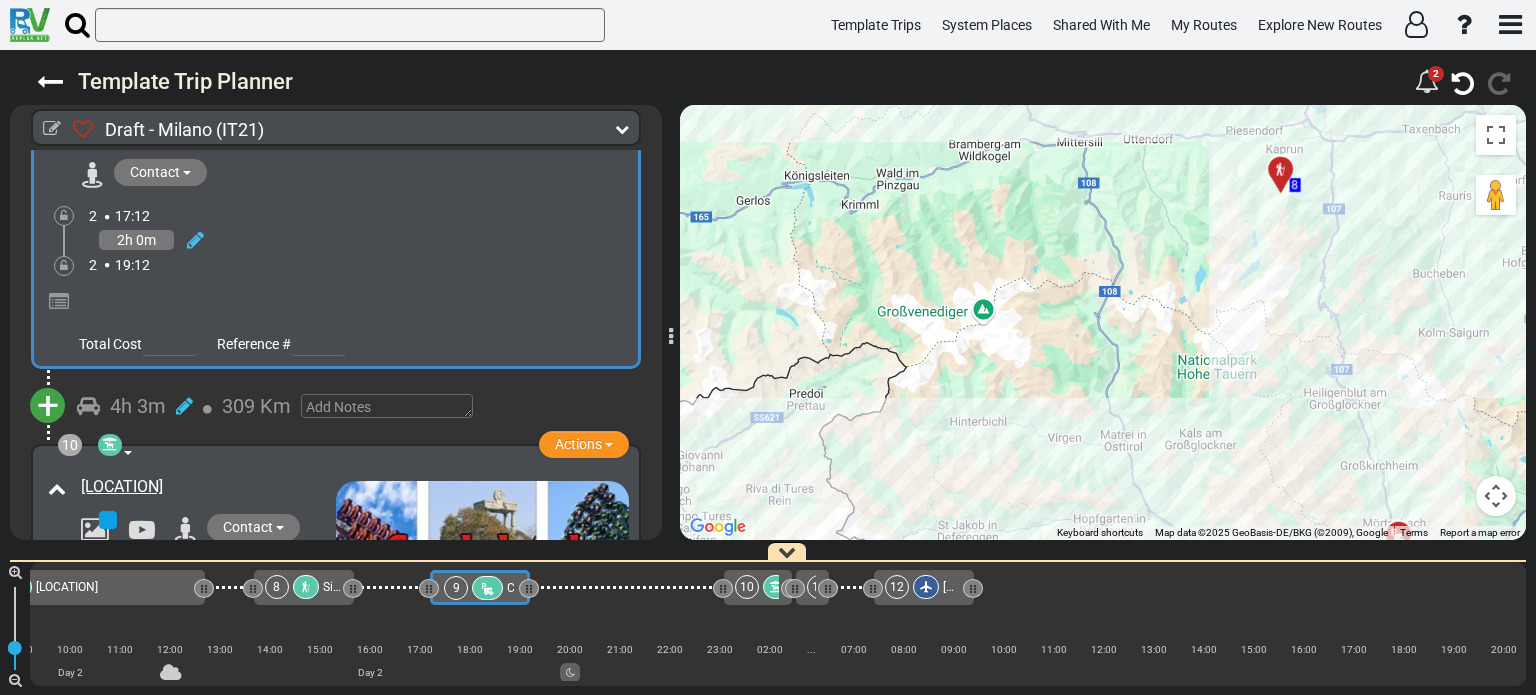 scroll, scrollTop: 3285, scrollLeft: 0, axis: vertical 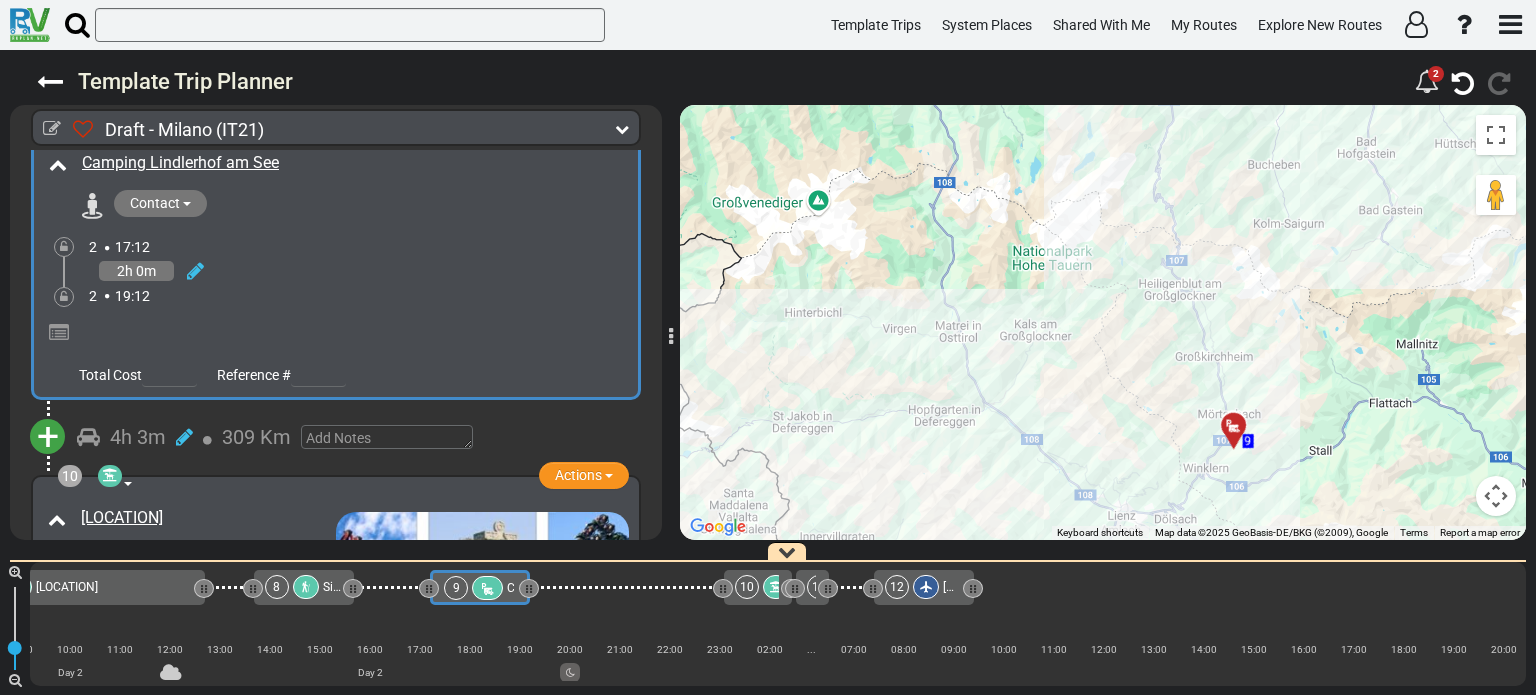 drag, startPoint x: 1144, startPoint y: 347, endPoint x: 1003, endPoint y: 262, distance: 164.63899 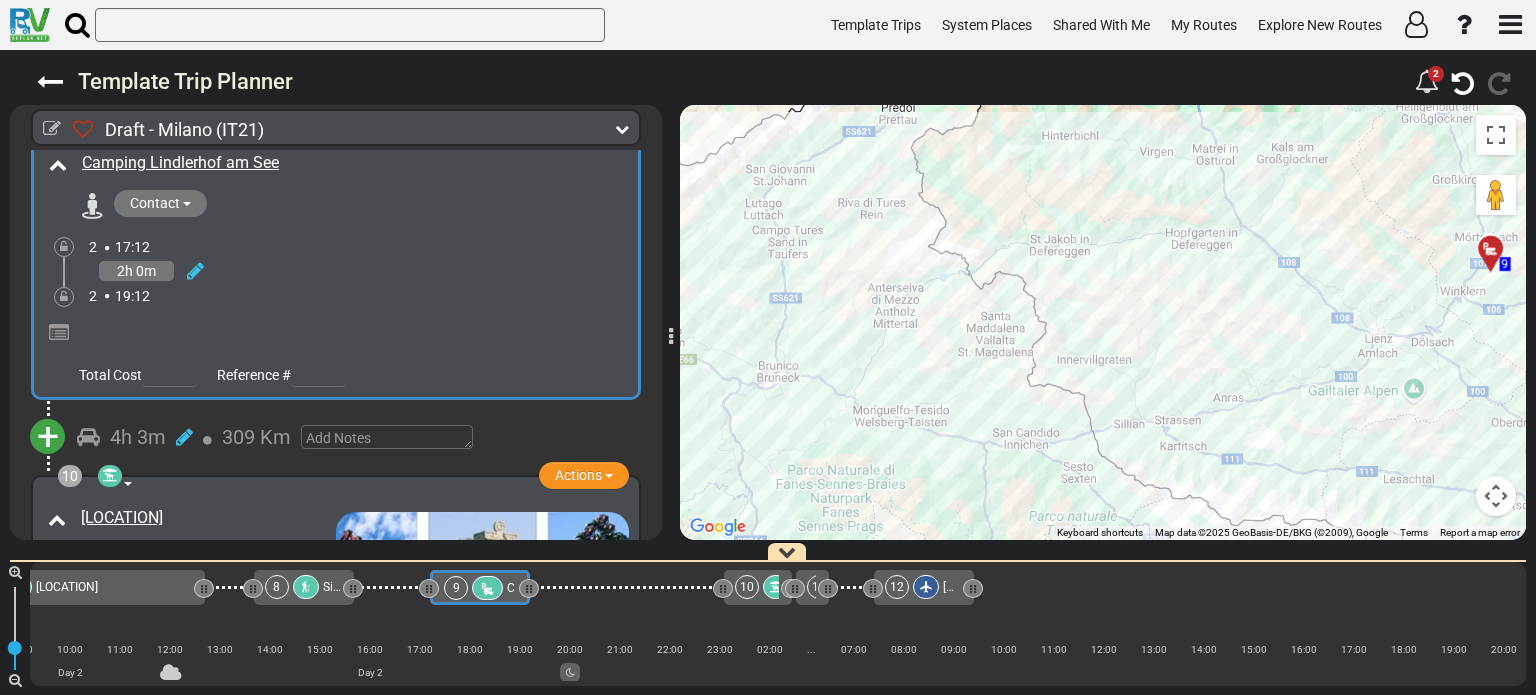 drag, startPoint x: 1051, startPoint y: 358, endPoint x: 1312, endPoint y: 185, distance: 313.12936 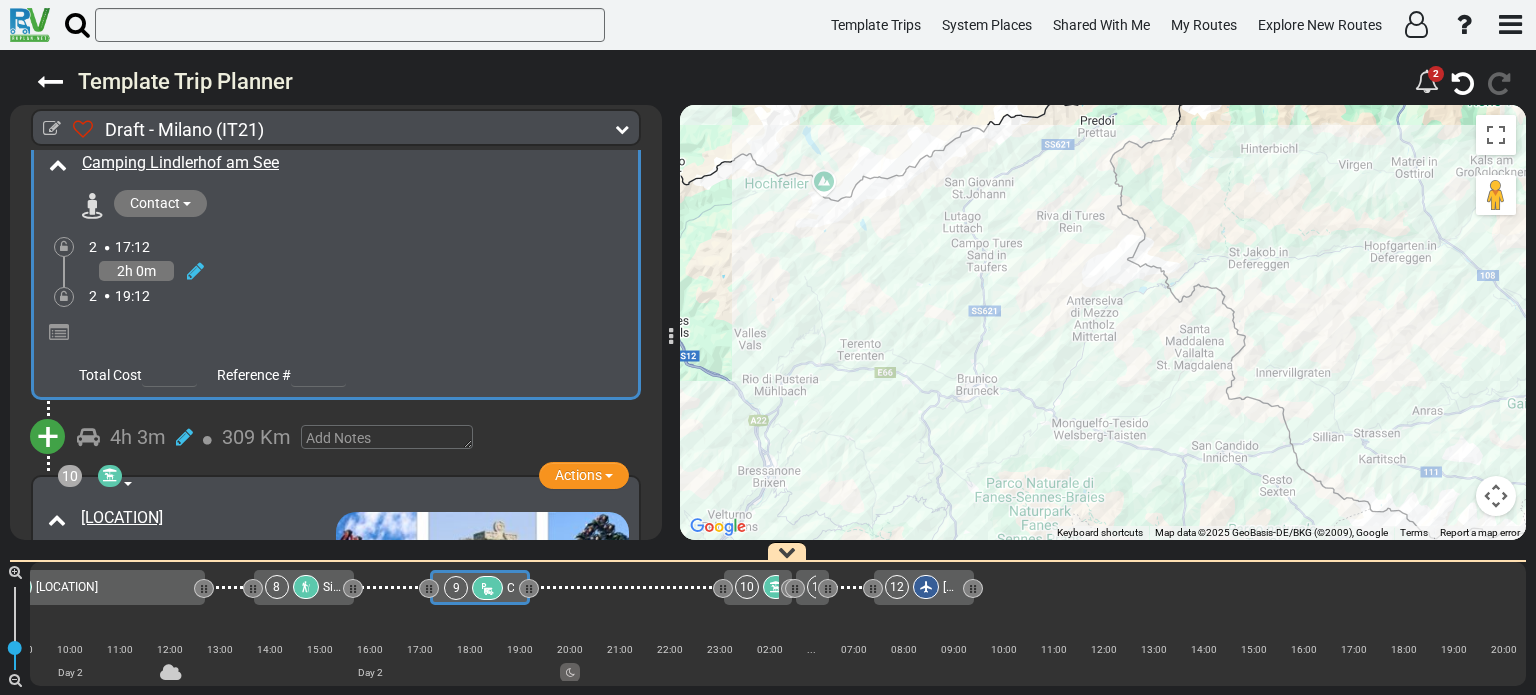 drag, startPoint x: 1117, startPoint y: 268, endPoint x: 1315, endPoint y: 281, distance: 198.42632 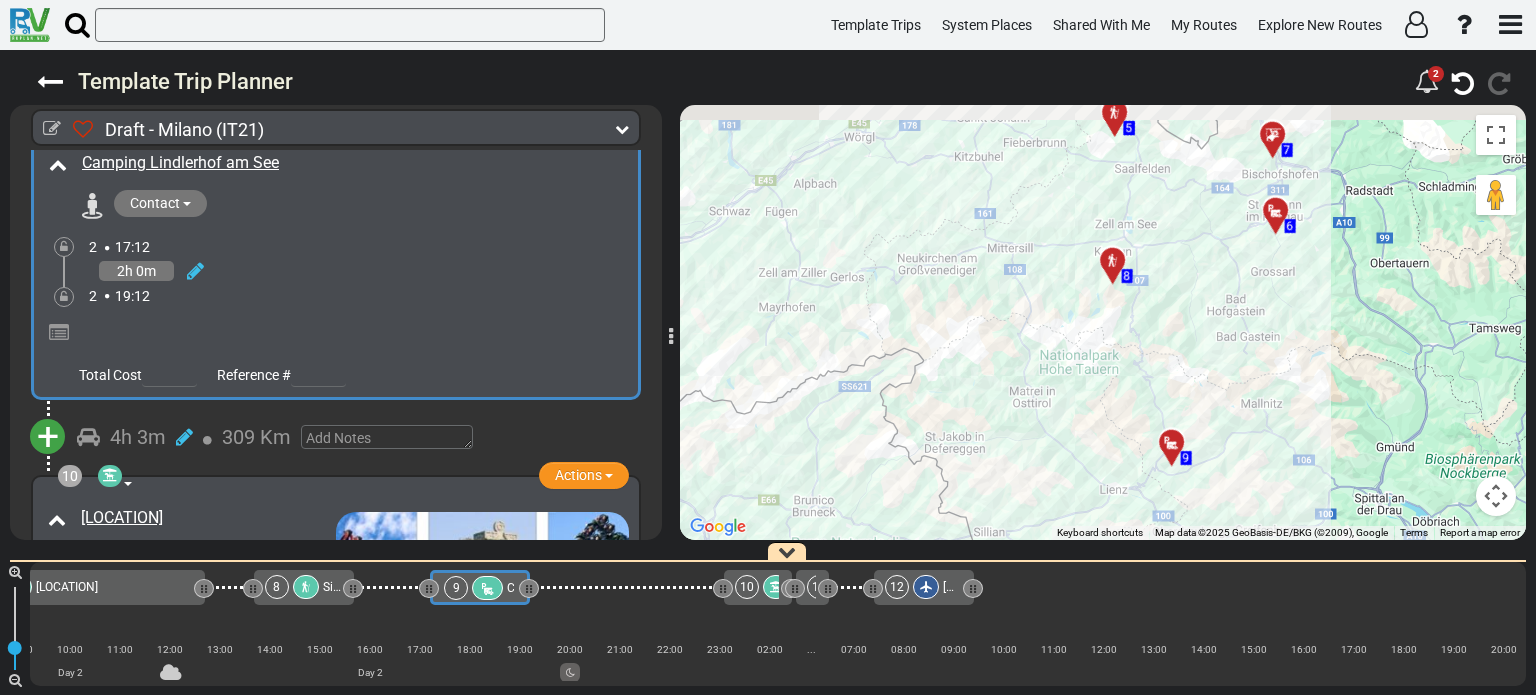 drag, startPoint x: 1328, startPoint y: 273, endPoint x: 1049, endPoint y: 437, distance: 323.63095 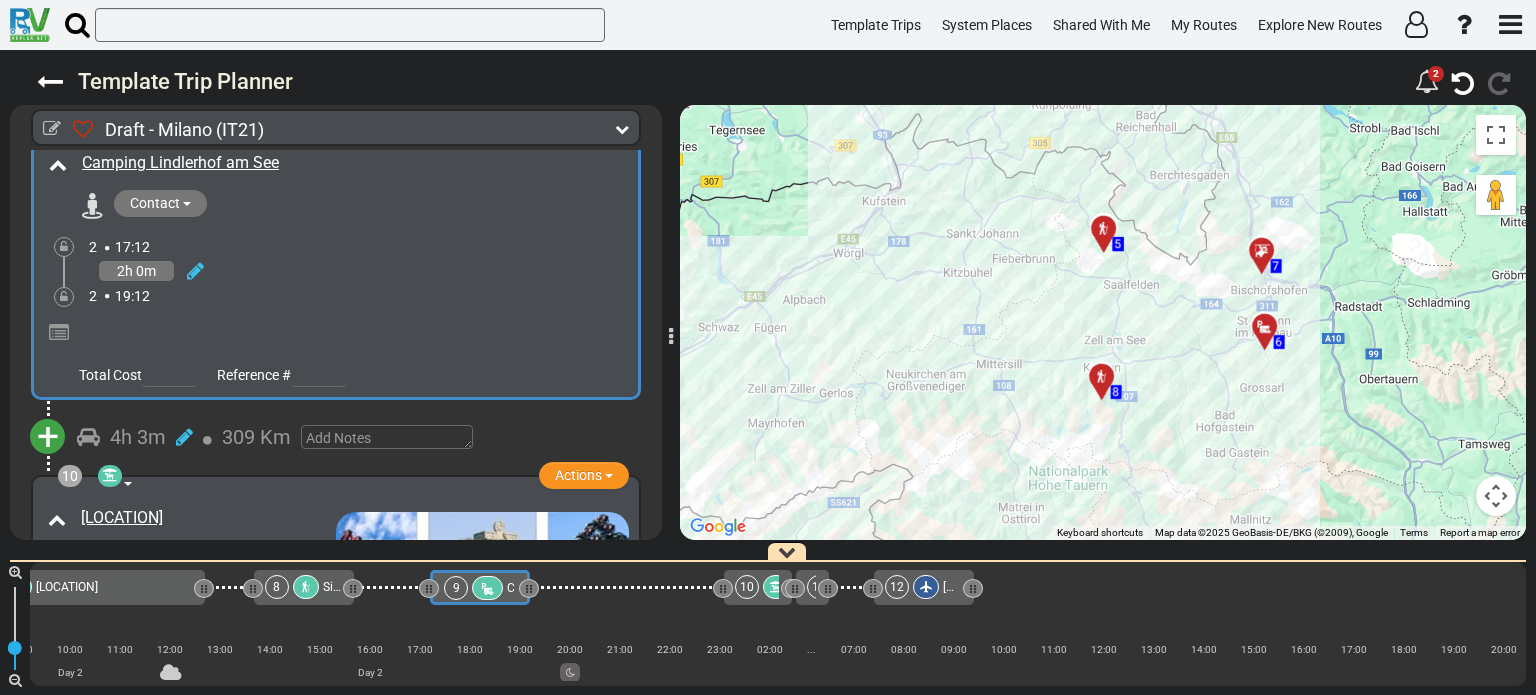drag, startPoint x: 1323, startPoint y: 316, endPoint x: 1329, endPoint y: 402, distance: 86.209045 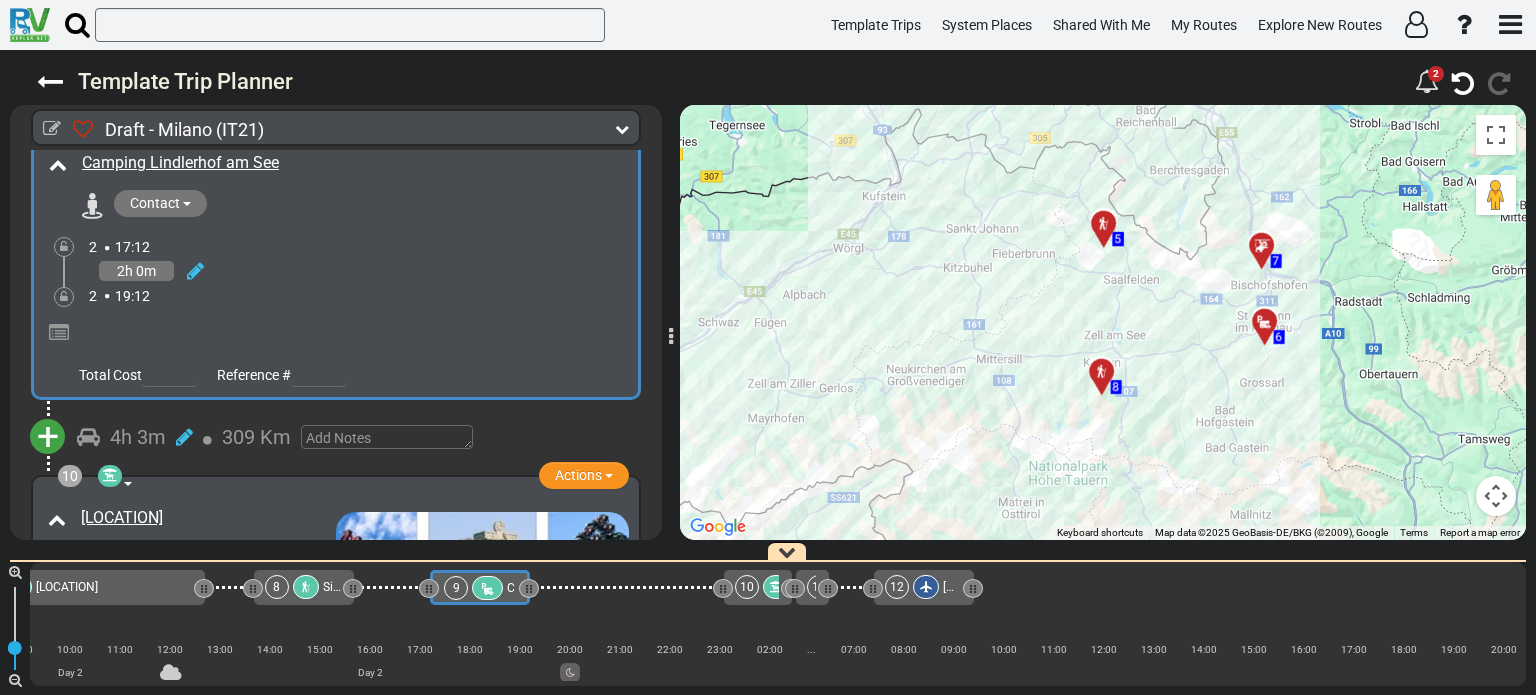 click at bounding box center (1265, 322) 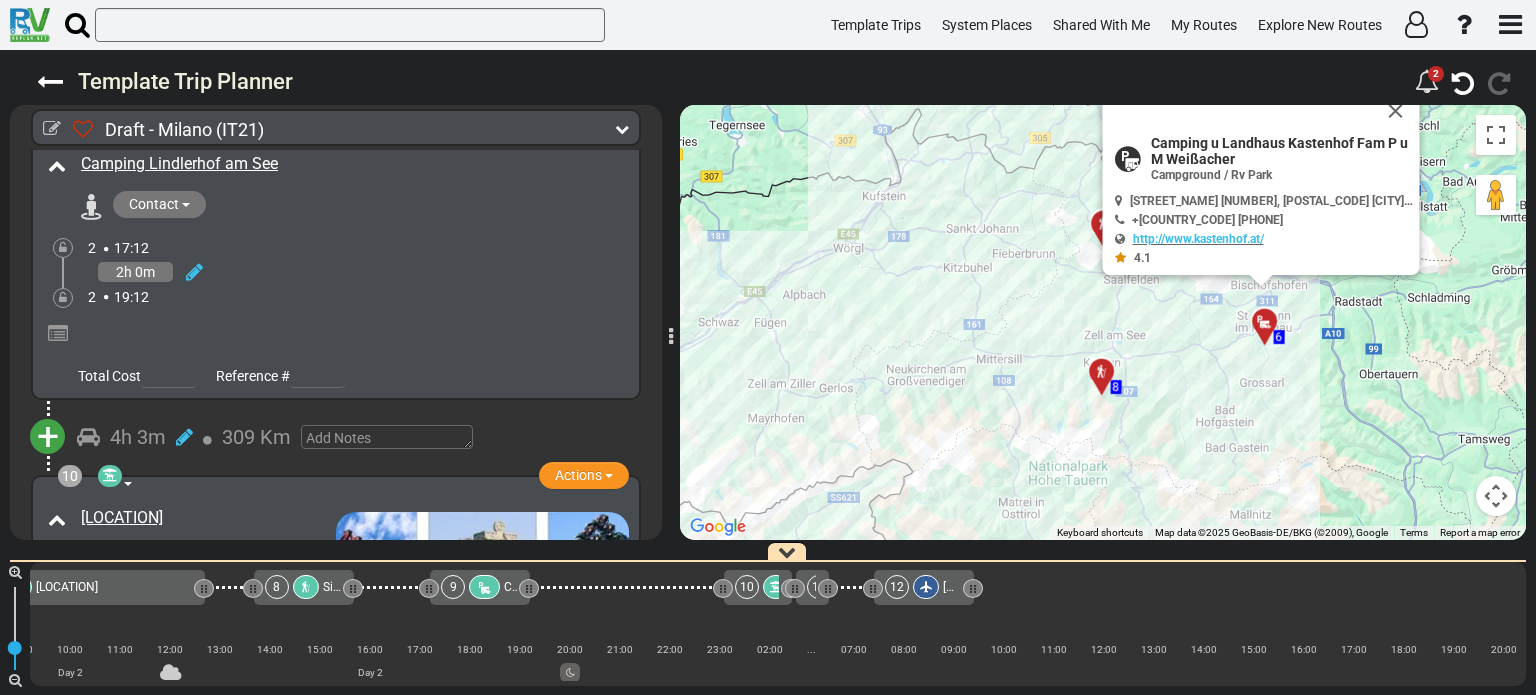 scroll, scrollTop: 2715, scrollLeft: 0, axis: vertical 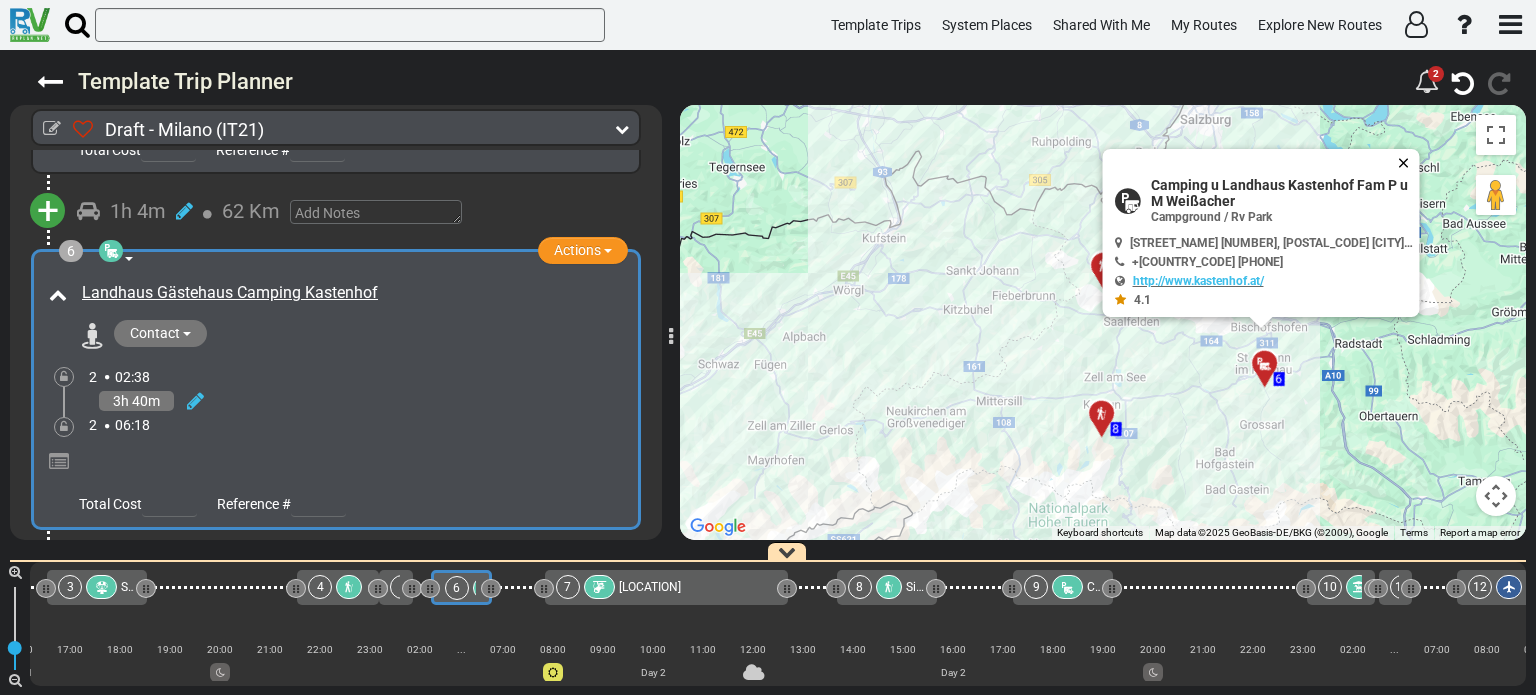 click at bounding box center (1408, 163) 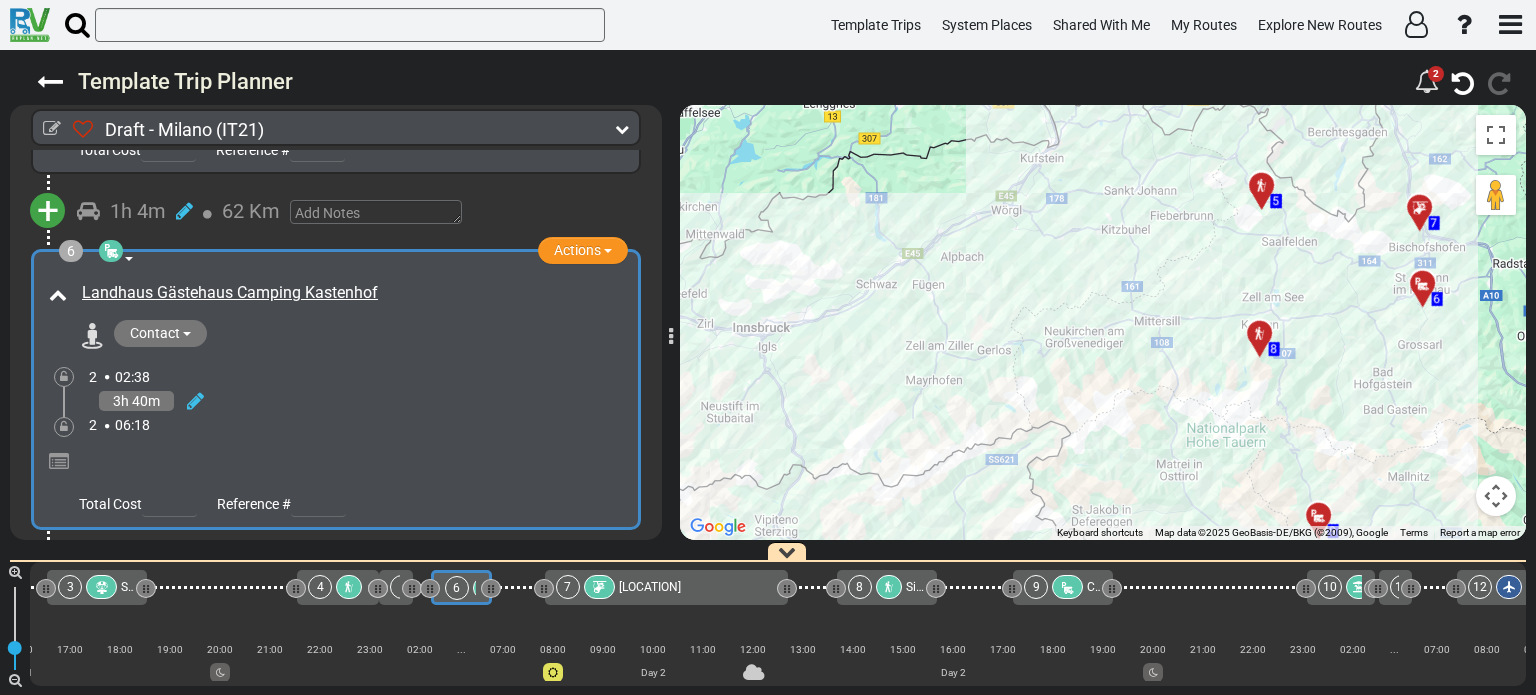 drag, startPoint x: 1226, startPoint y: 443, endPoint x: 1389, endPoint y: 355, distance: 185.23769 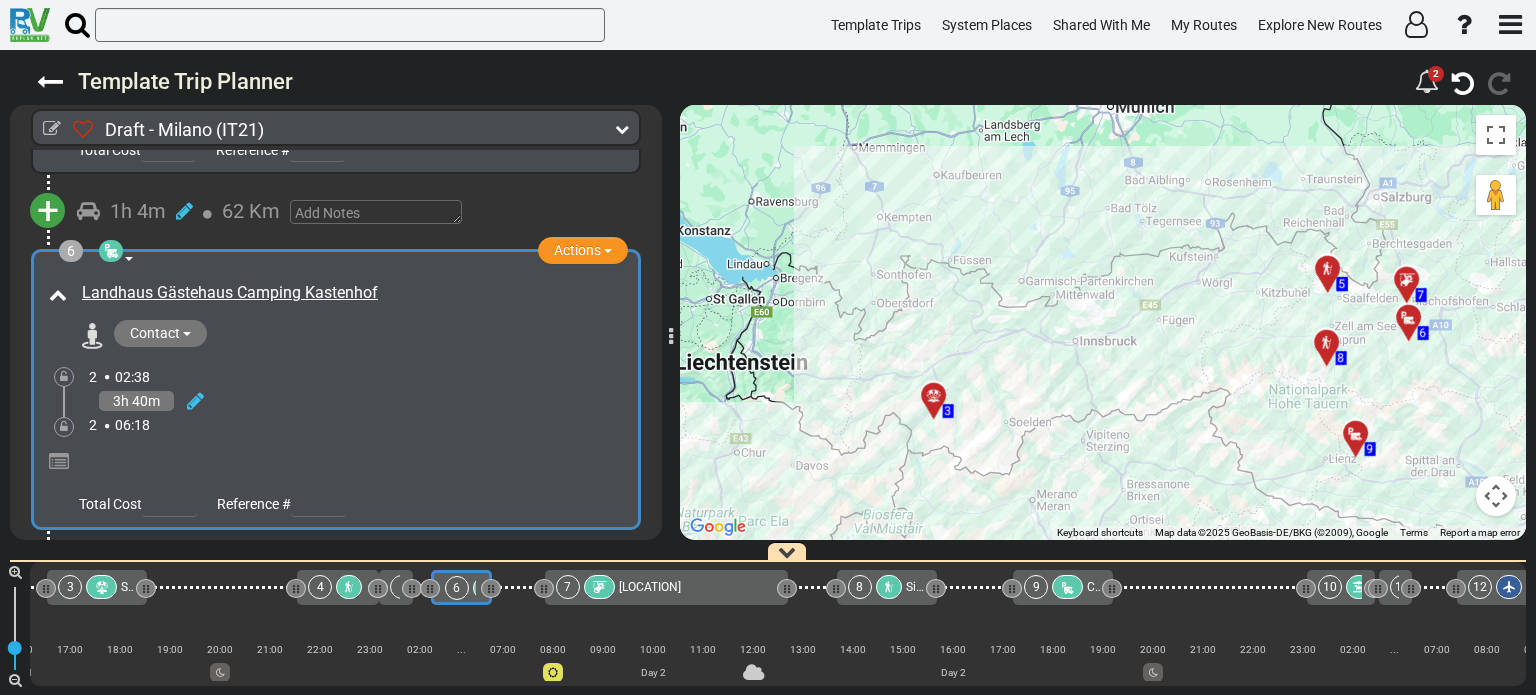 click on "To activate drag with keyboard, press Alt + Enter. Once in keyboard drag state, use the arrow keys to move the marker. To complete the drag, press the Enter key. To cancel, press Escape. 6 8 9 7 4 5 3 1 2 10 12 11" at bounding box center [1103, 322] 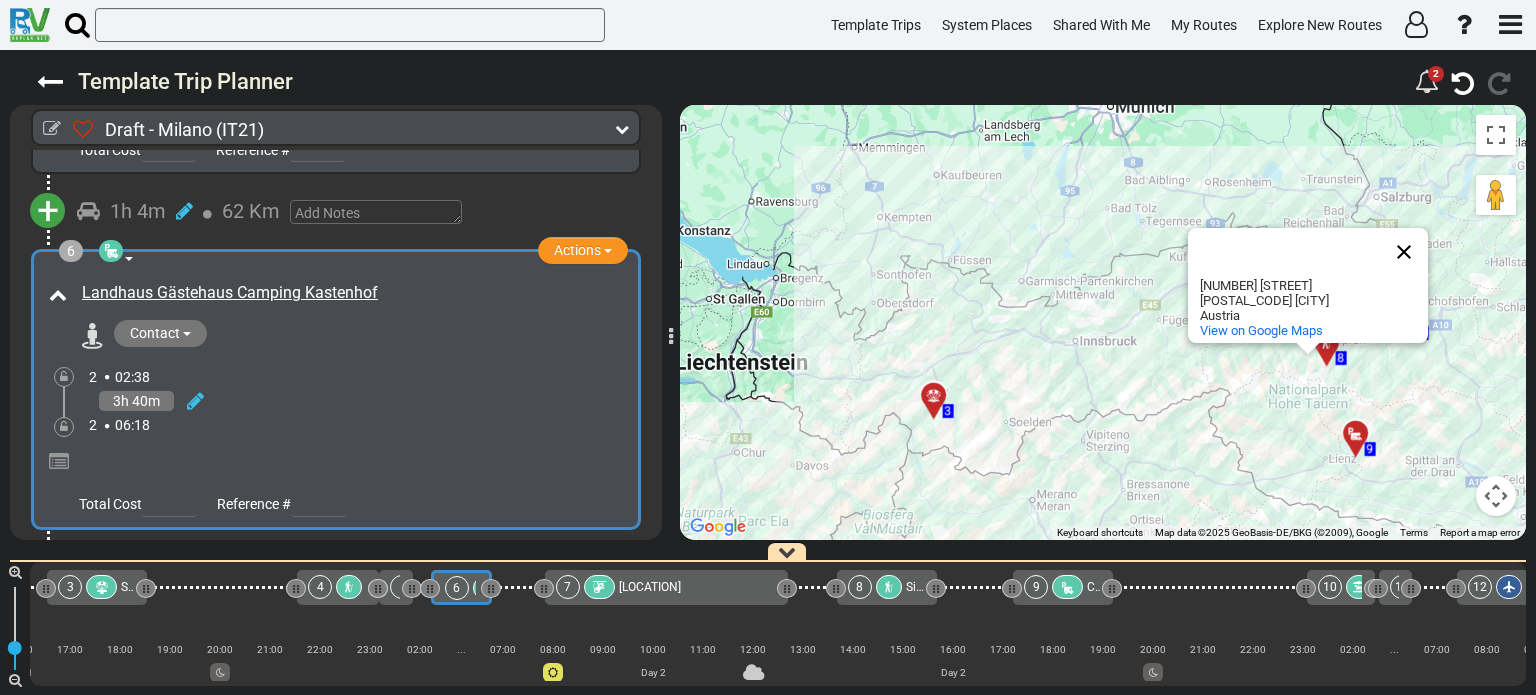 click at bounding box center (1404, 252) 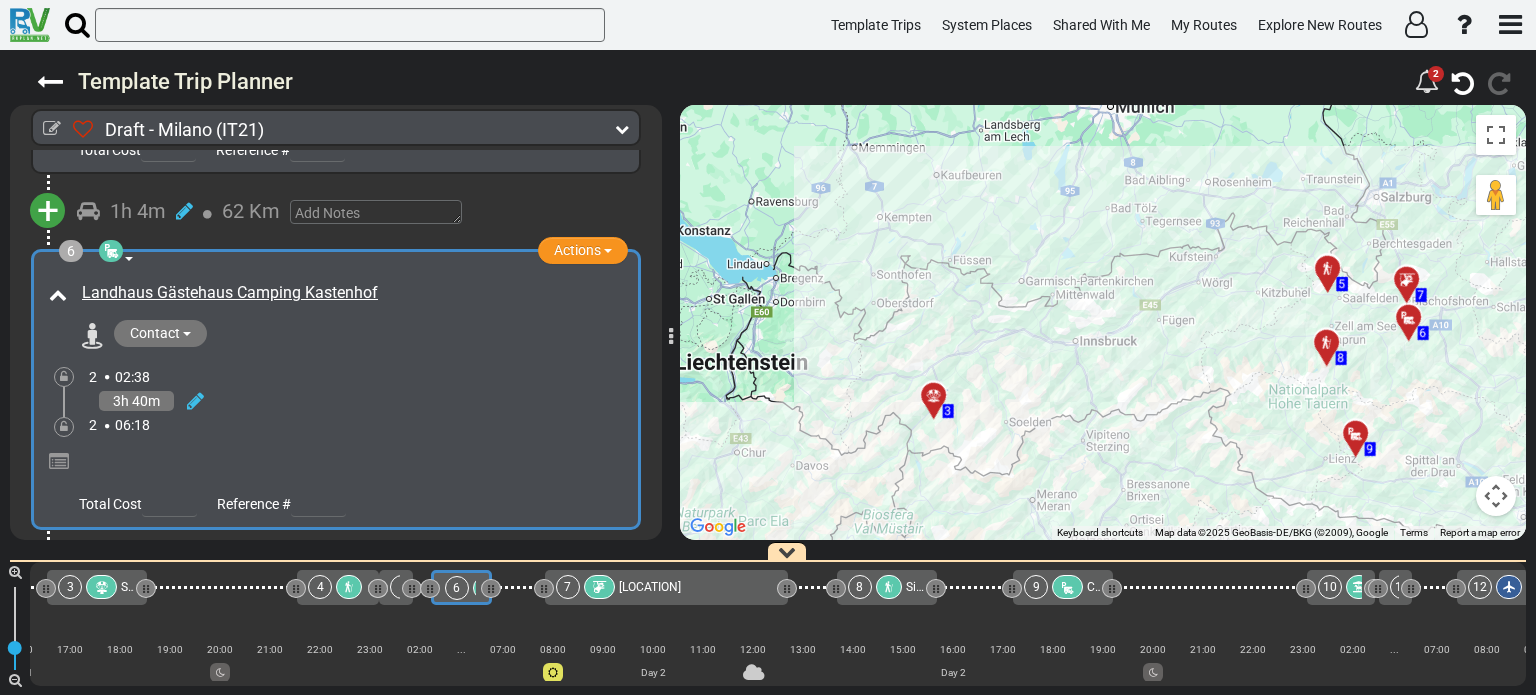 click on "To activate drag with keyboard, press Alt + Enter. Once in keyboard drag state, use the arrow keys to move the marker. To complete the drag, press the Enter key. To cancel, press Escape. 6 8 9 7 4 5 3 1 2 10 12 11" at bounding box center (1103, 322) 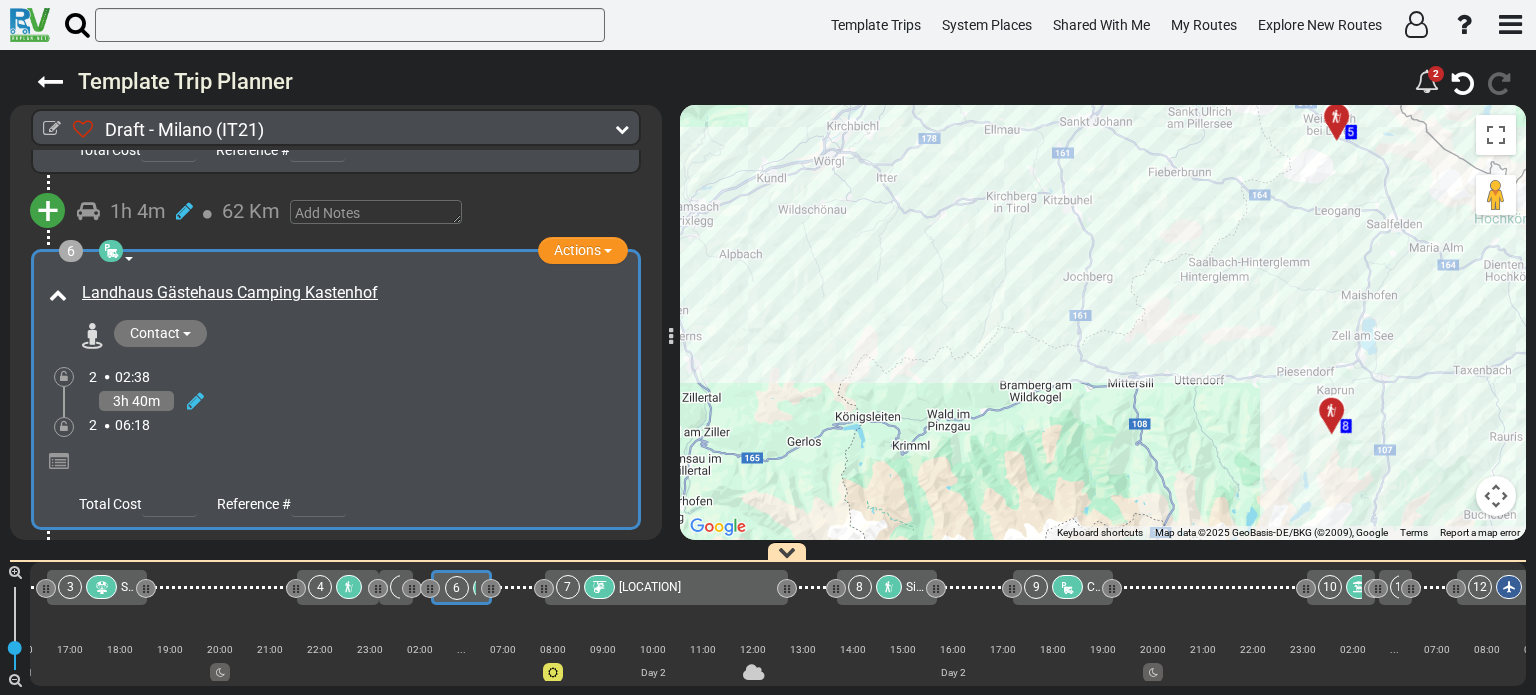 drag, startPoint x: 1321, startPoint y: 459, endPoint x: 1324, endPoint y: 304, distance: 155.02902 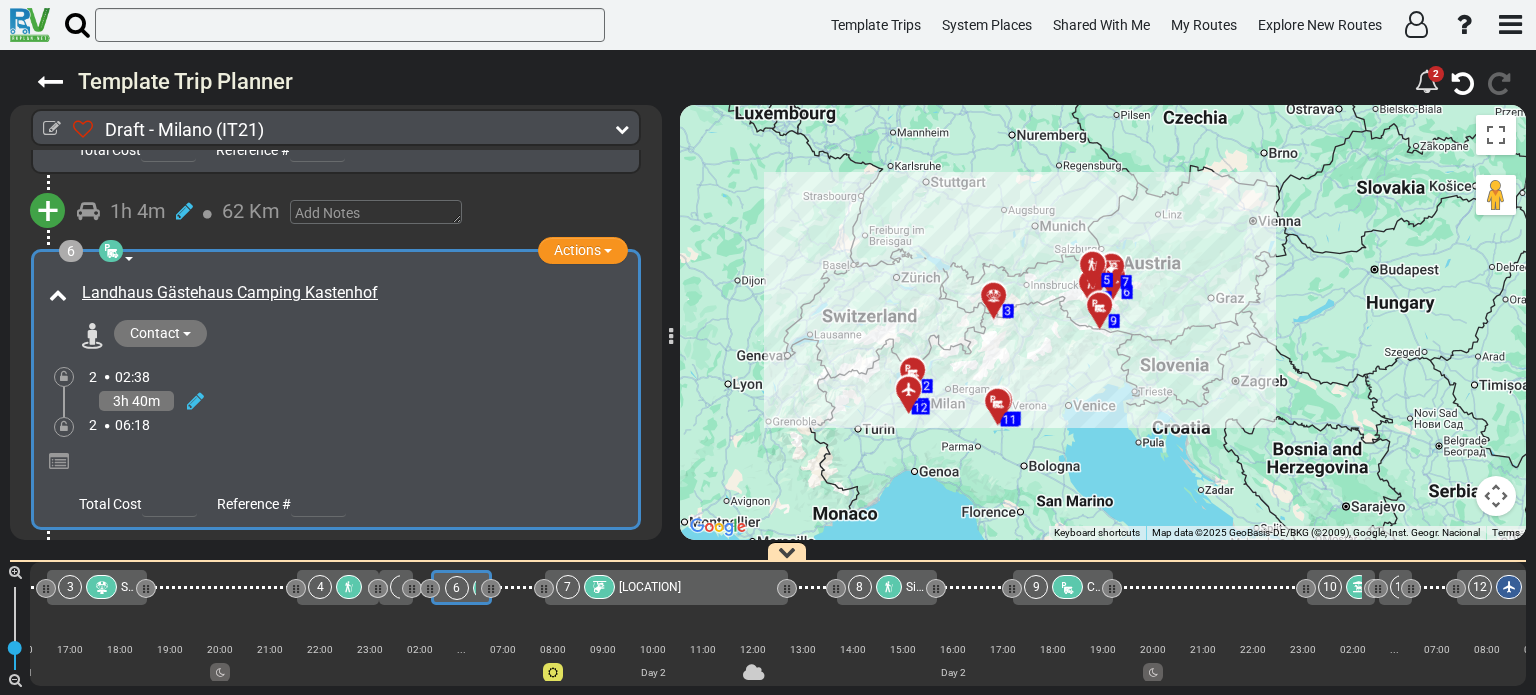 drag, startPoint x: 953, startPoint y: 436, endPoint x: 1153, endPoint y: 355, distance: 215.77998 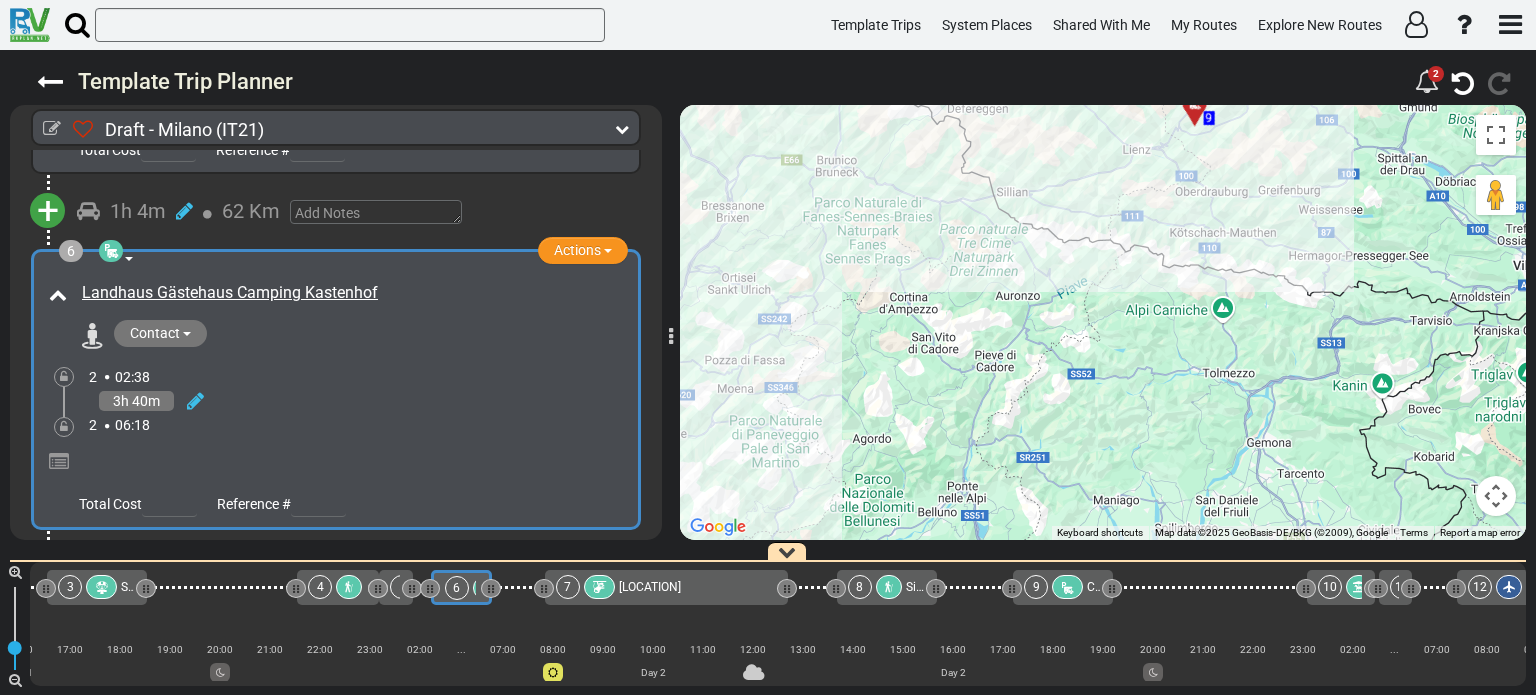 drag, startPoint x: 827, startPoint y: 282, endPoint x: 1264, endPoint y: 420, distance: 458.27176 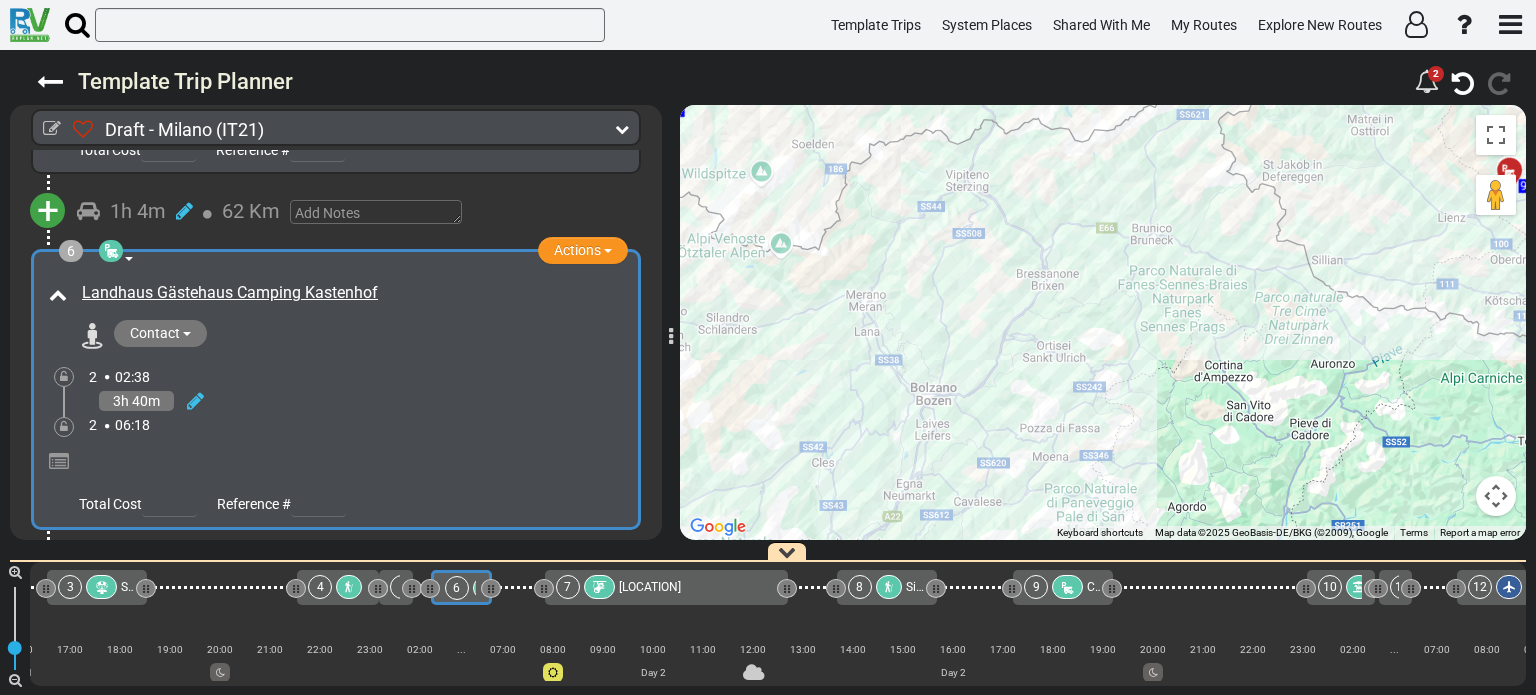 drag, startPoint x: 1182, startPoint y: 361, endPoint x: 1264, endPoint y: 387, distance: 86.023254 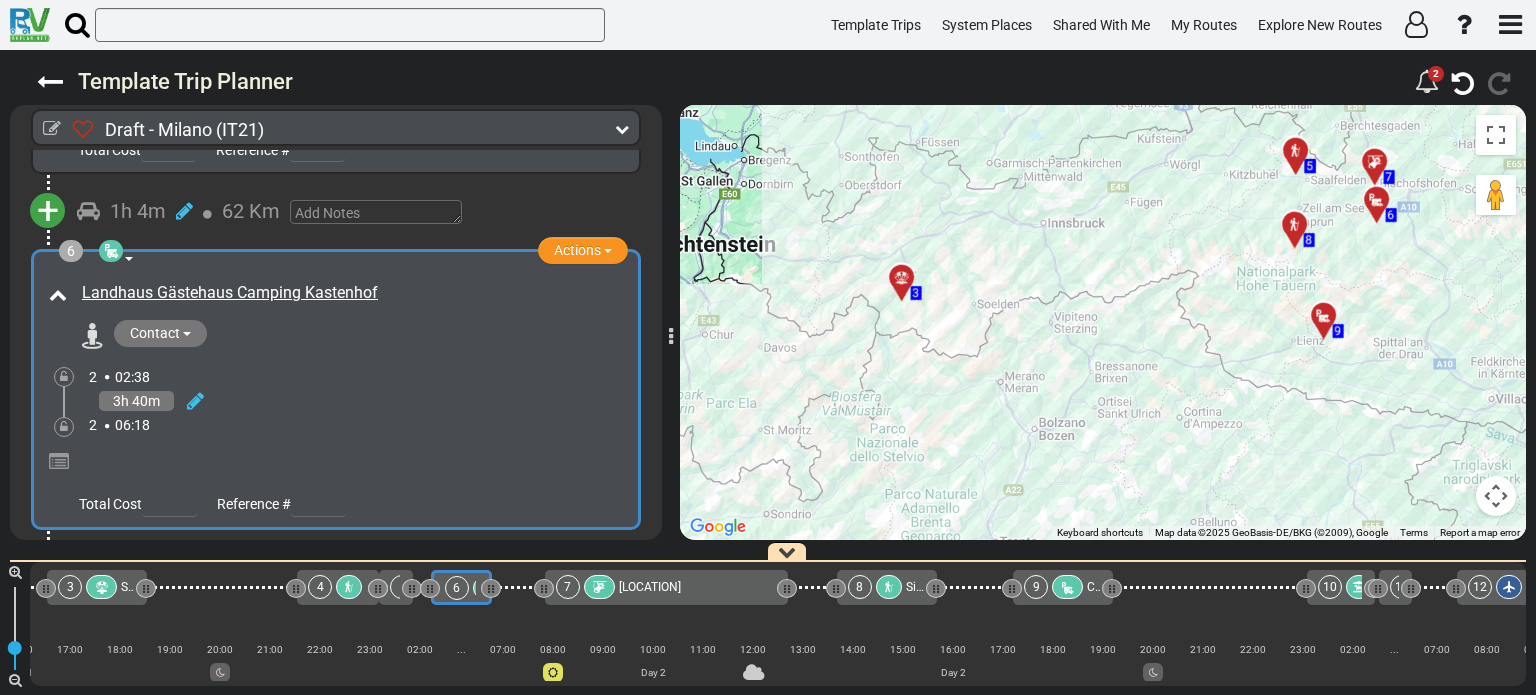 drag, startPoint x: 1346, startPoint y: 400, endPoint x: 1257, endPoint y: 449, distance: 101.597244 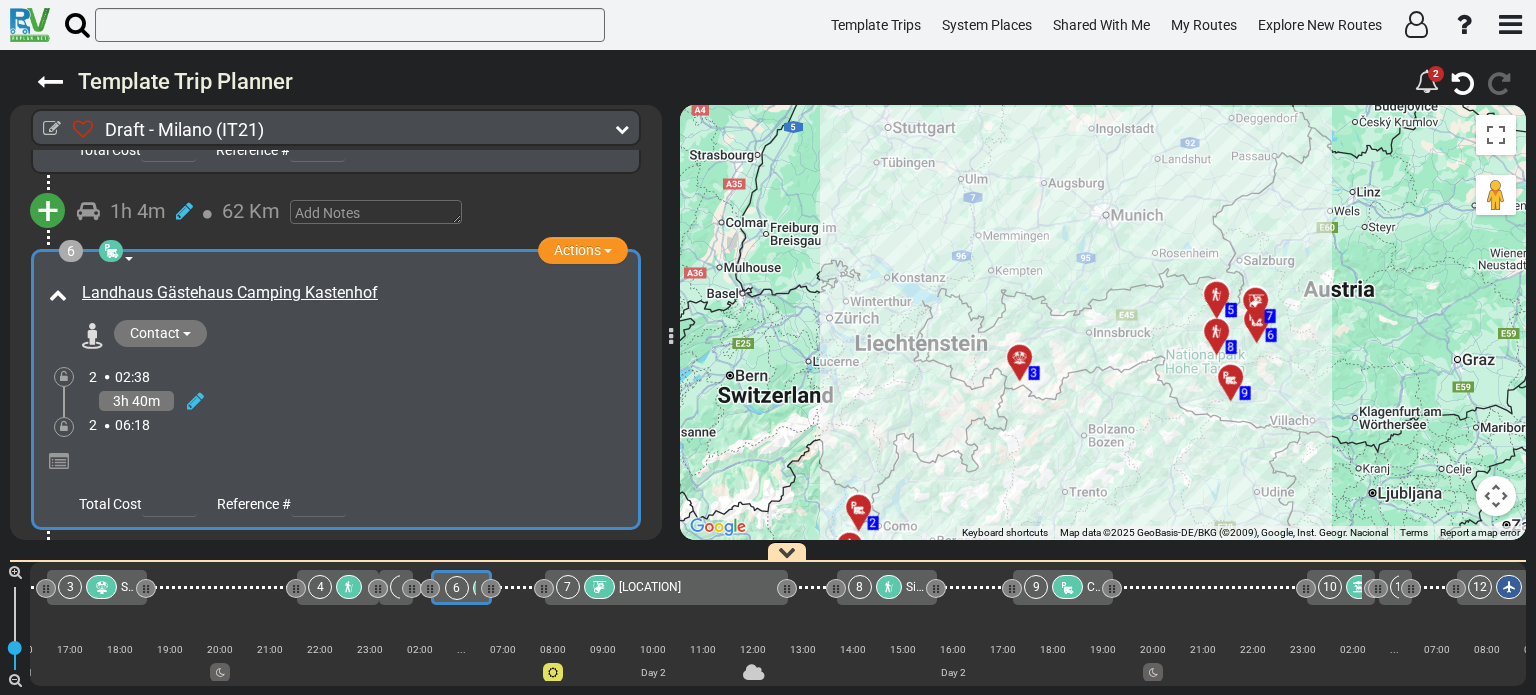 drag, startPoint x: 1320, startPoint y: 445, endPoint x: 1269, endPoint y: 437, distance: 51.62364 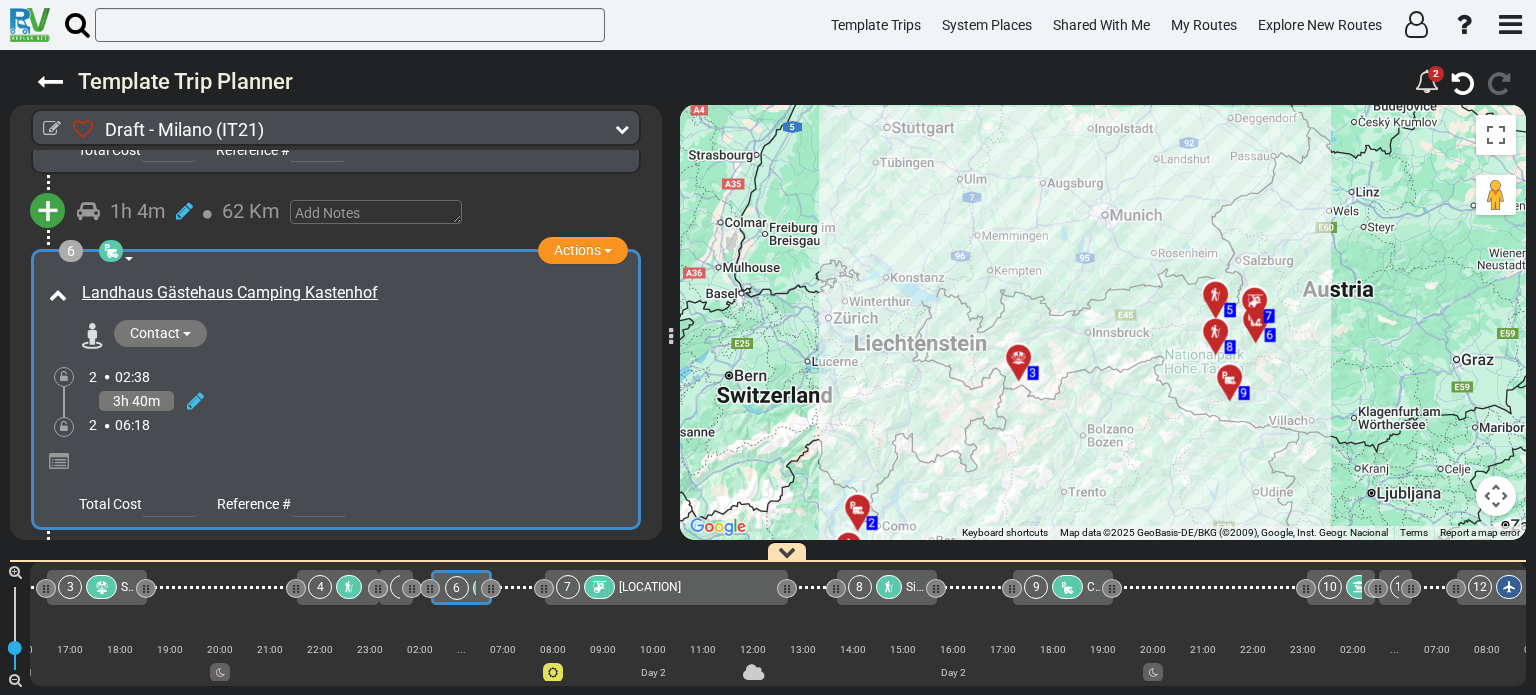 click on "To activate drag with keyboard, press Alt + Enter. Once in keyboard drag state, use the arrow keys to move the marker. To complete the drag, press the Enter key. To cancel, press Escape. 6 8 9 7 4 5 3 10 11 1 2 12" at bounding box center (1103, 322) 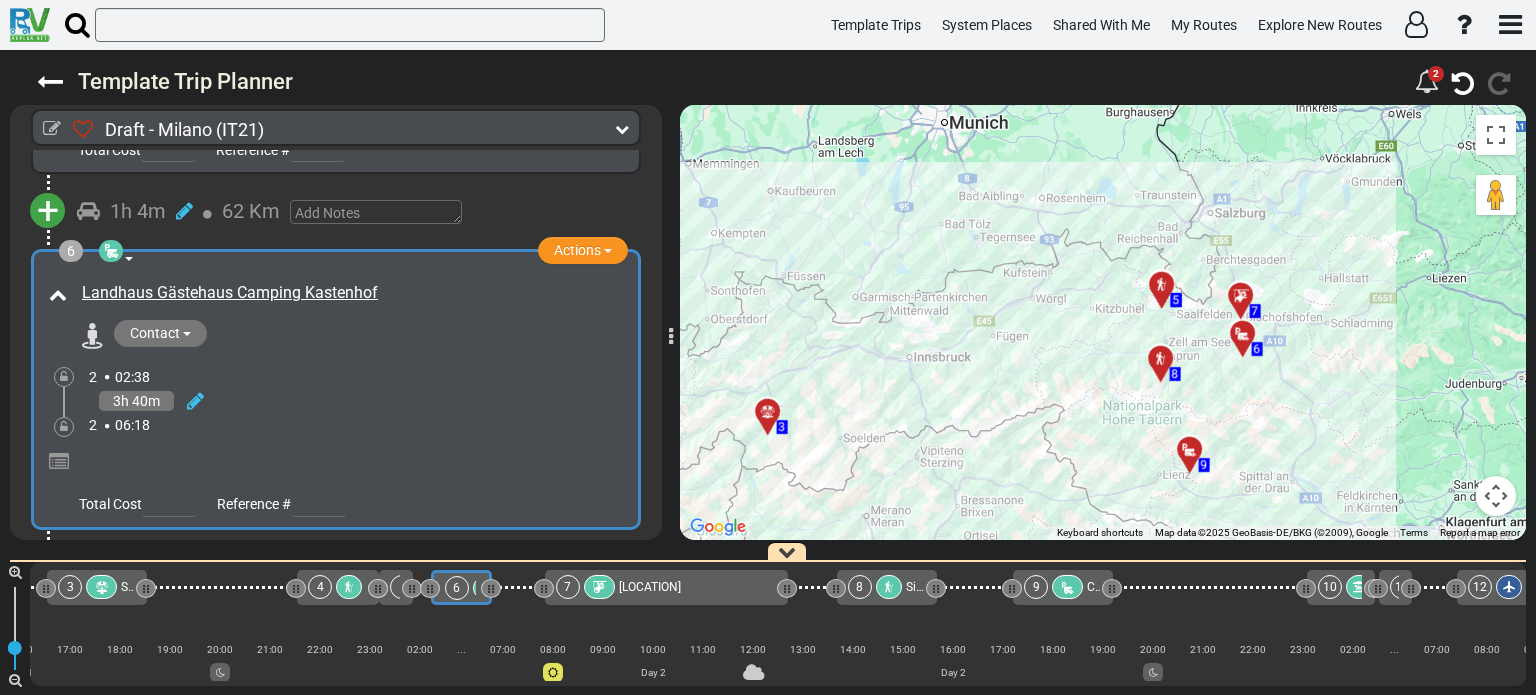 drag, startPoint x: 1312, startPoint y: 305, endPoint x: 1316, endPoint y: 441, distance: 136.0588 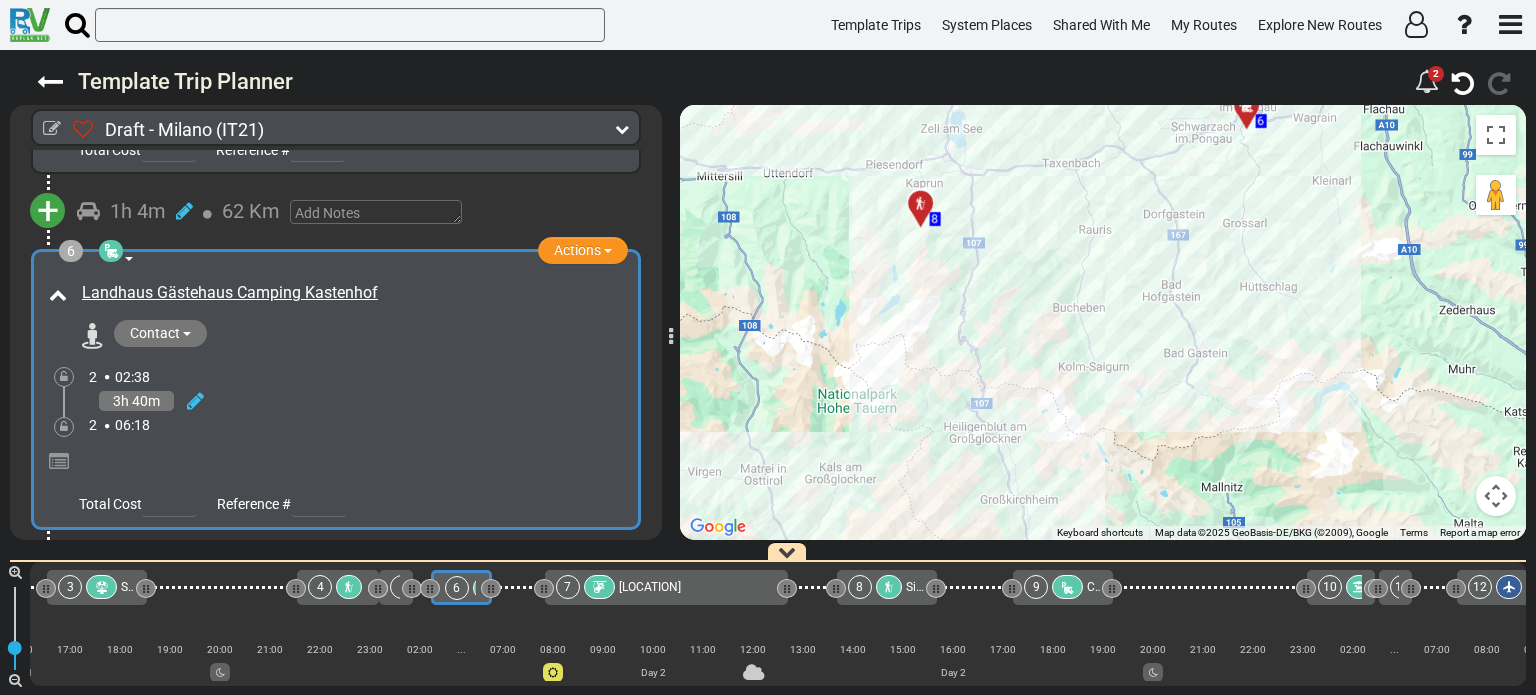 drag, startPoint x: 1086, startPoint y: 387, endPoint x: 1347, endPoint y: 483, distance: 278.0953 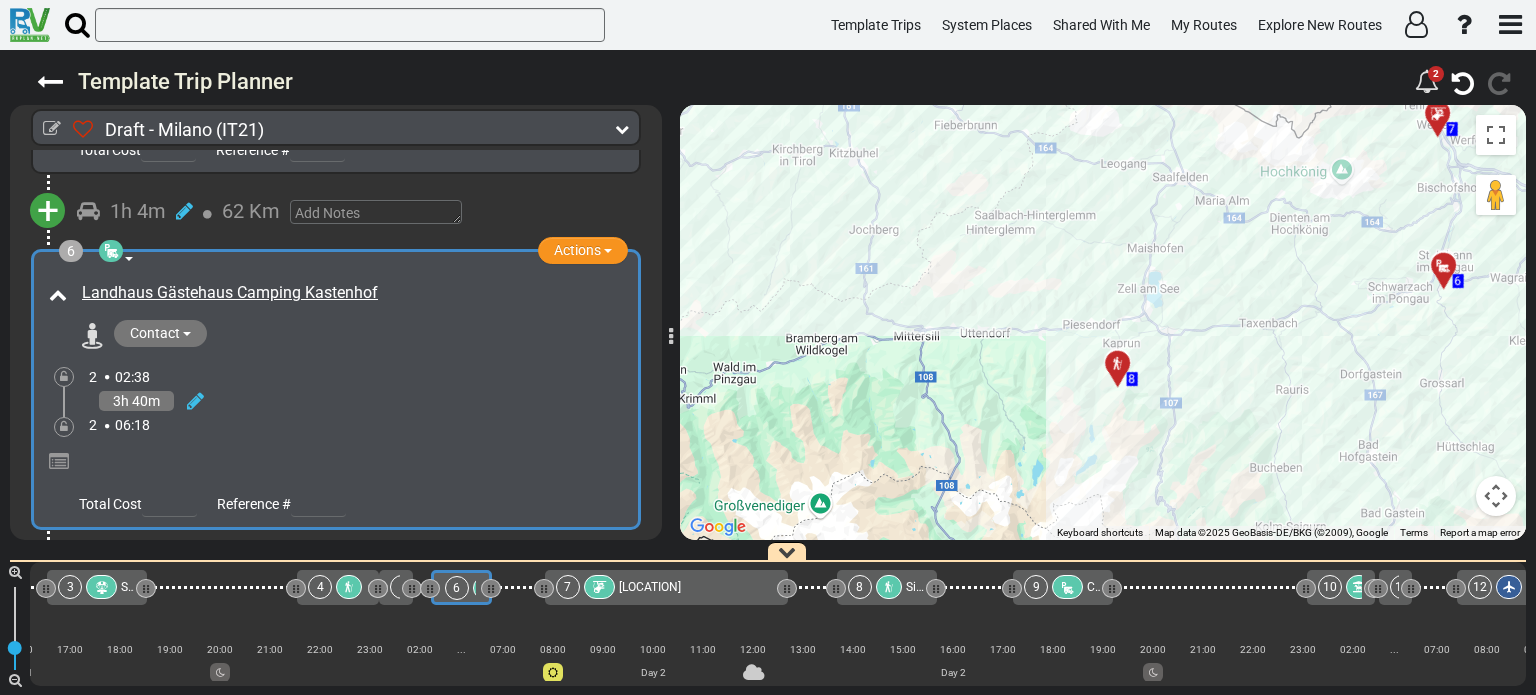 drag, startPoint x: 1186, startPoint y: 303, endPoint x: 1356, endPoint y: 455, distance: 228.04385 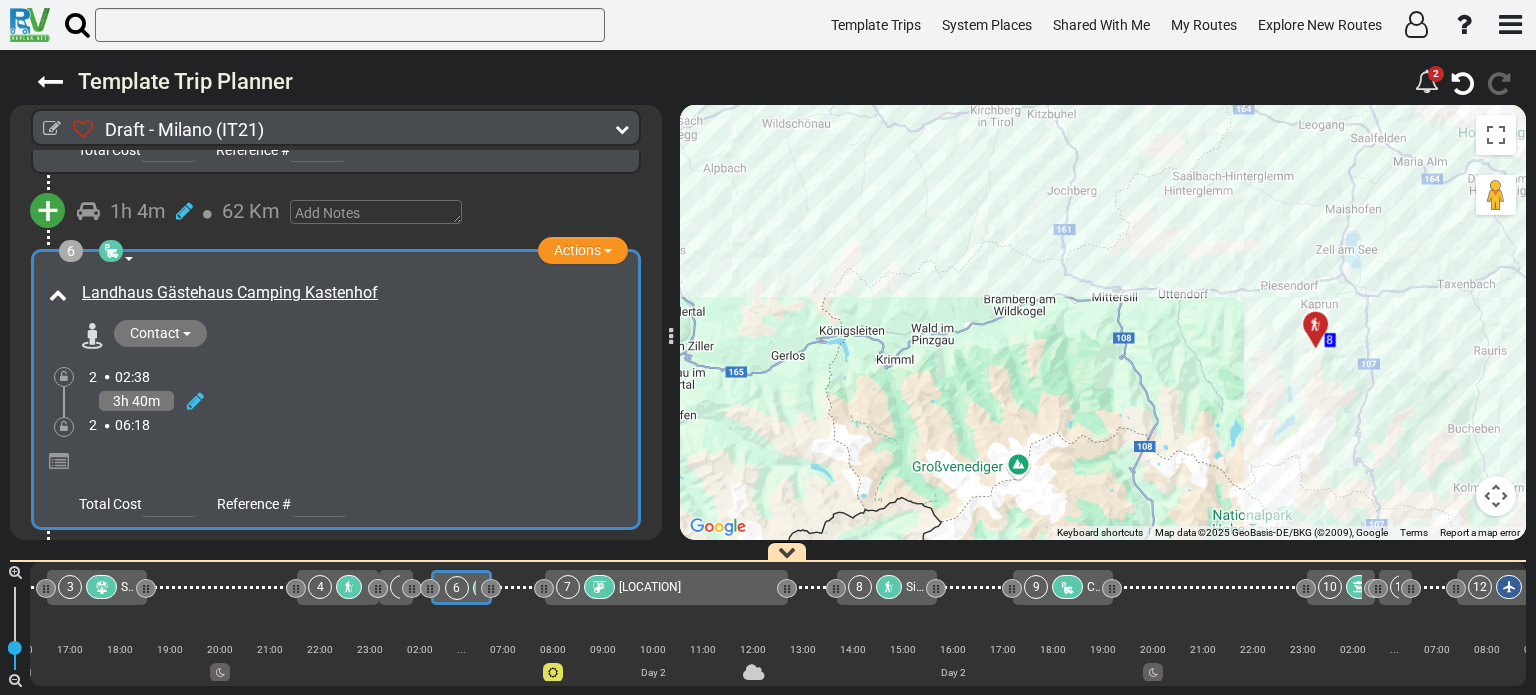 drag, startPoint x: 1125, startPoint y: 279, endPoint x: 1326, endPoint y: 240, distance: 204.74863 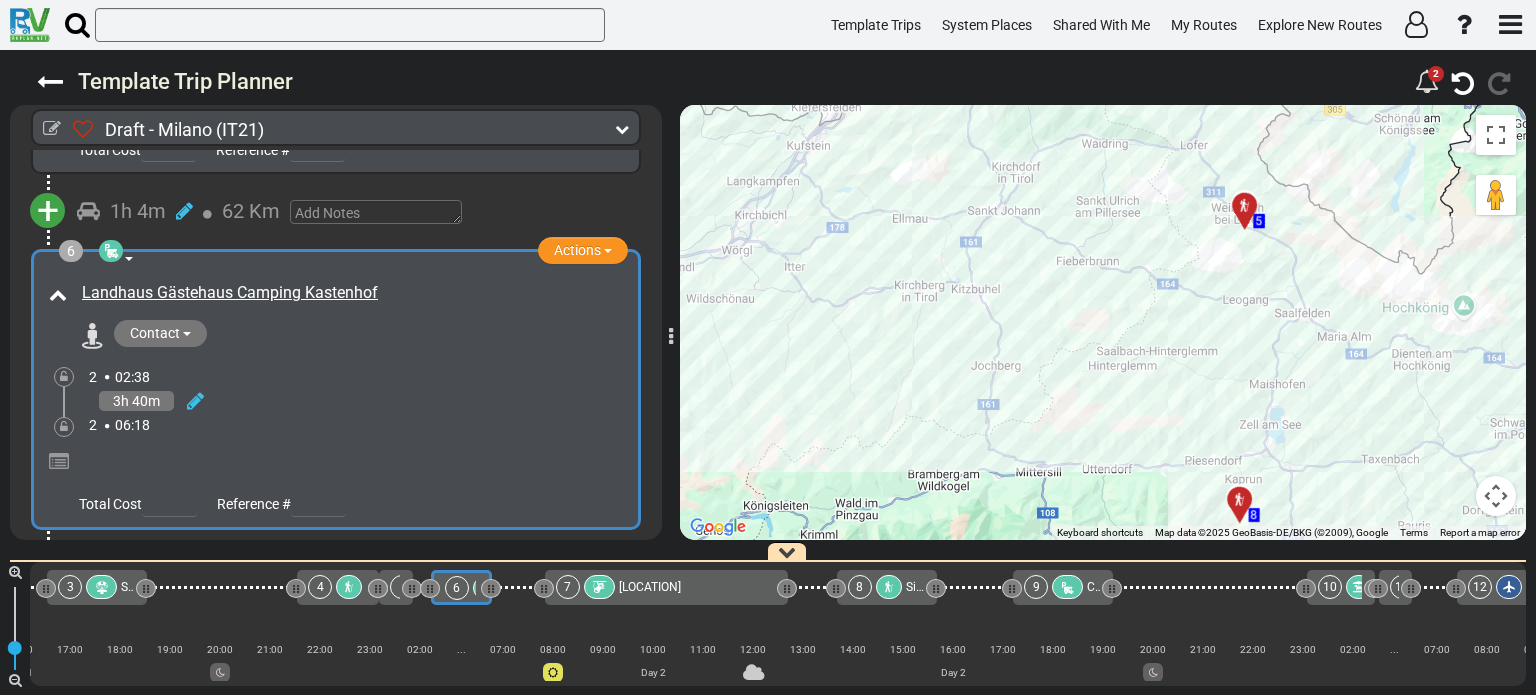 drag, startPoint x: 1326, startPoint y: 239, endPoint x: 1249, endPoint y: 416, distance: 193.02332 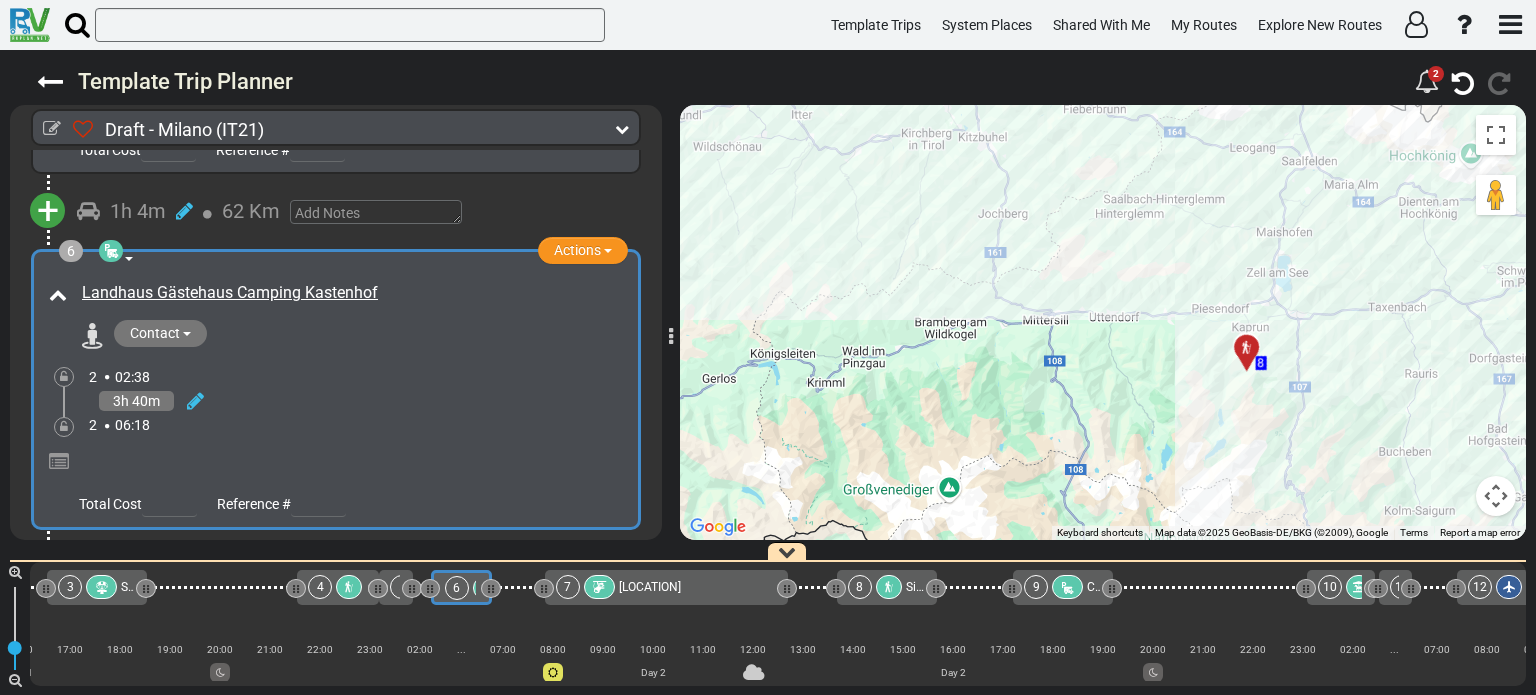 drag, startPoint x: 1213, startPoint y: 382, endPoint x: 1219, endPoint y: 226, distance: 156.11534 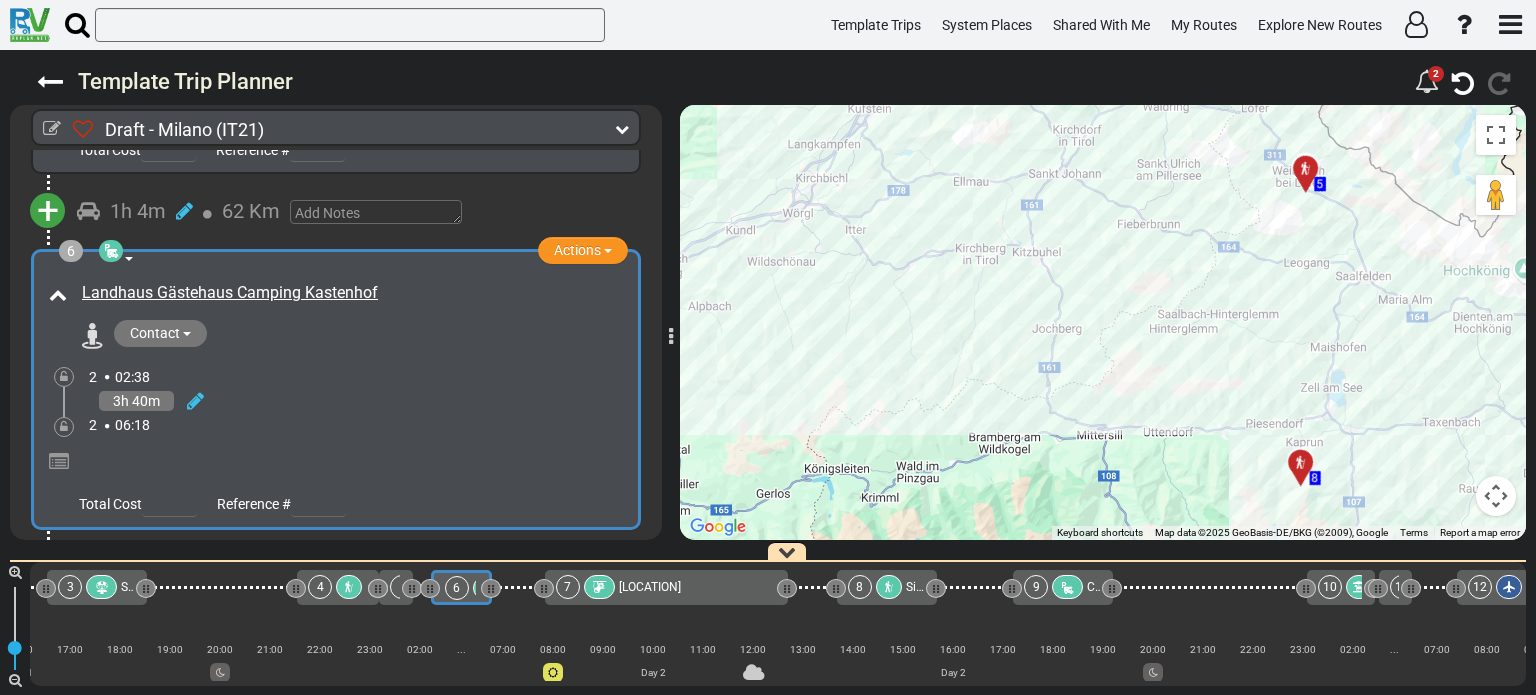 drag, startPoint x: 1103, startPoint y: 288, endPoint x: 1159, endPoint y: 407, distance: 131.51807 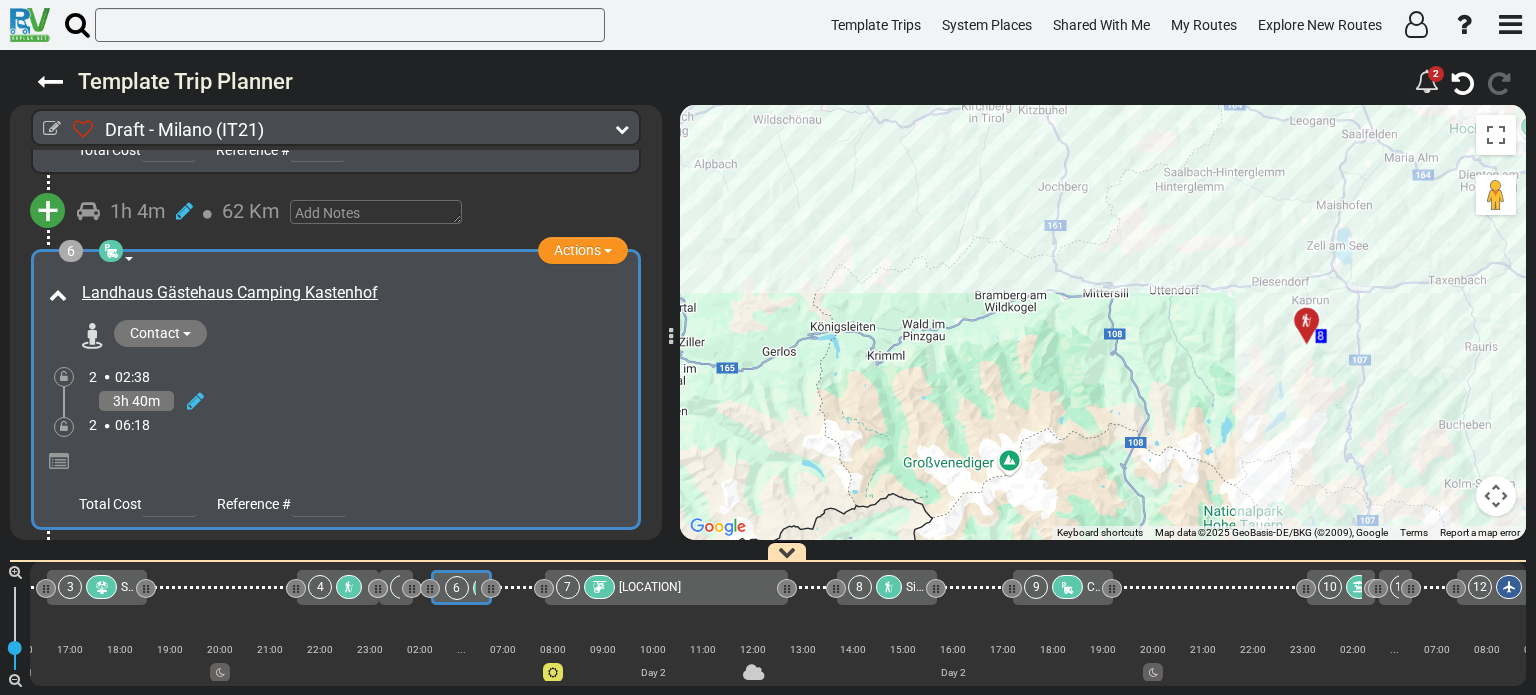 drag, startPoint x: 1154, startPoint y: 403, endPoint x: 1160, endPoint y: 269, distance: 134.13426 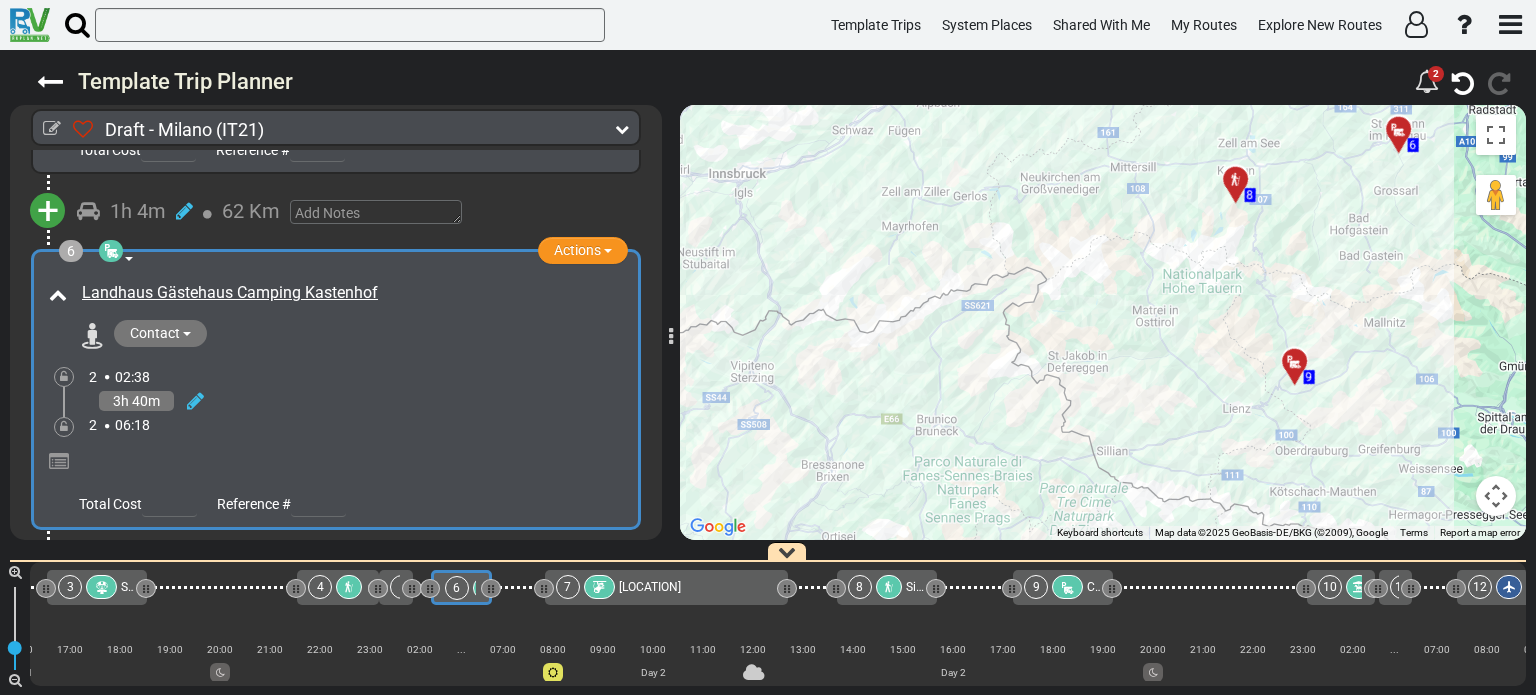 drag, startPoint x: 1151, startPoint y: 391, endPoint x: 1158, endPoint y: 262, distance: 129.18979 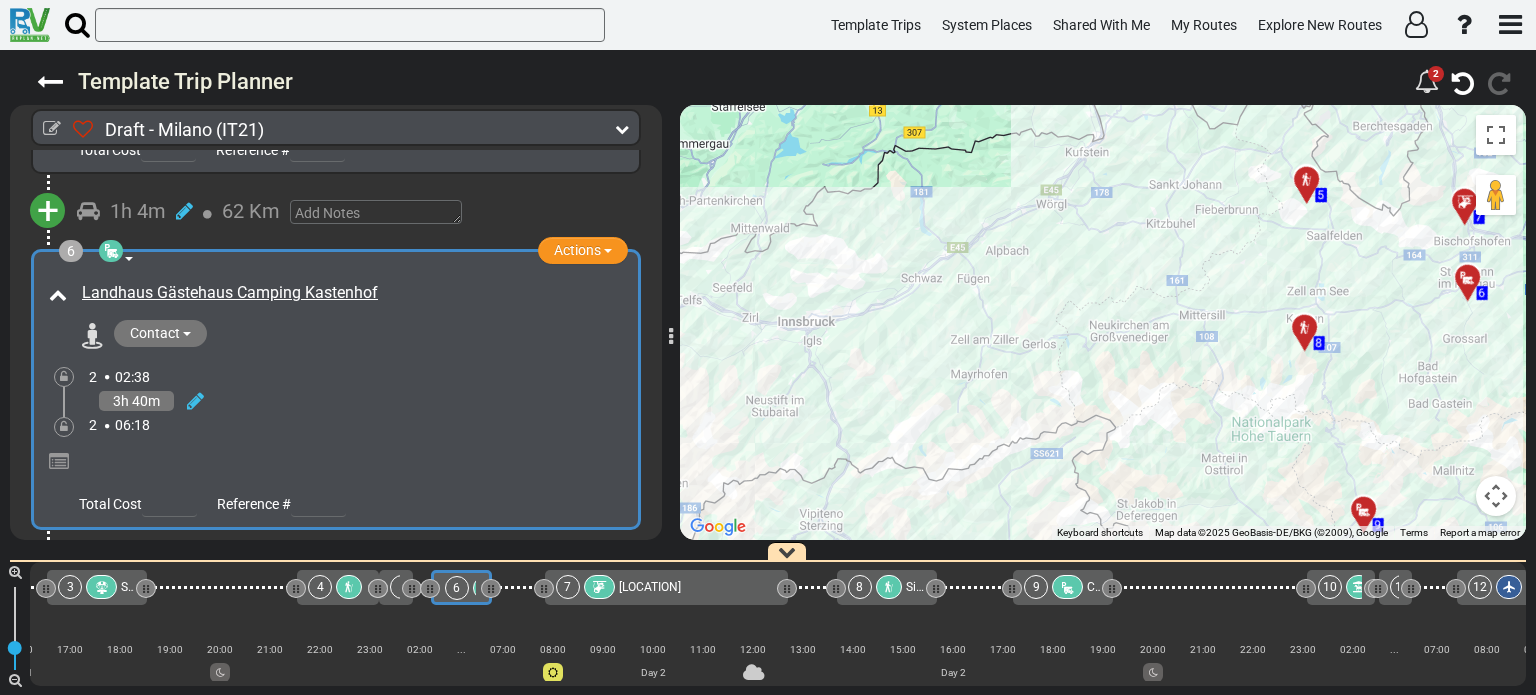drag, startPoint x: 1093, startPoint y: 375, endPoint x: 1165, endPoint y: 517, distance: 159.21056 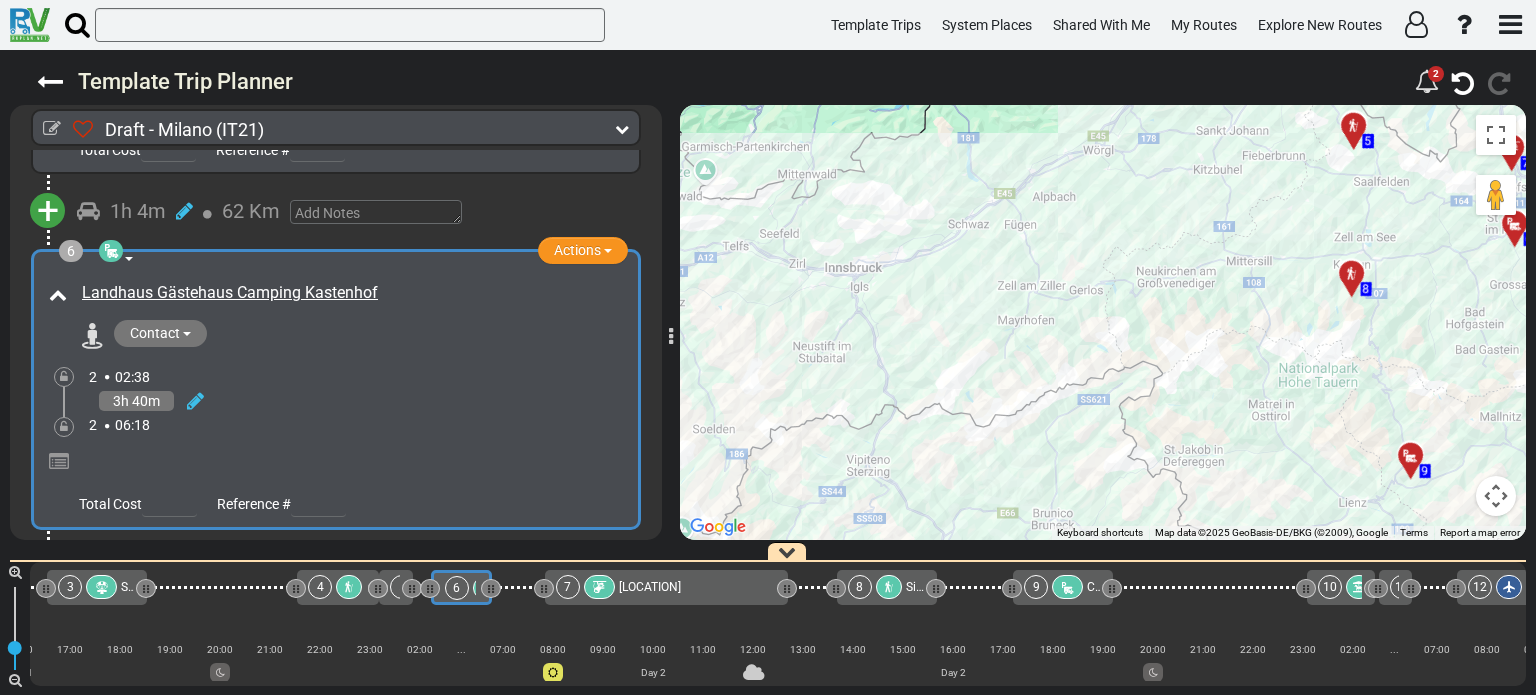 drag, startPoint x: 1037, startPoint y: 504, endPoint x: 1087, endPoint y: 453, distance: 71.42129 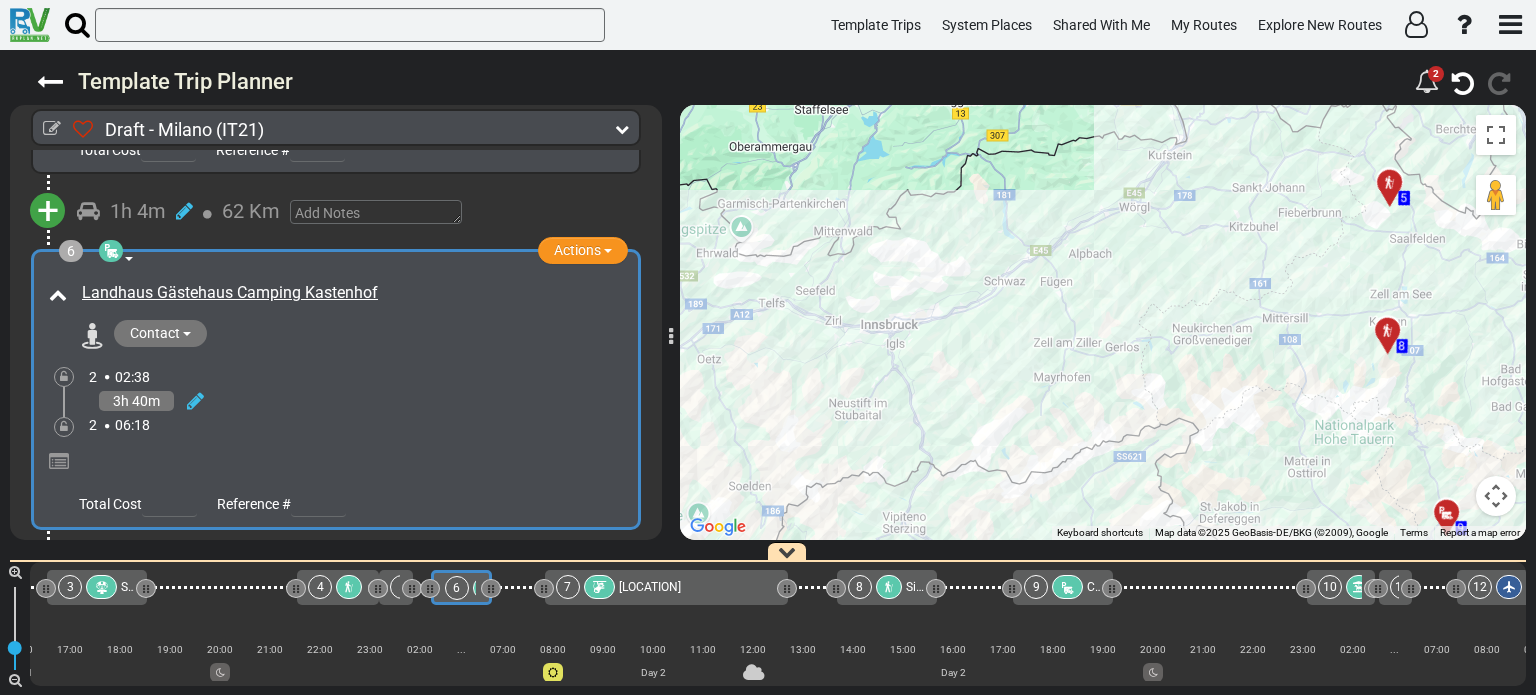 drag, startPoint x: 1122, startPoint y: 391, endPoint x: 1168, endPoint y: 443, distance: 69.426216 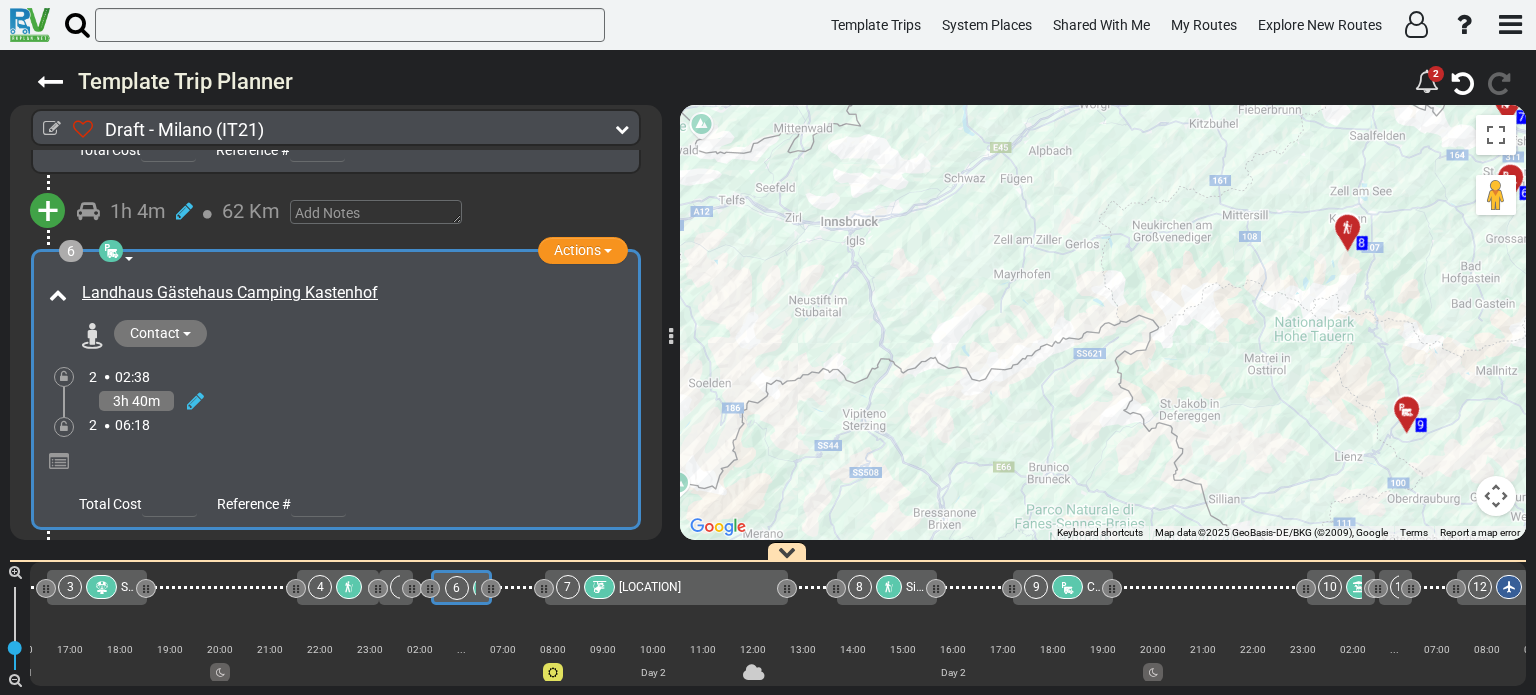 drag, startPoint x: 1112, startPoint y: 379, endPoint x: 1072, endPoint y: 275, distance: 111.42711 